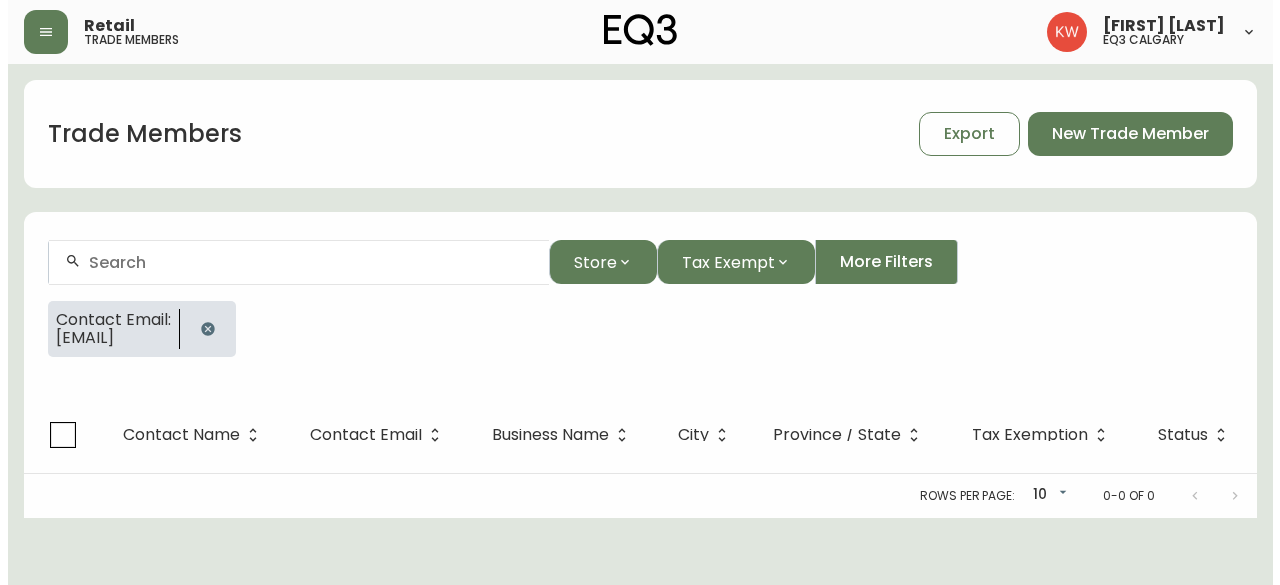 scroll, scrollTop: 0, scrollLeft: 0, axis: both 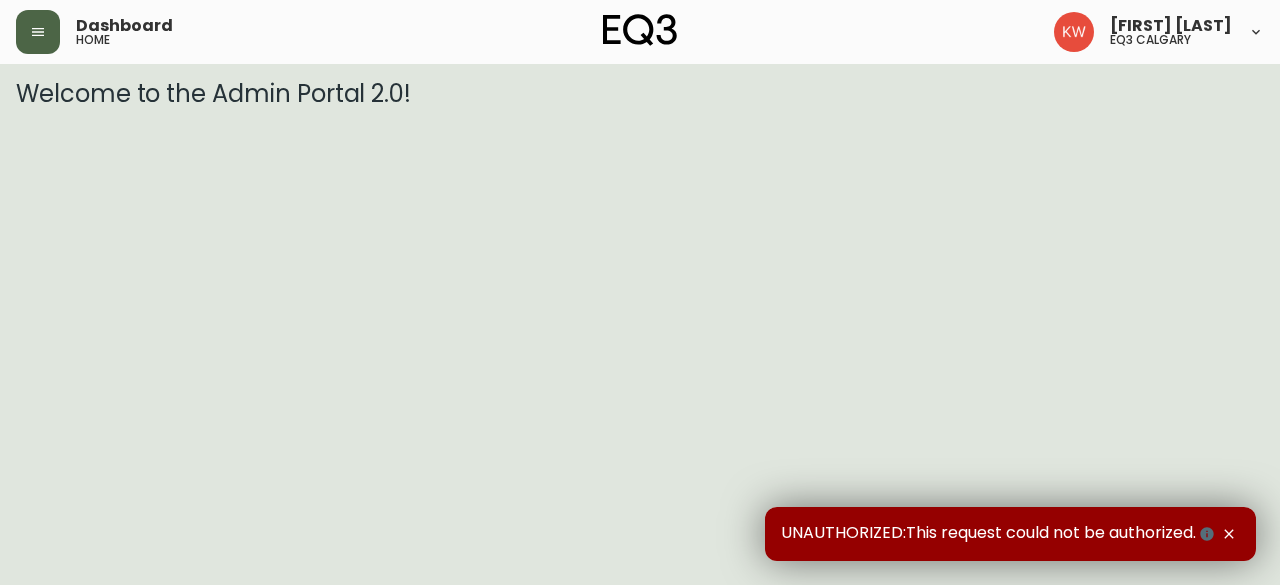 click 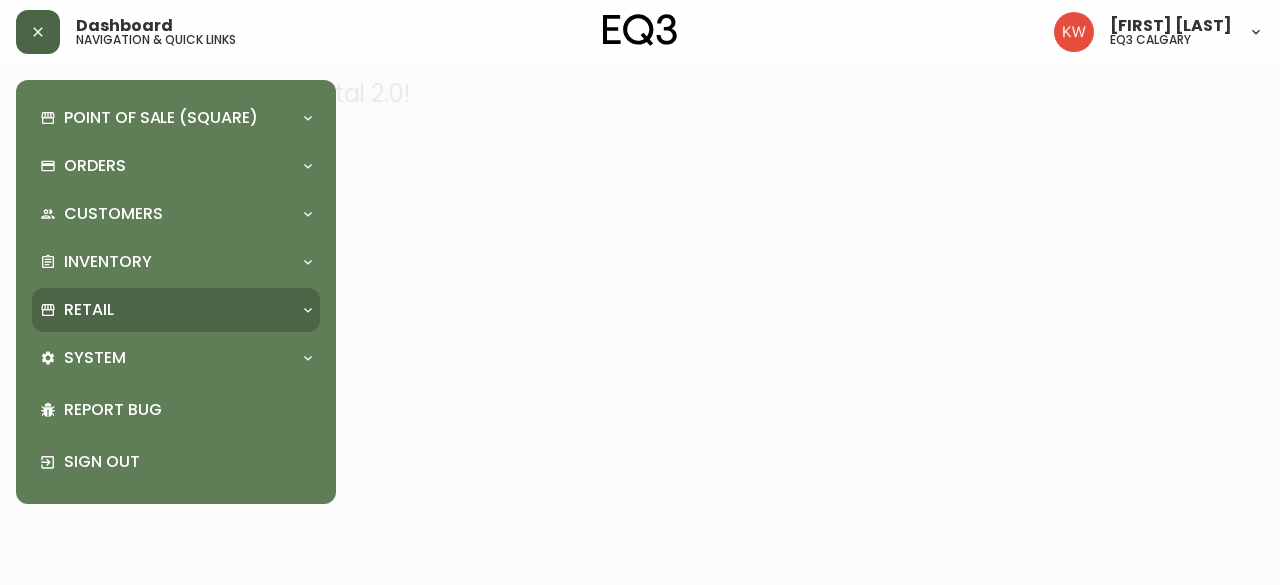 click 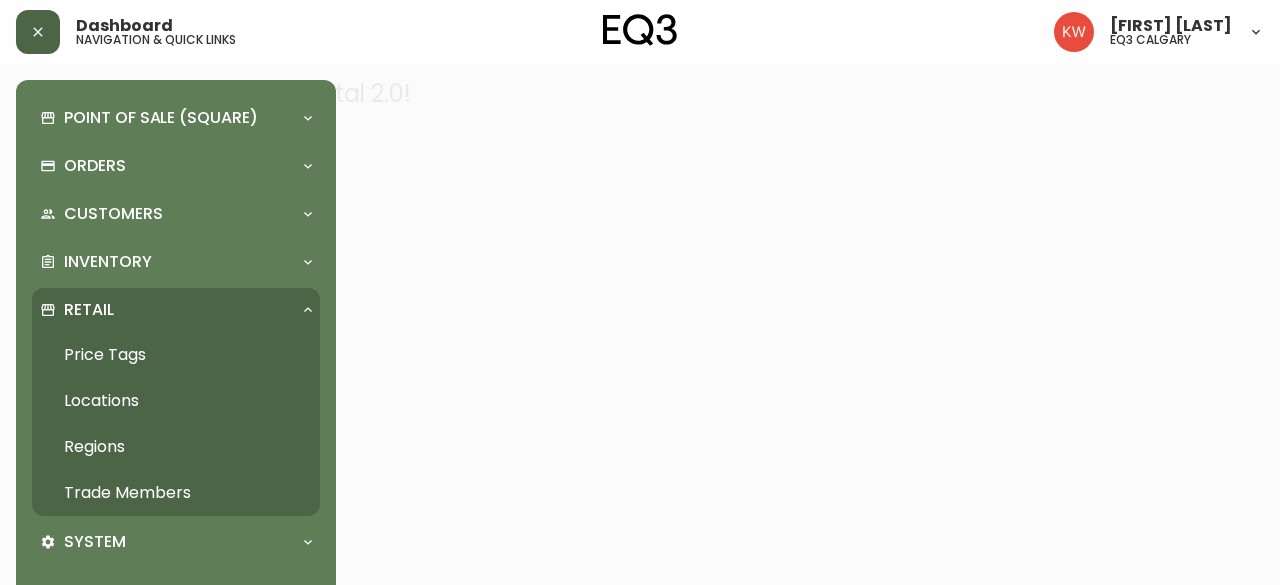 click on "Trade Members" at bounding box center (176, 493) 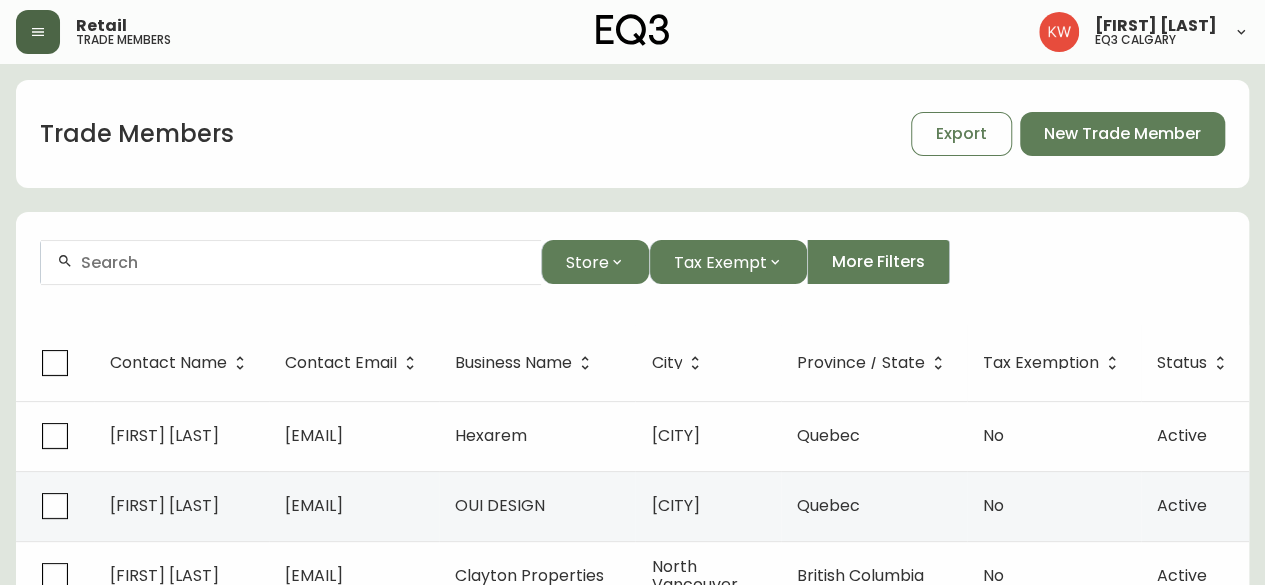 click at bounding box center [303, 262] 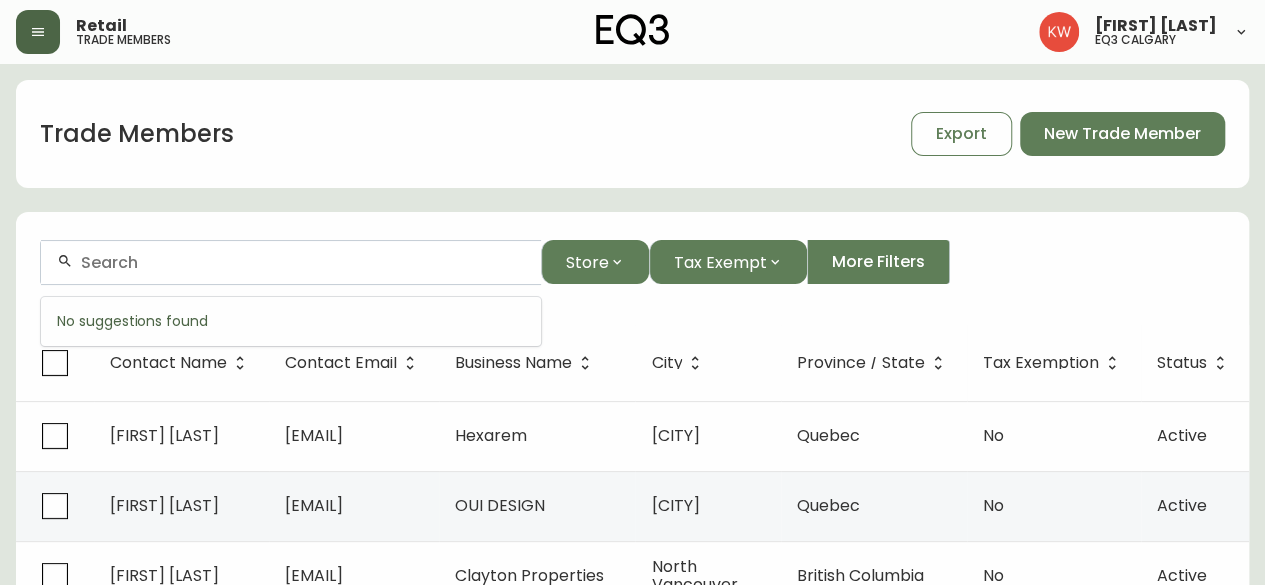 paste on "[EMAIL]" 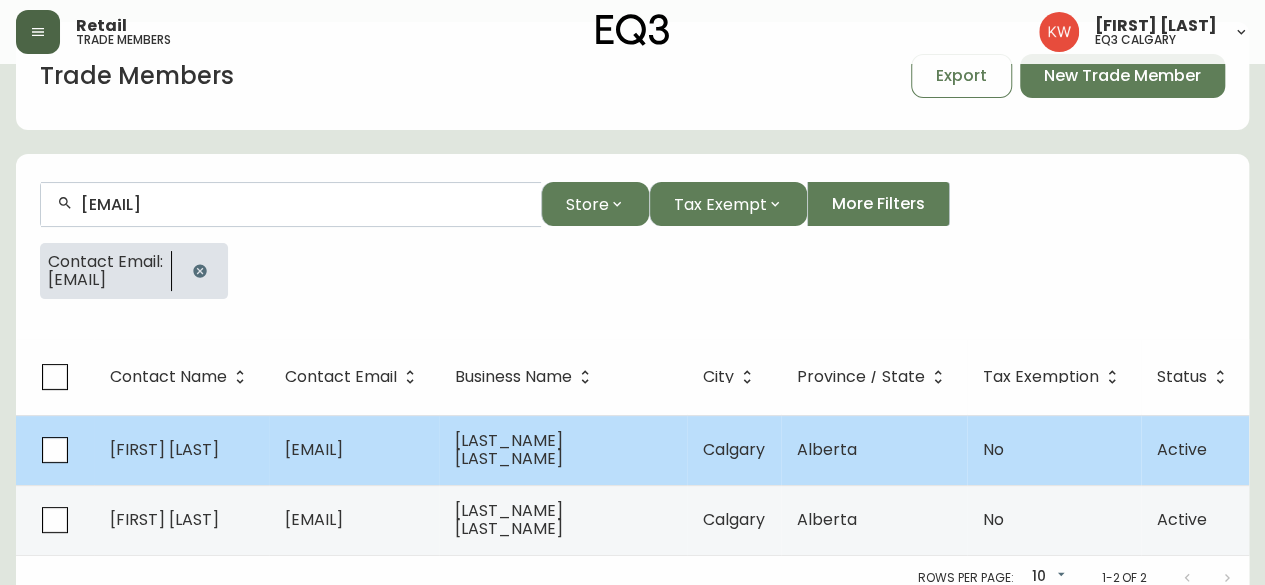 scroll, scrollTop: 86, scrollLeft: 0, axis: vertical 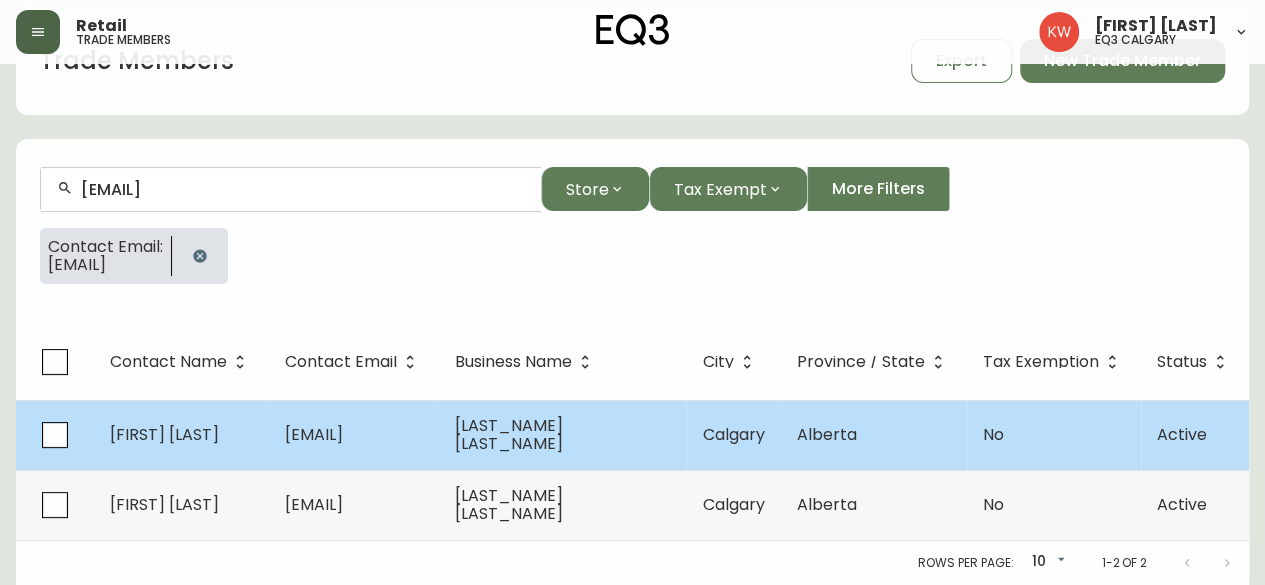 type on "[EMAIL]" 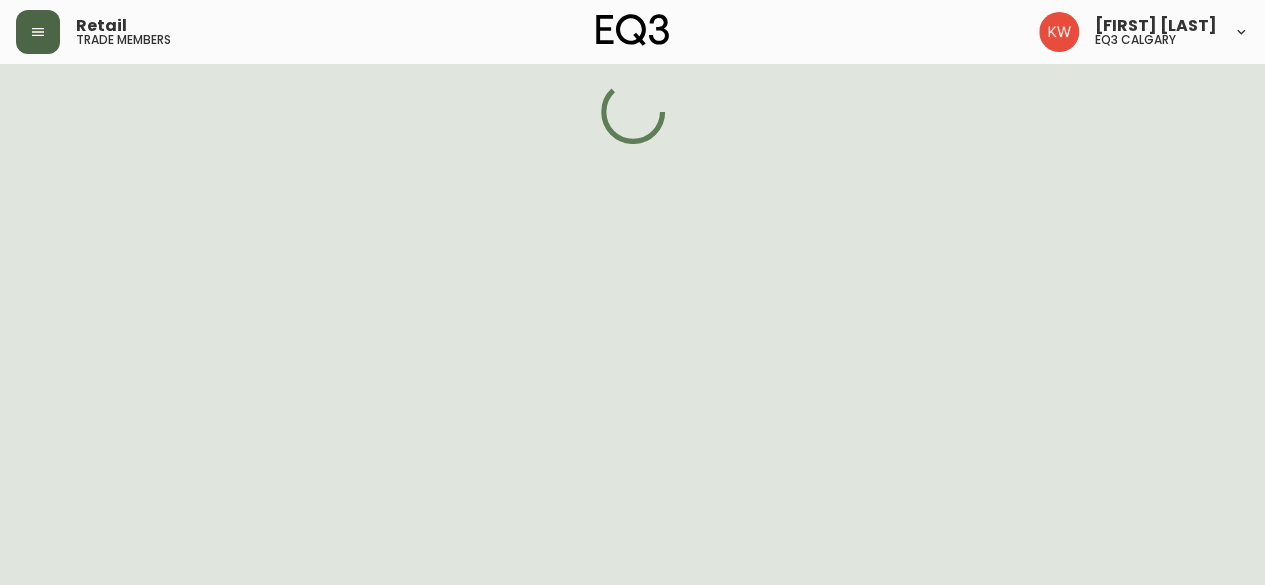 scroll, scrollTop: 0, scrollLeft: 0, axis: both 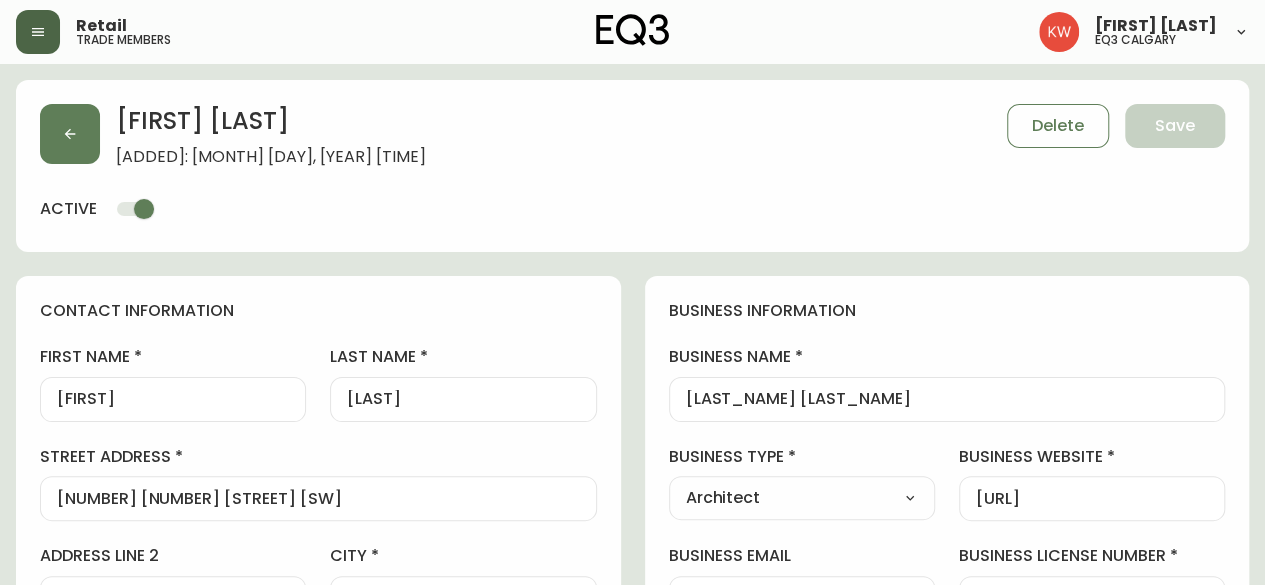 type on "EQ3 Calgary" 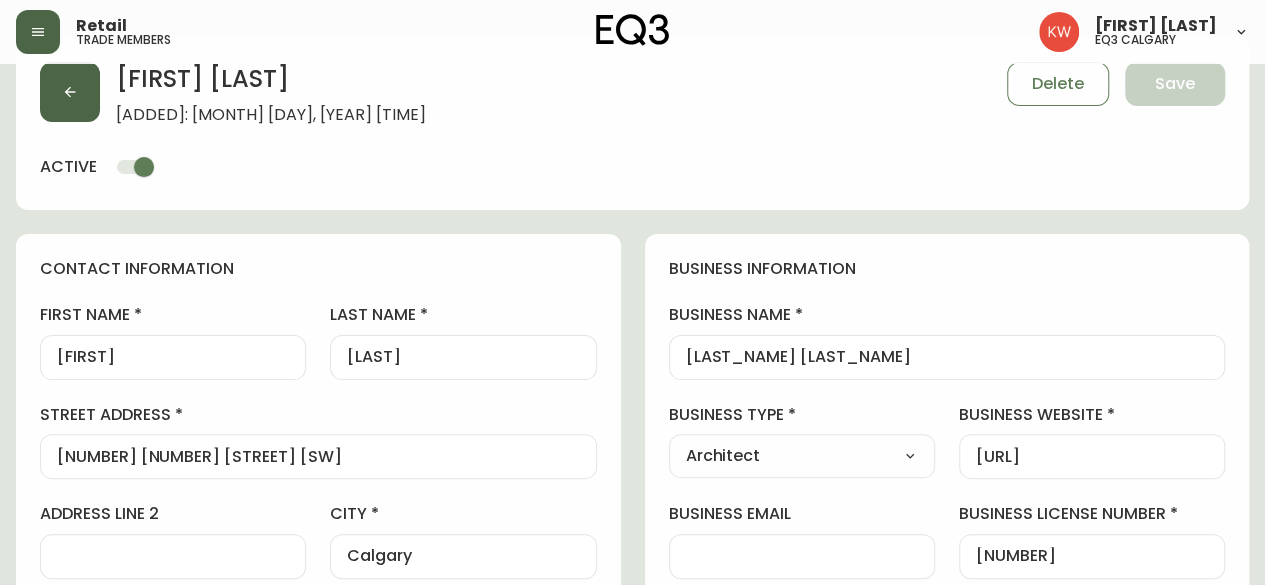 scroll, scrollTop: 0, scrollLeft: 0, axis: both 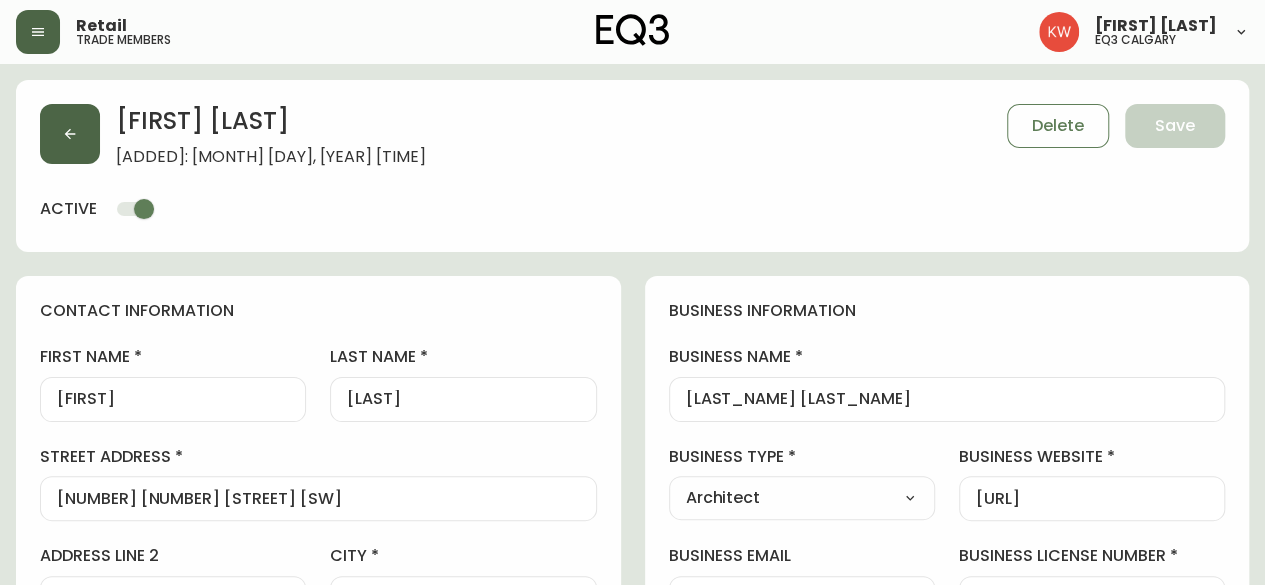 click at bounding box center [70, 134] 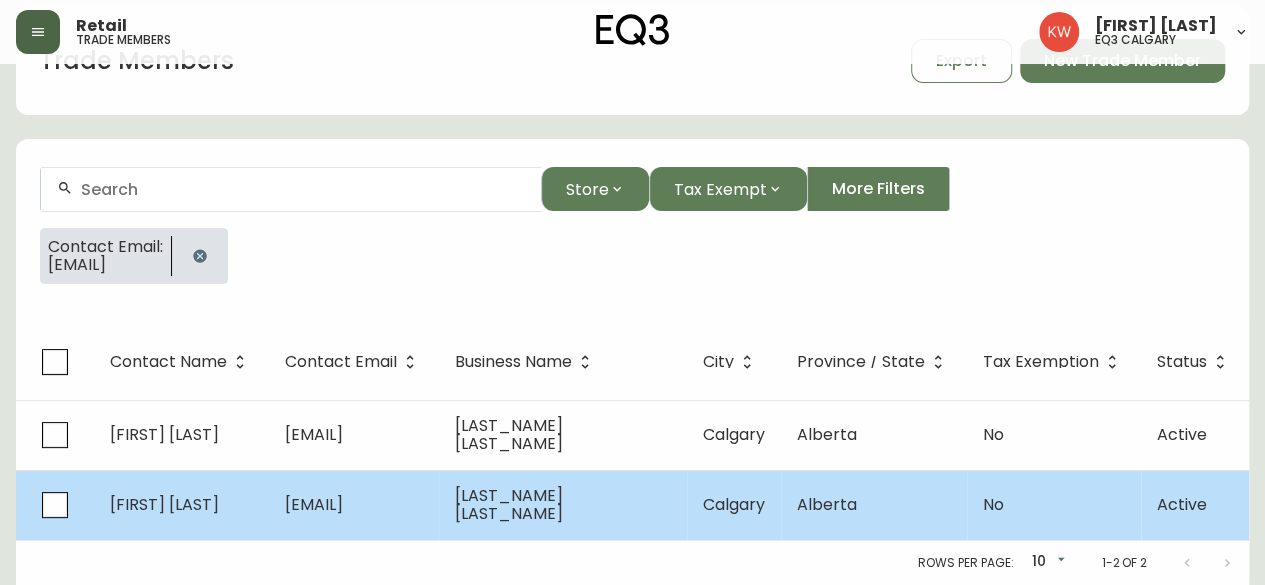click on "[FIRST] [LAST]" at bounding box center (164, 504) 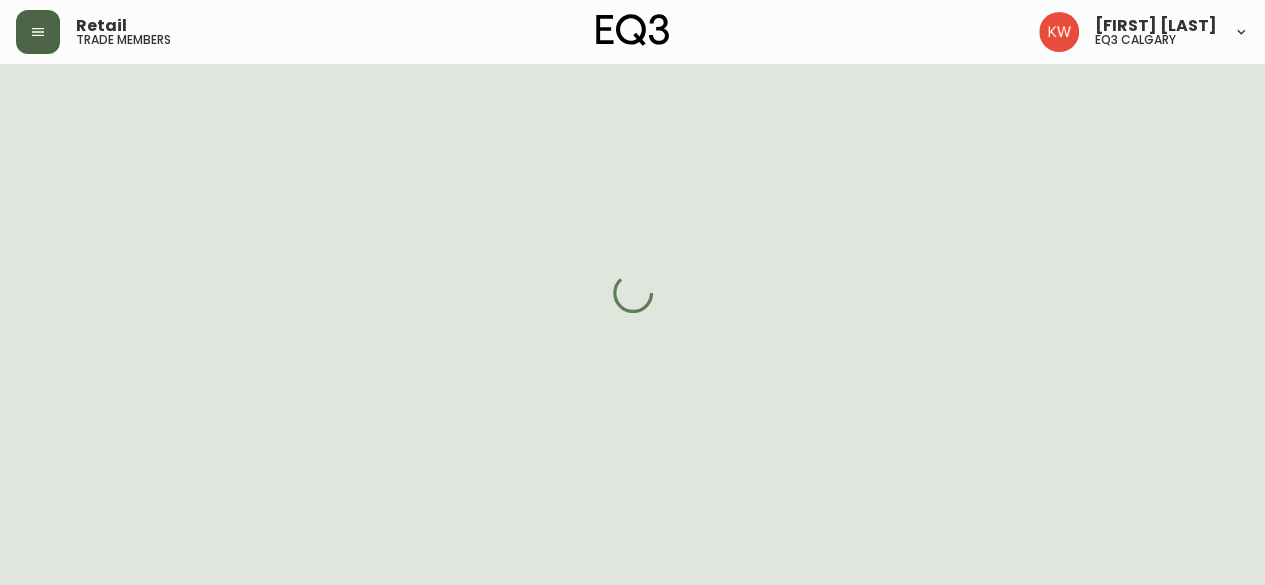 select on "AB" 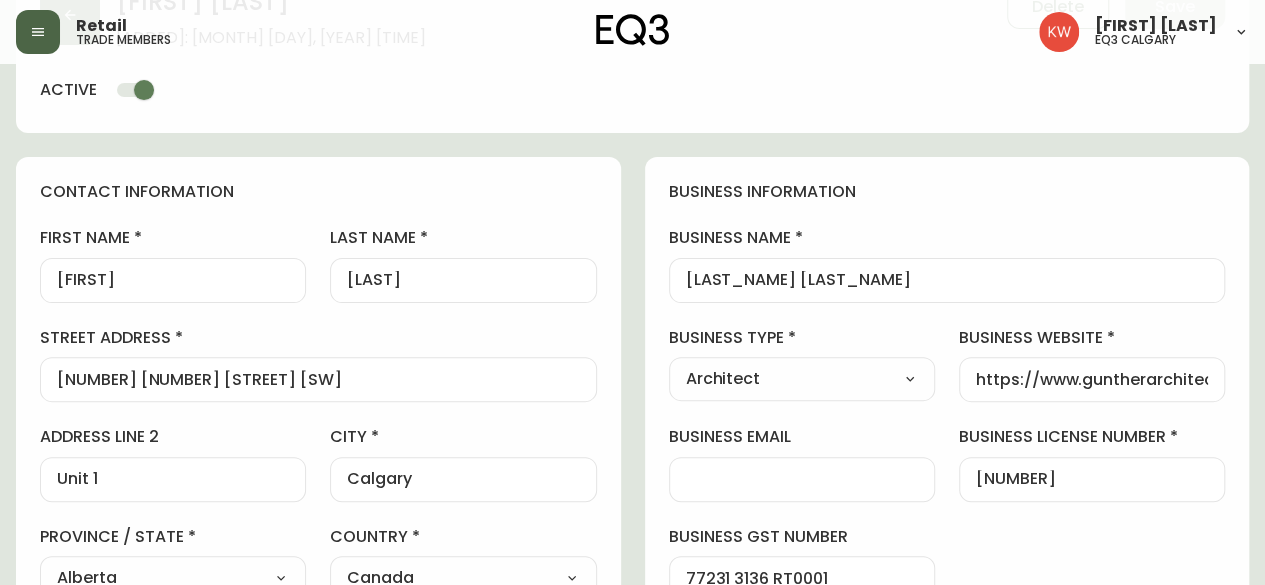 scroll, scrollTop: 0, scrollLeft: 0, axis: both 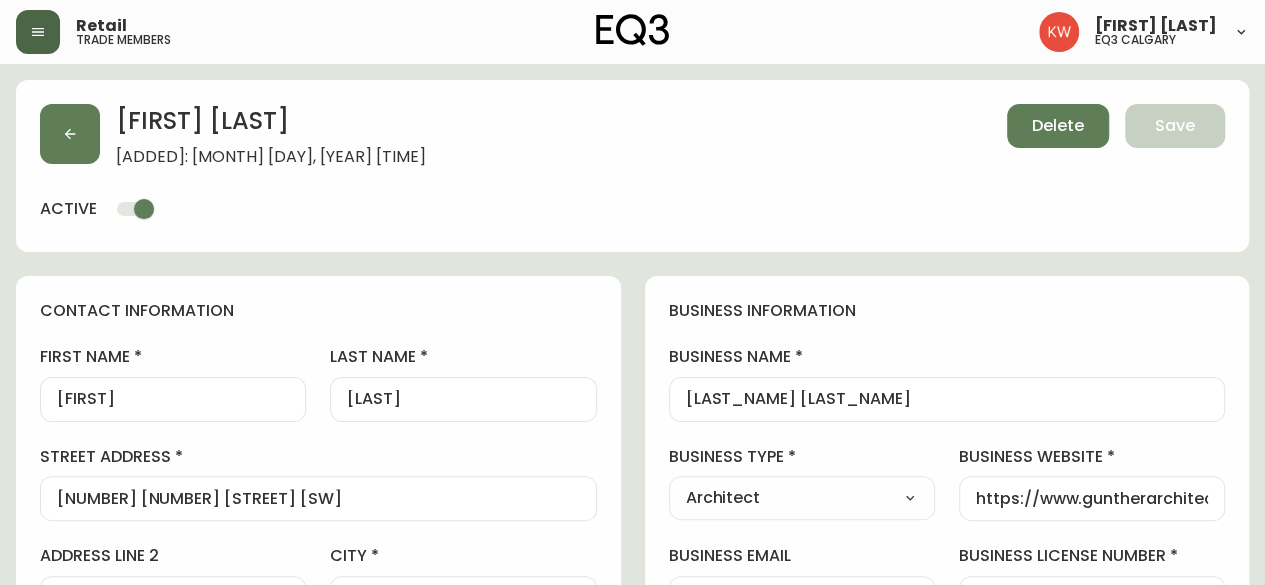click on "Delete" at bounding box center [1058, 126] 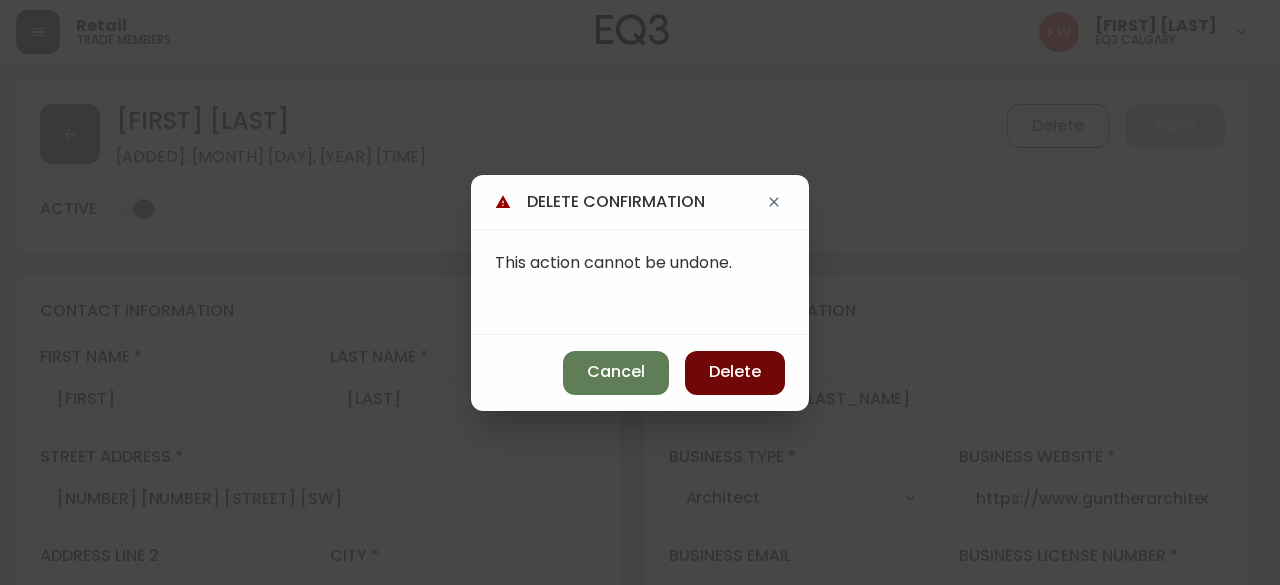 click on "Delete" at bounding box center [735, 372] 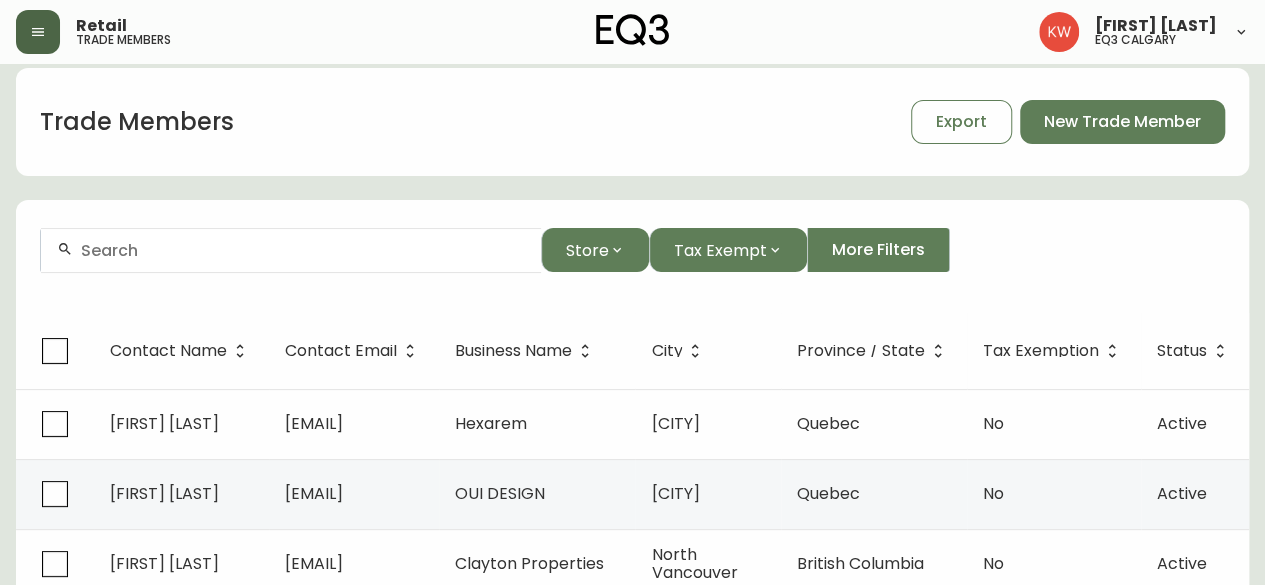 scroll, scrollTop: 0, scrollLeft: 0, axis: both 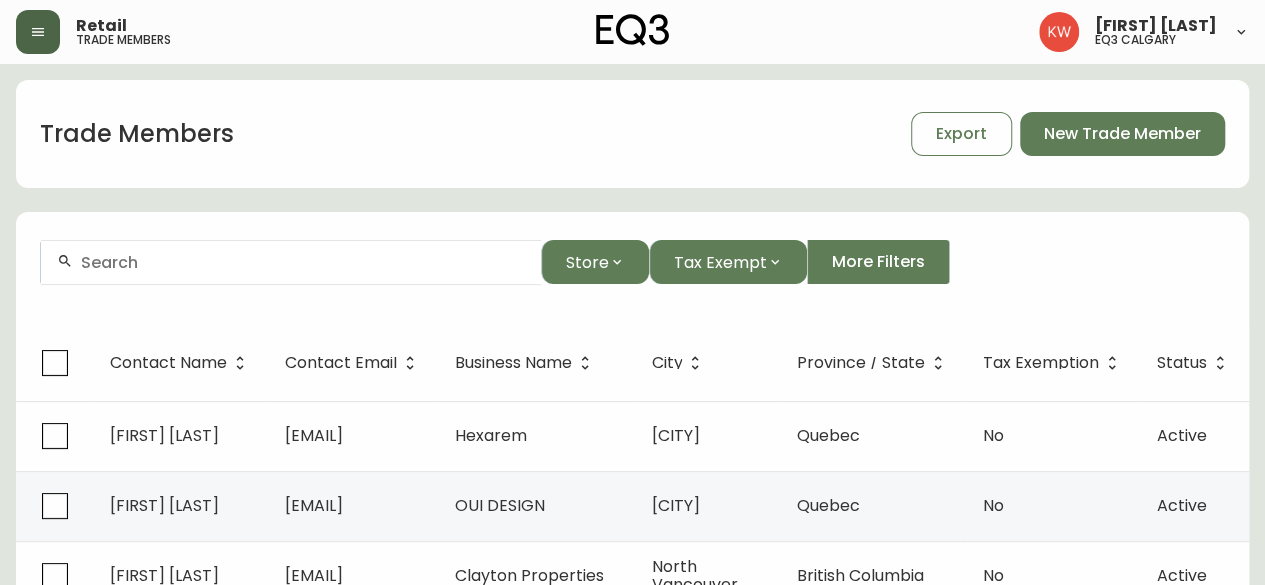 click at bounding box center (303, 262) 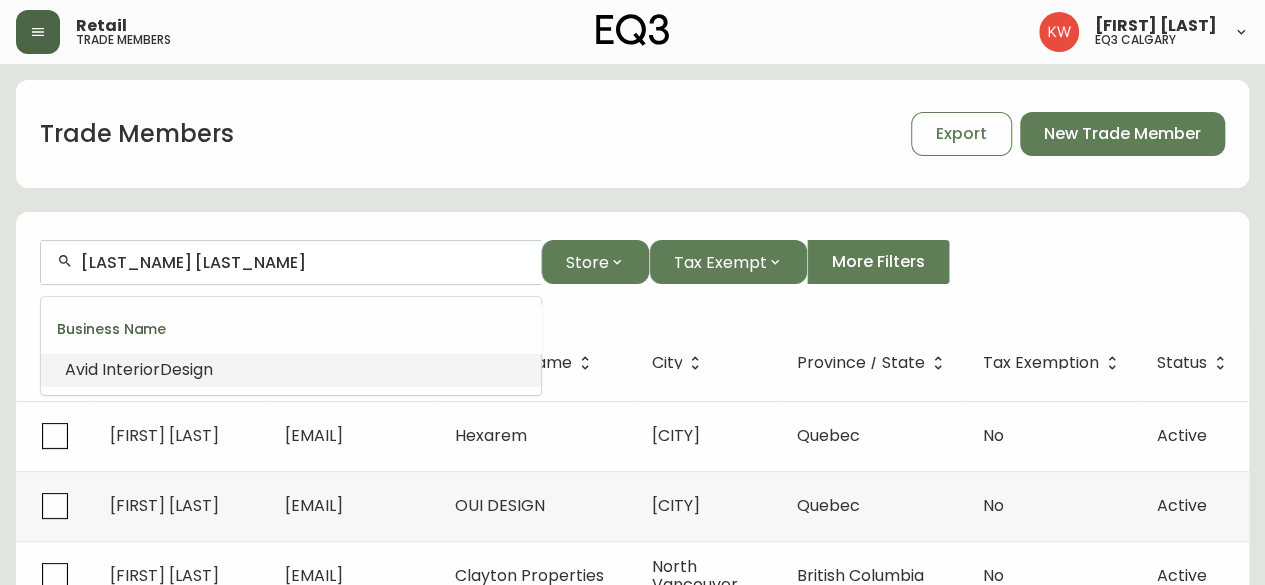 click on "Interior" at bounding box center (131, 369) 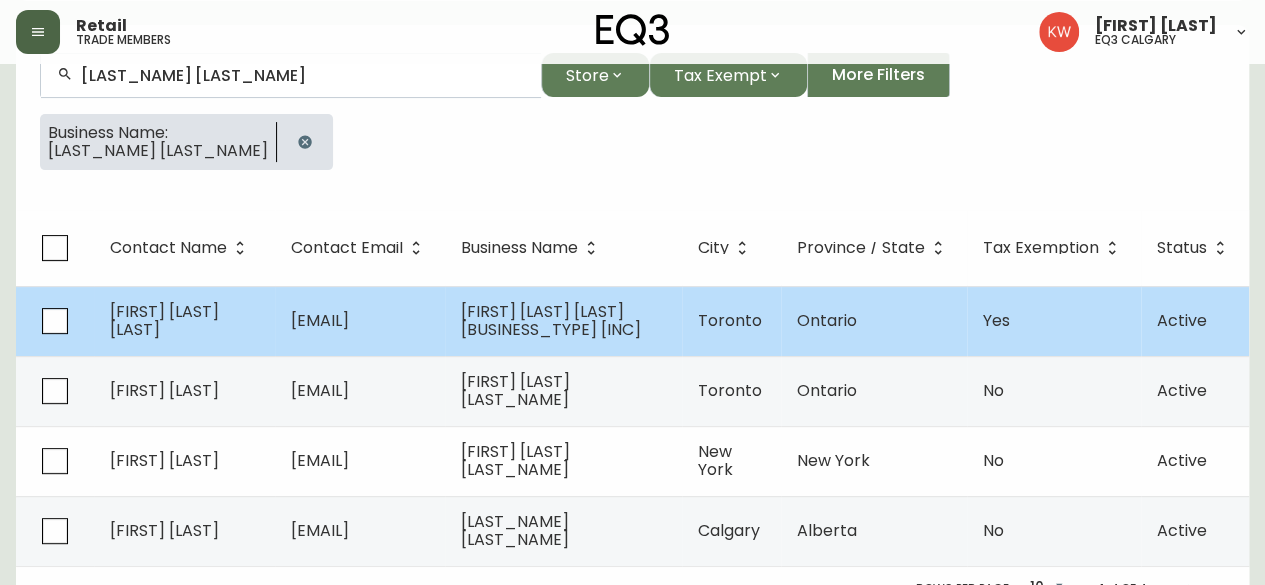 scroll, scrollTop: 200, scrollLeft: 0, axis: vertical 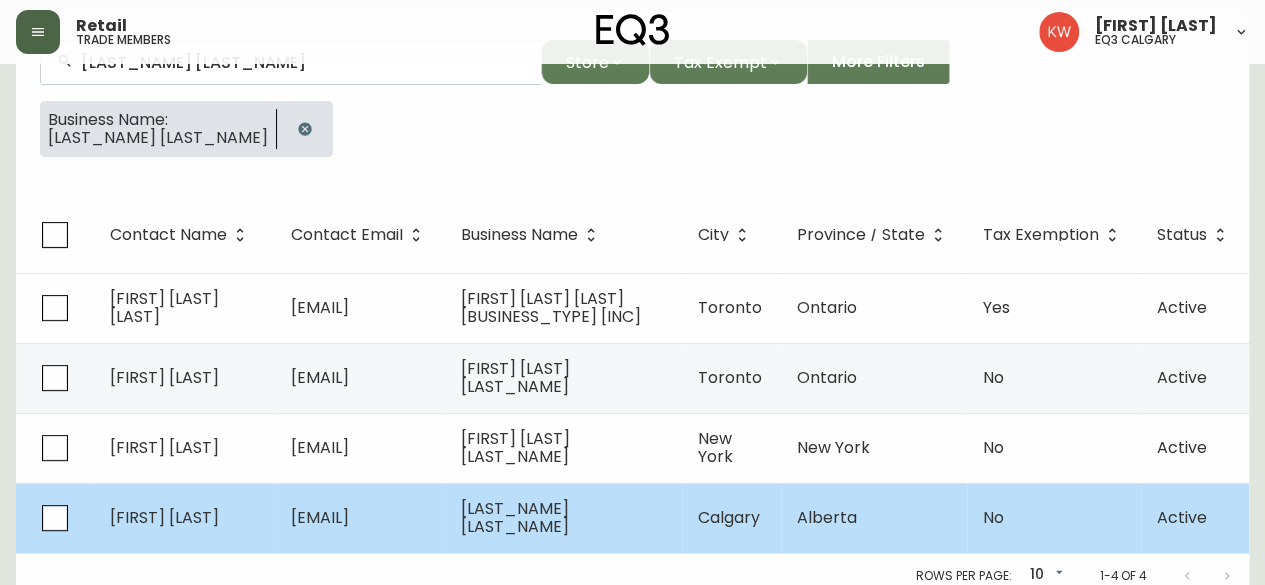 type on "[LAST_NAME] [LAST_NAME]" 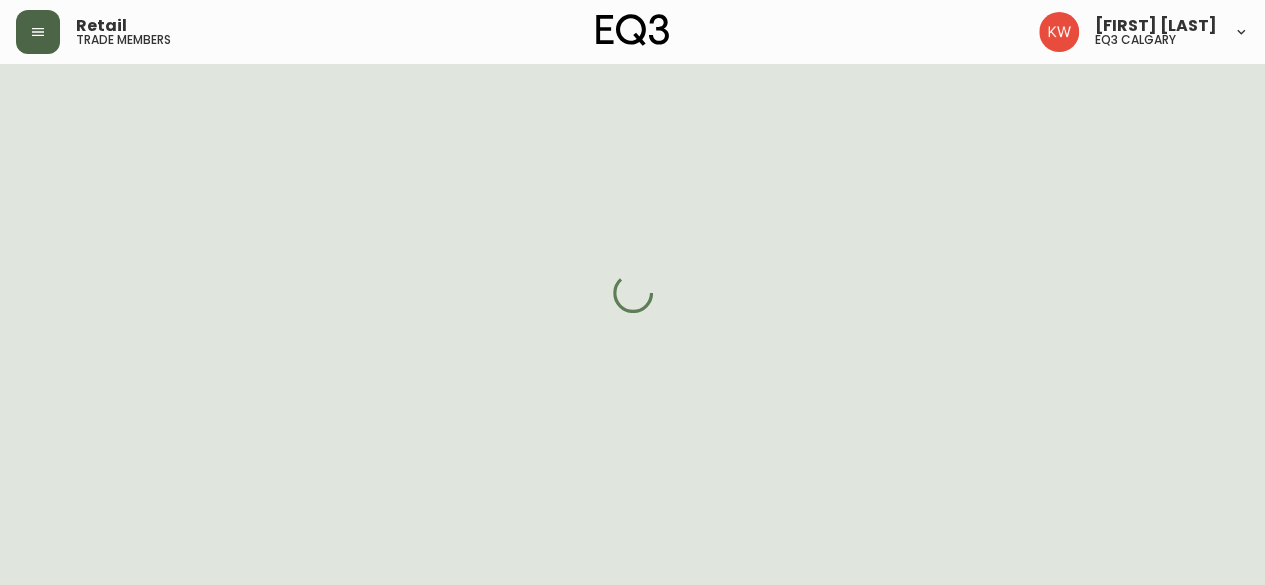 select on "AB" 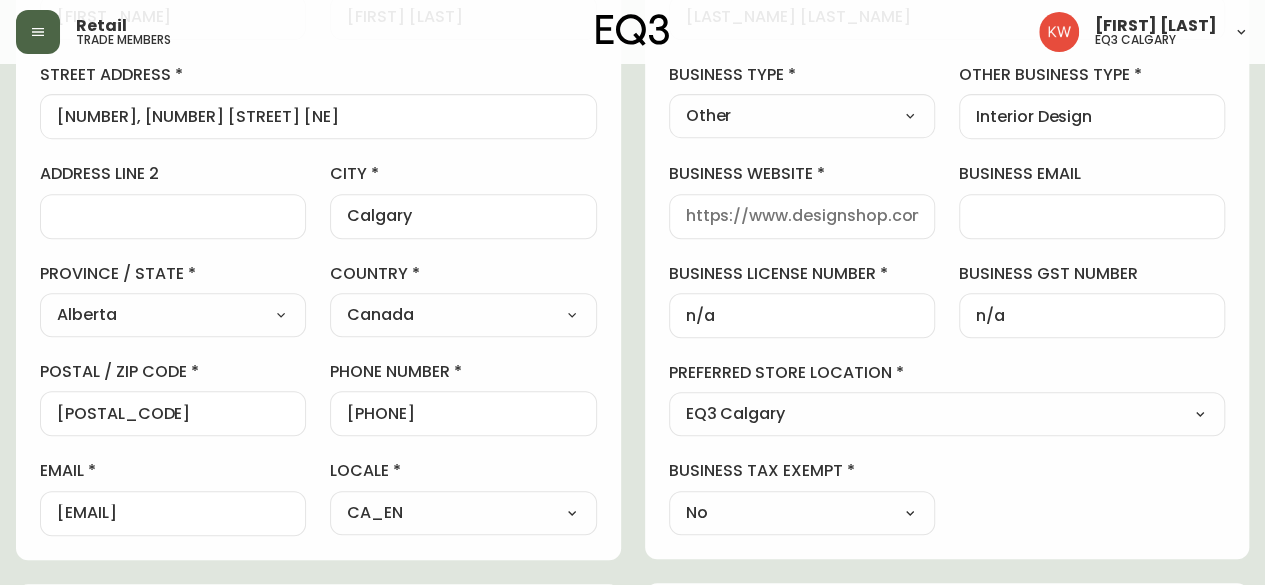 scroll, scrollTop: 400, scrollLeft: 0, axis: vertical 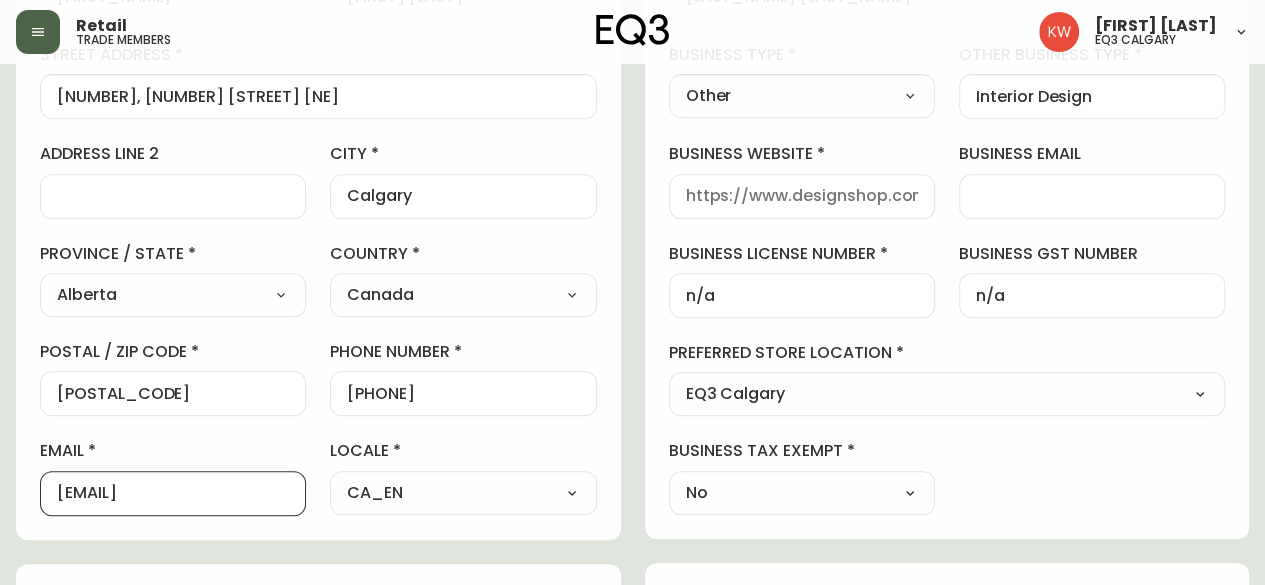 drag, startPoint x: 268, startPoint y: 494, endPoint x: 0, endPoint y: 431, distance: 275.3053 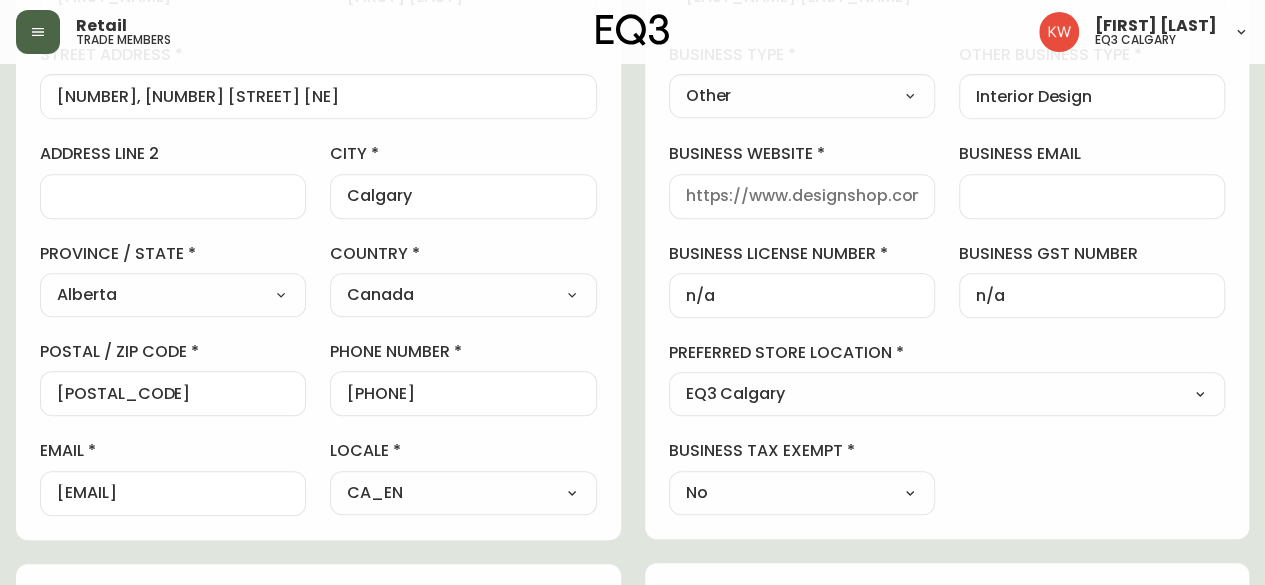 click on "[EMAIL]" at bounding box center (173, 493) 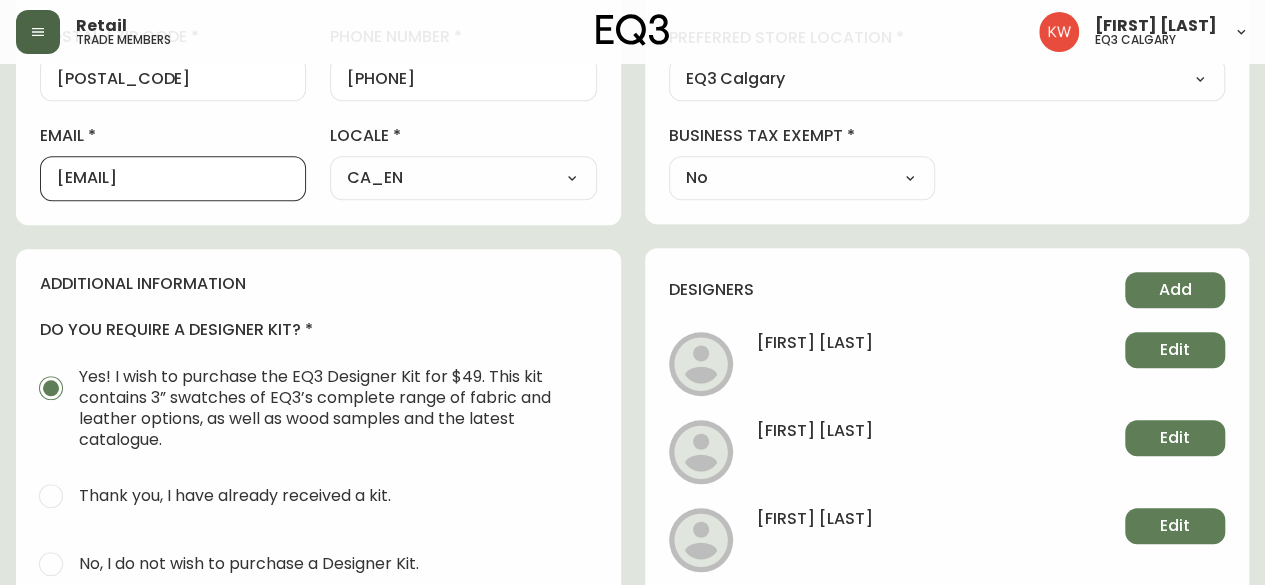 scroll, scrollTop: 500, scrollLeft: 0, axis: vertical 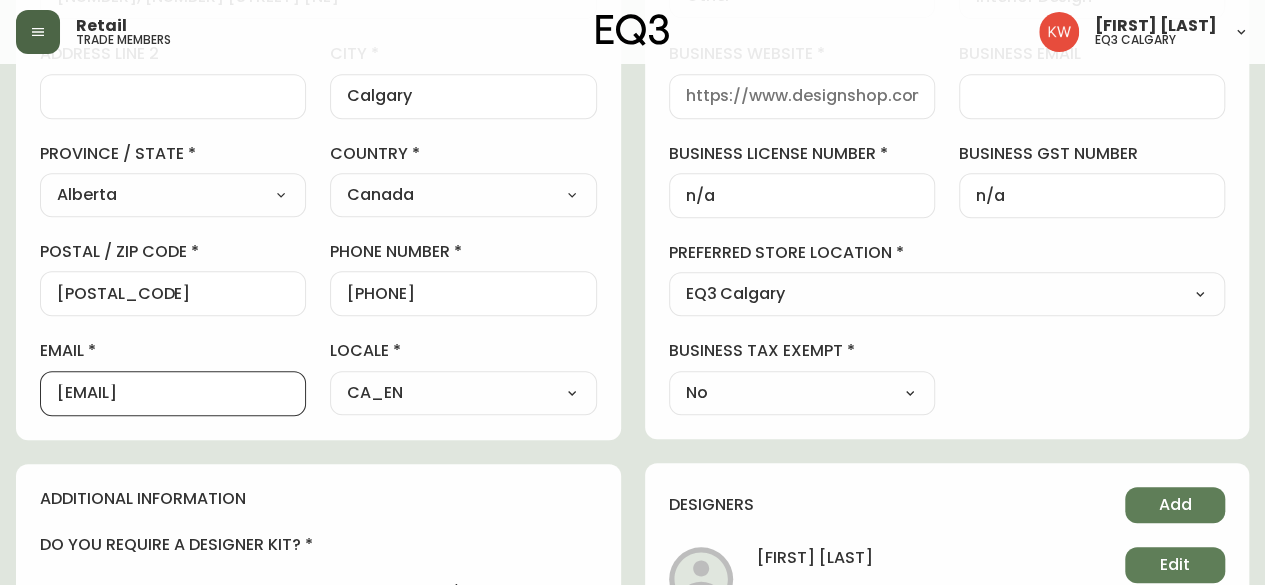 click on "[EMAIL]" at bounding box center [173, 393] 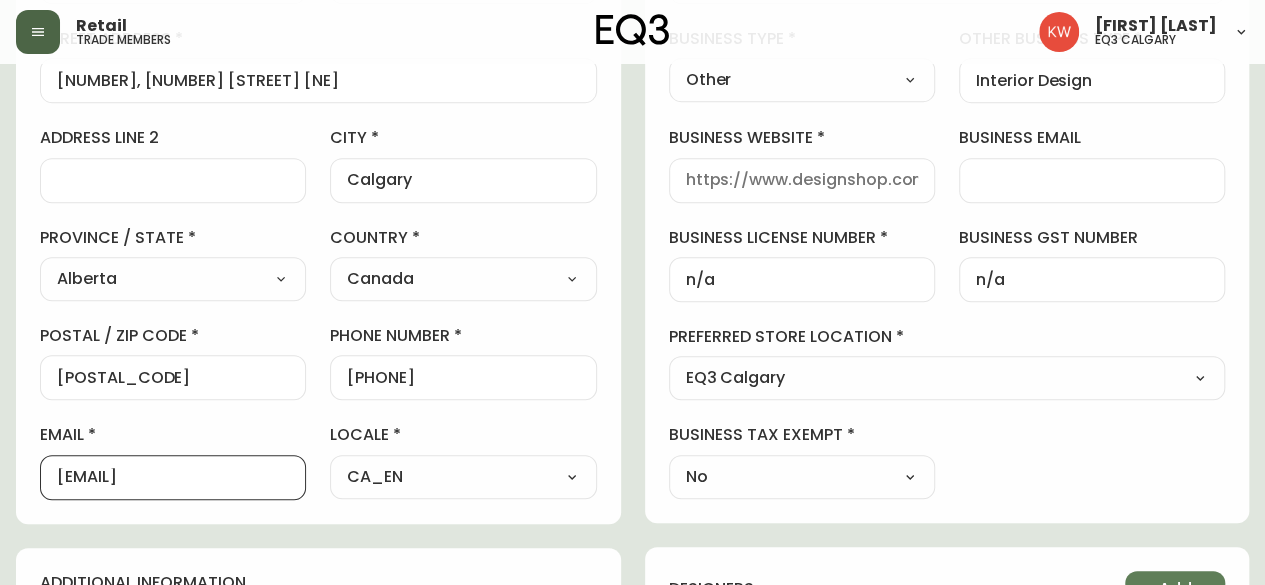 scroll, scrollTop: 200, scrollLeft: 0, axis: vertical 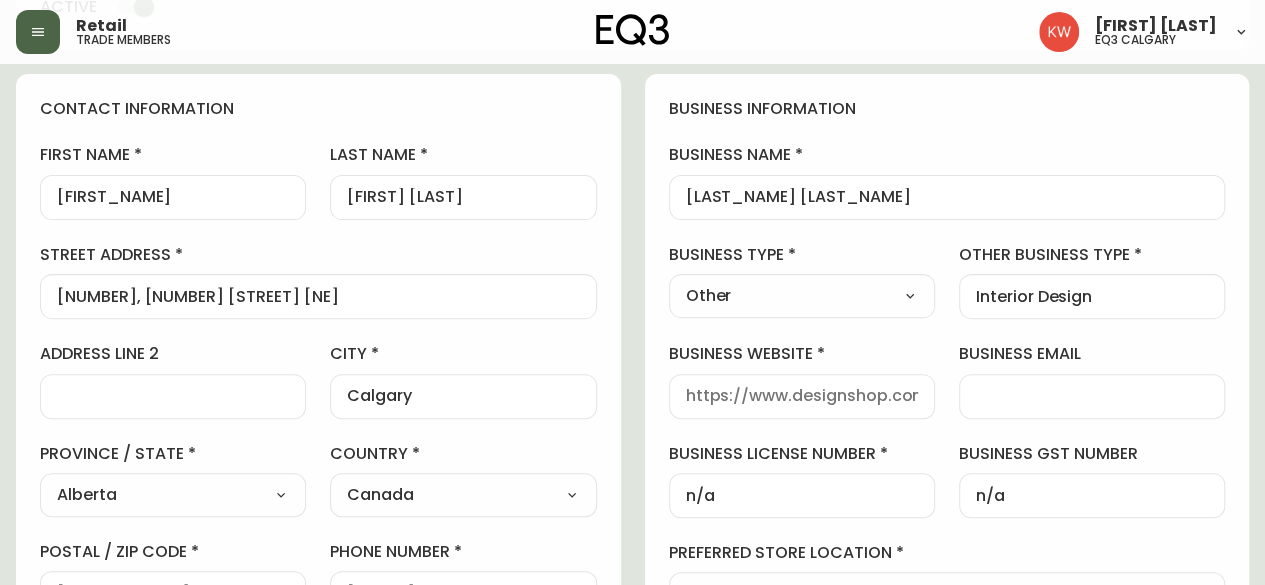 type on "[EMAIL]" 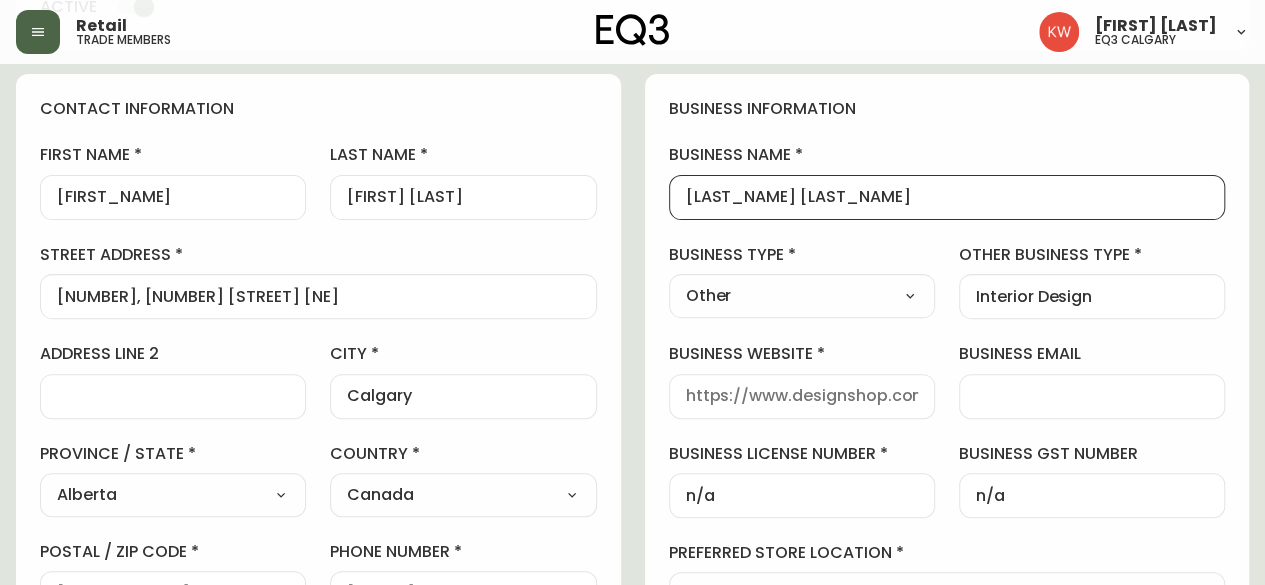 drag, startPoint x: 864, startPoint y: 193, endPoint x: 660, endPoint y: 177, distance: 204.6265 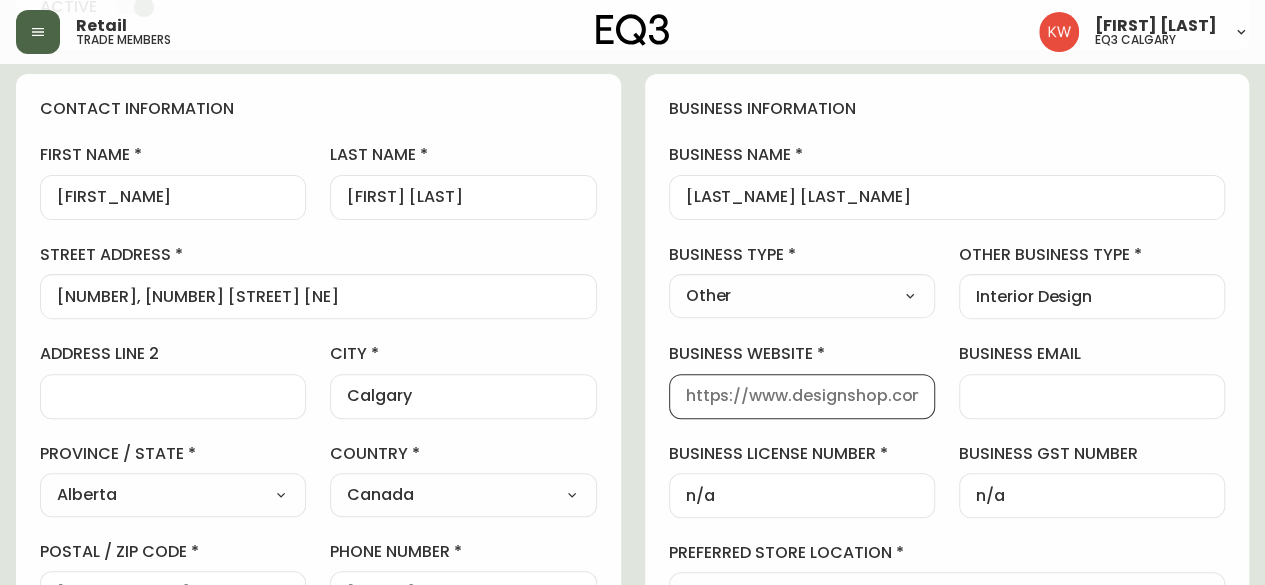 click on "business website" at bounding box center (802, 396) 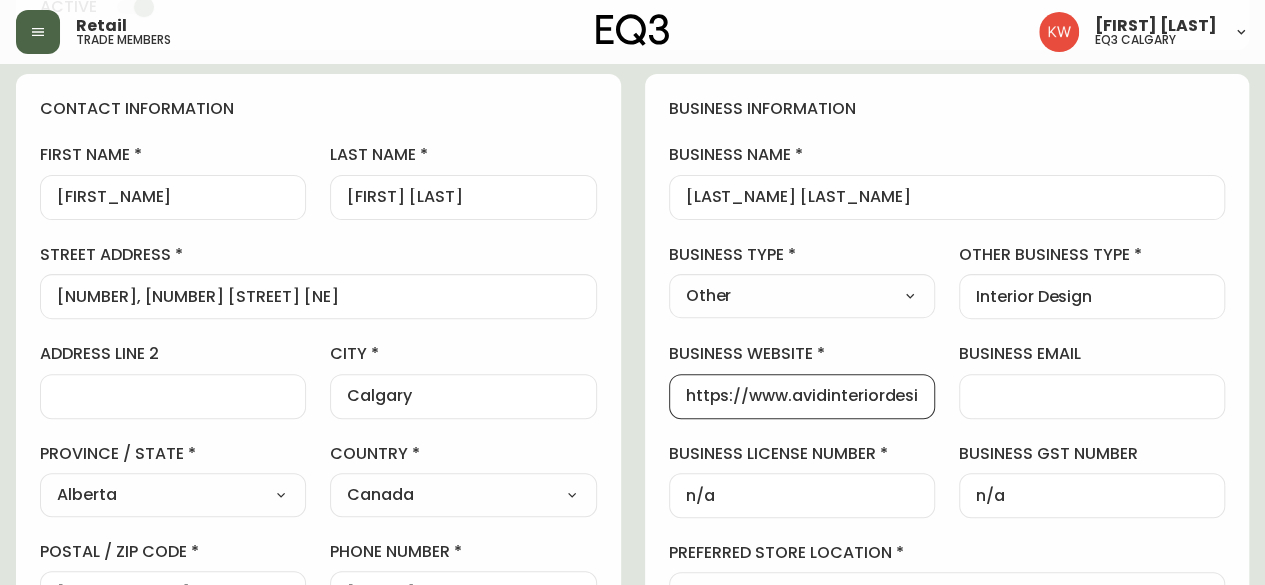 scroll, scrollTop: 0, scrollLeft: 66, axis: horizontal 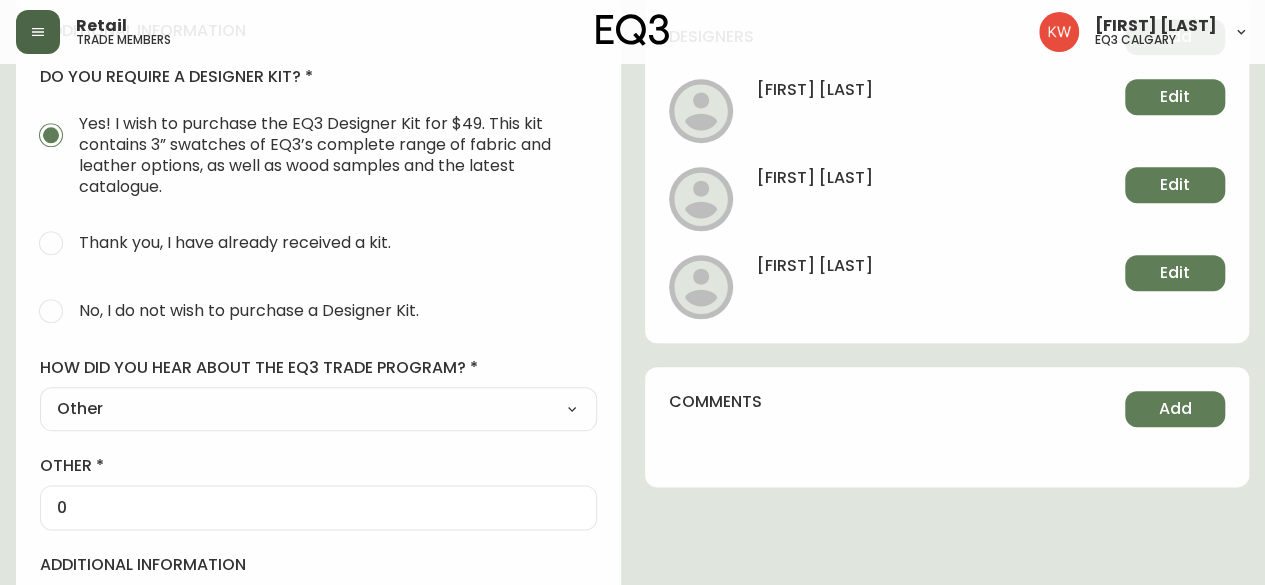 type on "https://www.avidinteriordesign.com/" 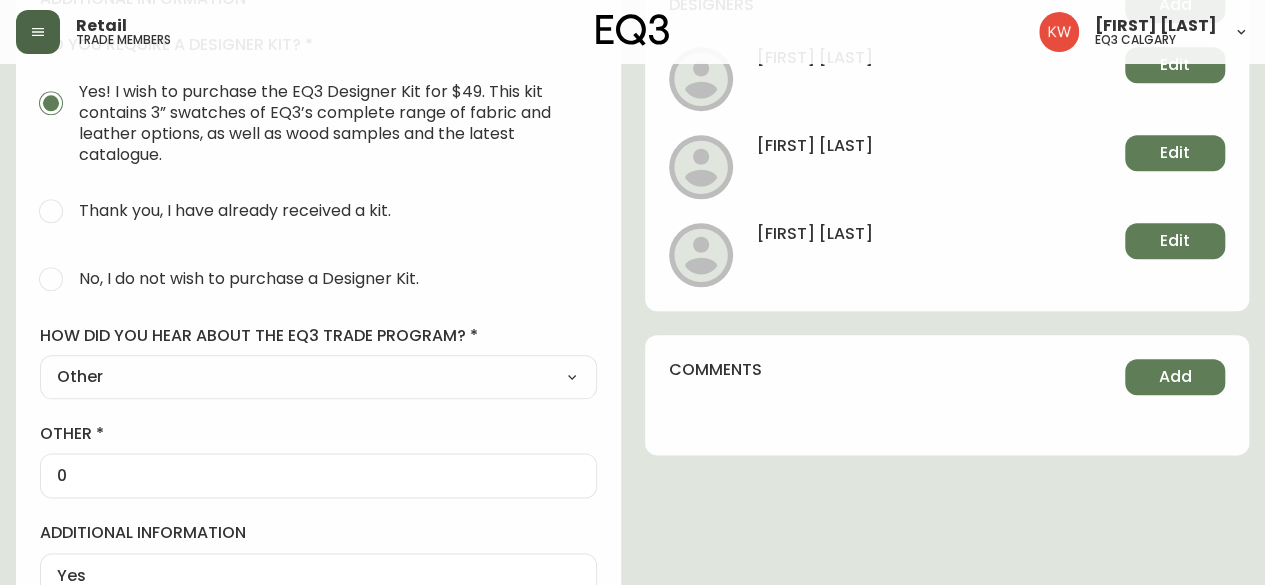 scroll, scrollTop: 0, scrollLeft: 0, axis: both 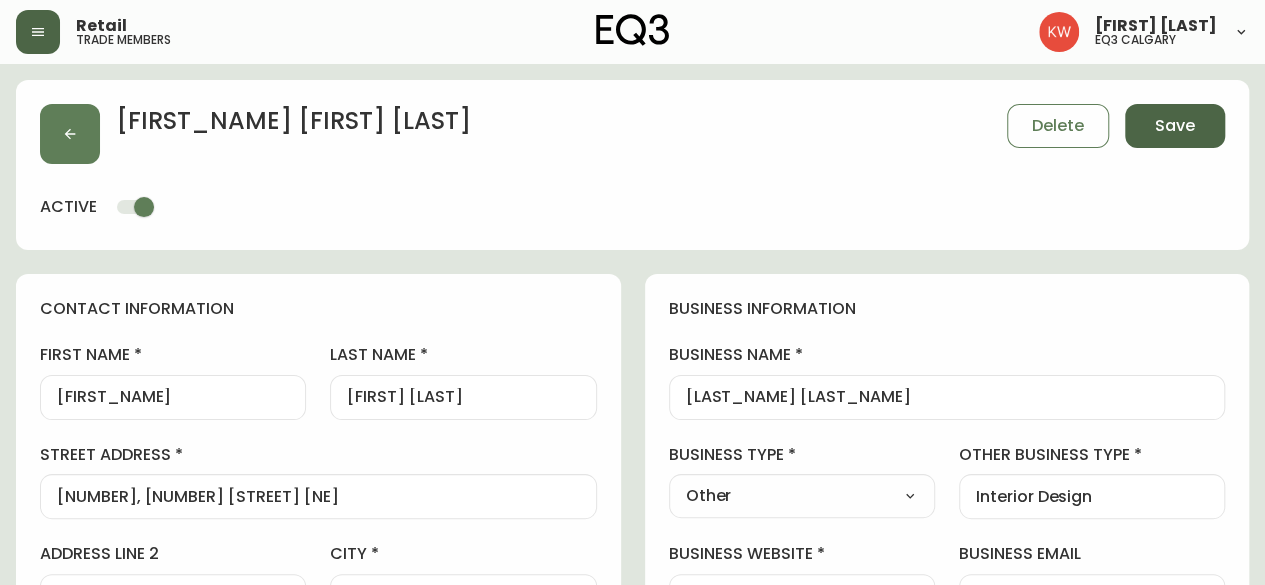 click on "Save" at bounding box center [1175, 126] 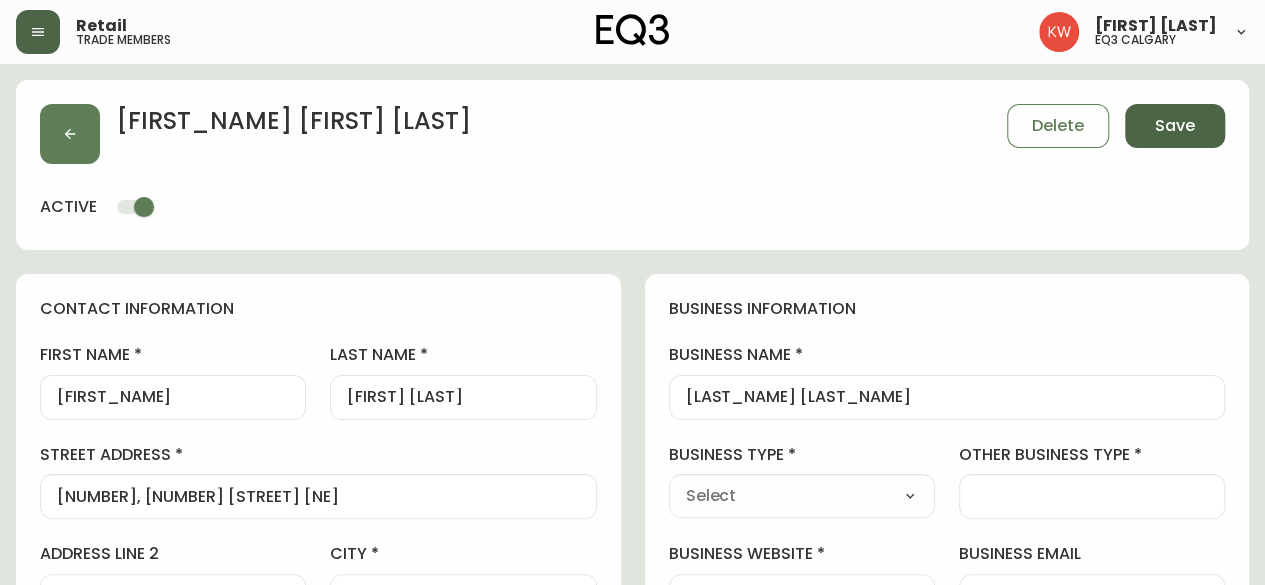 select 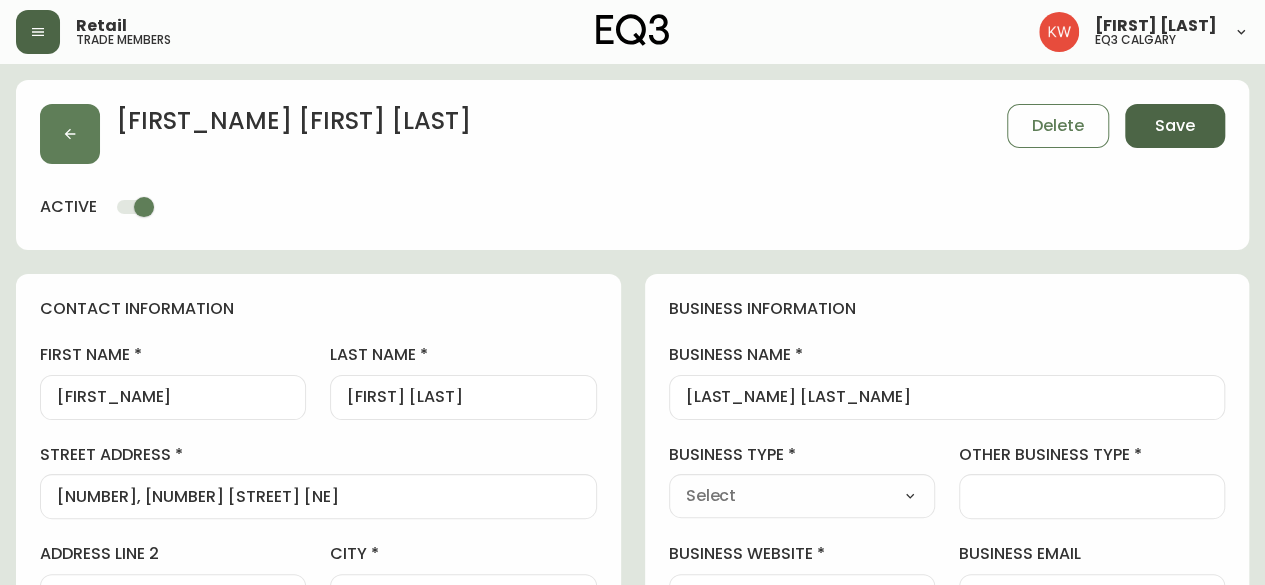 type on "Other" 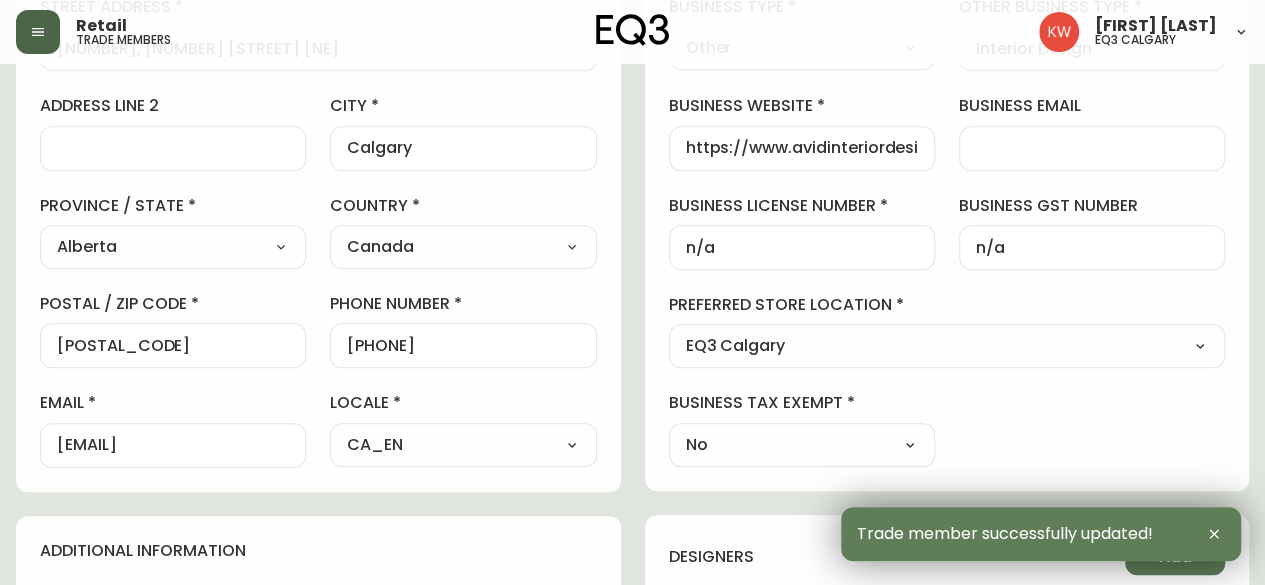 scroll, scrollTop: 500, scrollLeft: 0, axis: vertical 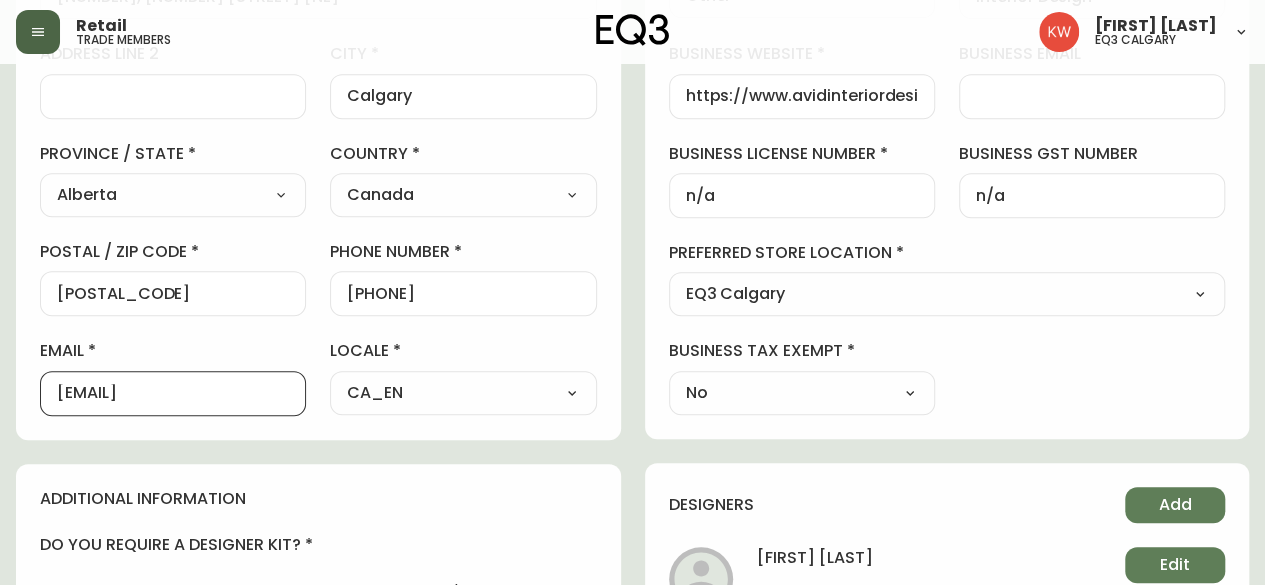 drag, startPoint x: 58, startPoint y: 393, endPoint x: 306, endPoint y: 391, distance: 248.00807 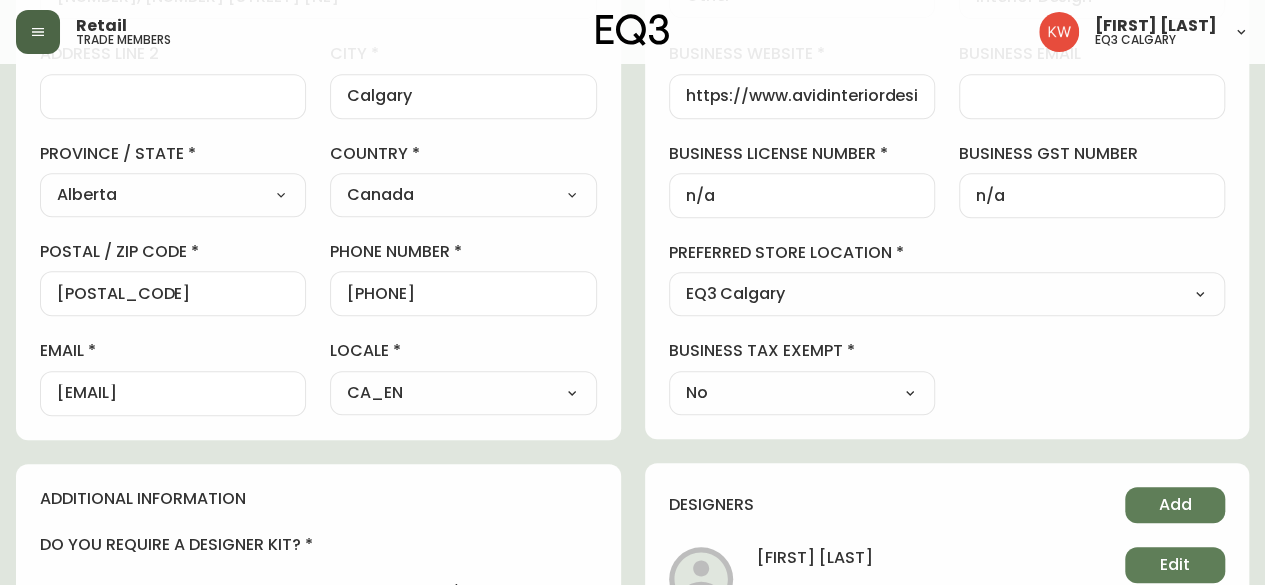 scroll, scrollTop: 0, scrollLeft: 0, axis: both 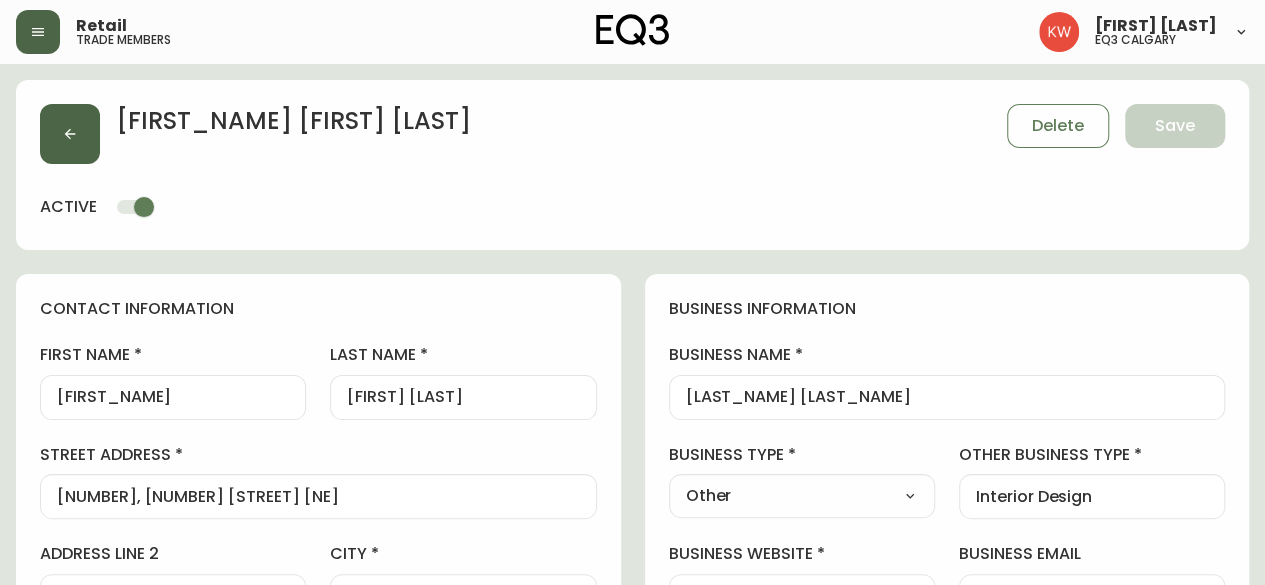 click at bounding box center (70, 134) 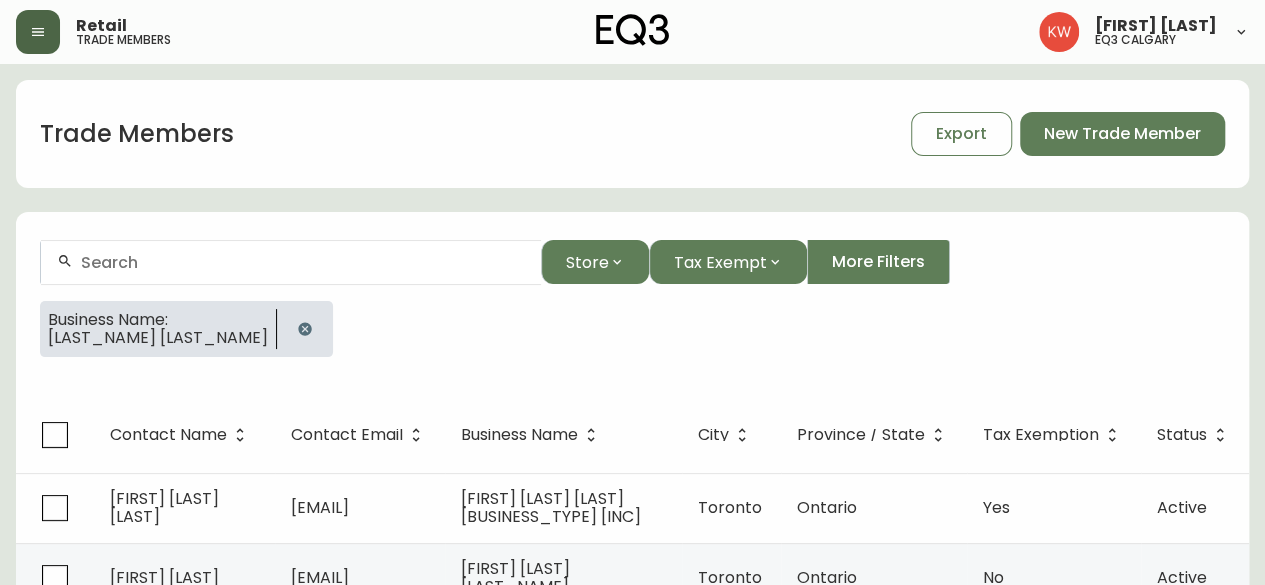 click 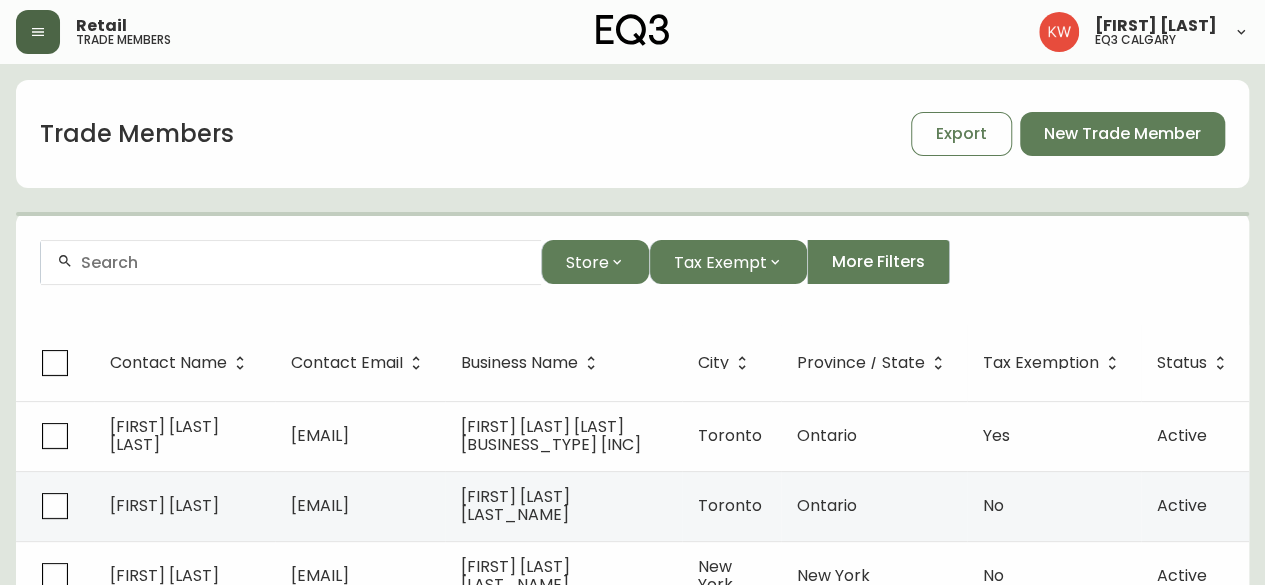 click at bounding box center [303, 262] 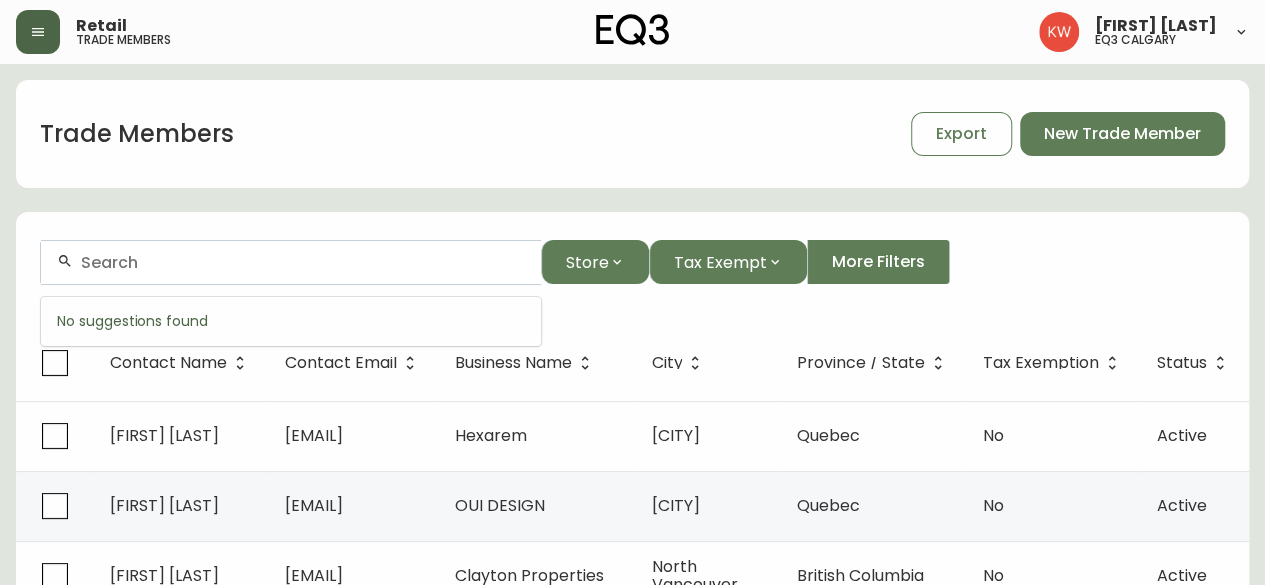 paste on "[EMAIL]" 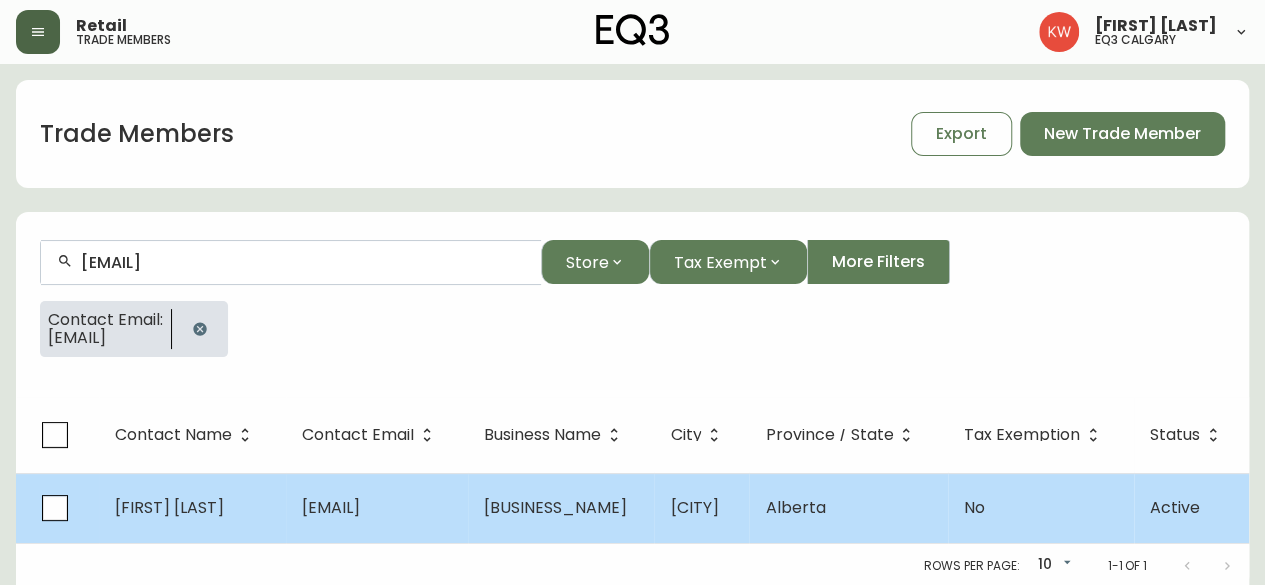 type on "[EMAIL]" 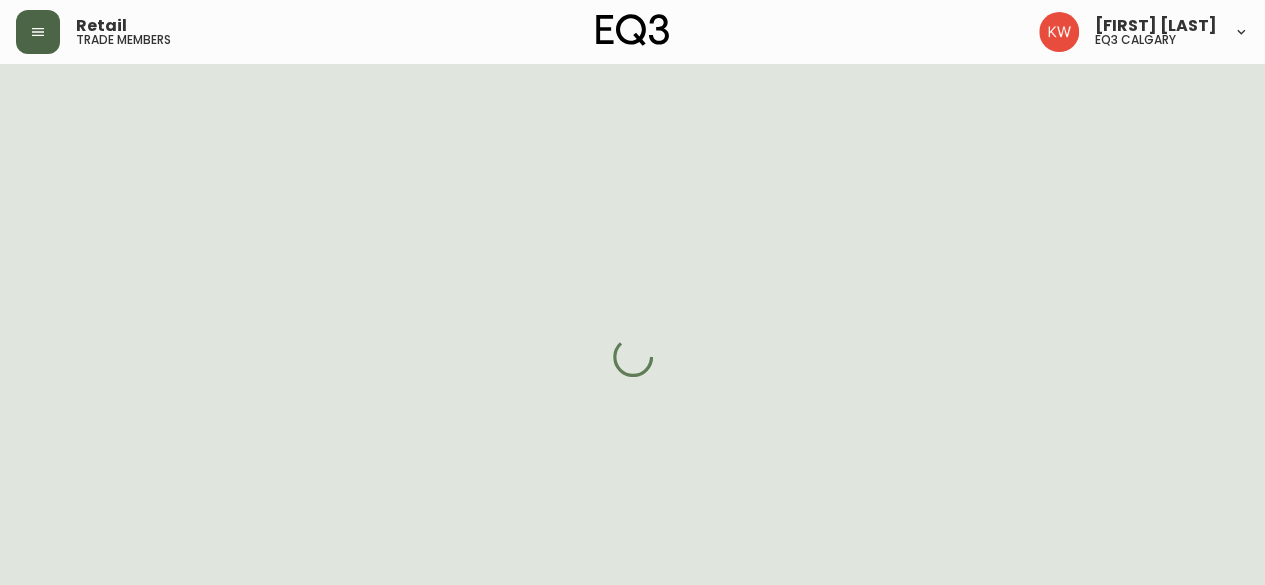 select on "AB" 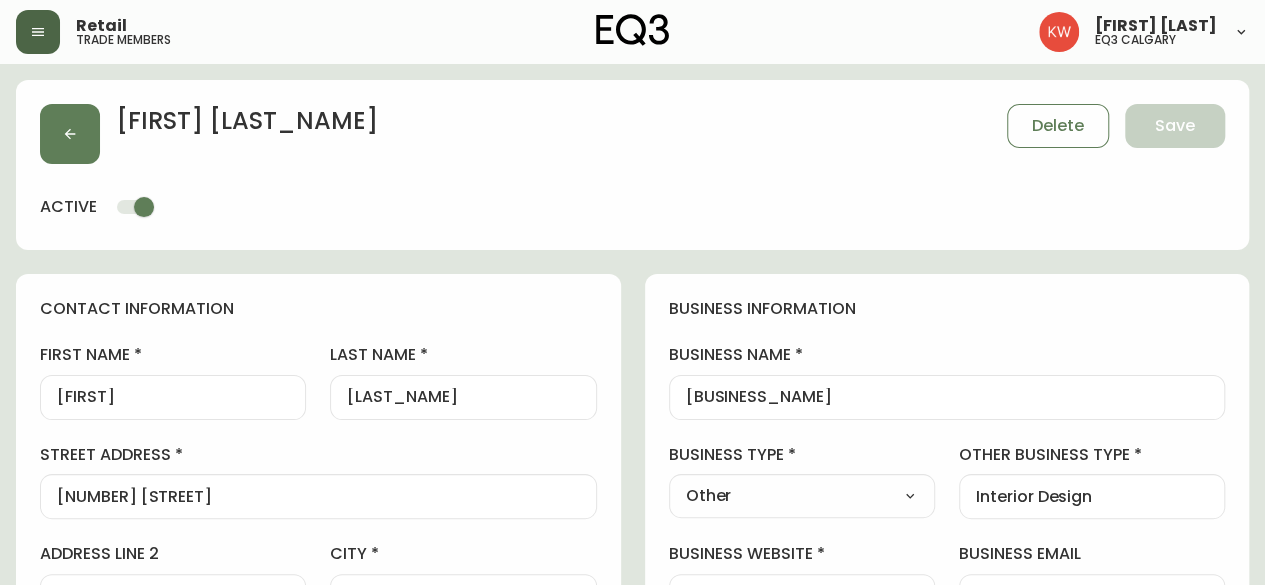 type on "EQ3 Calgary" 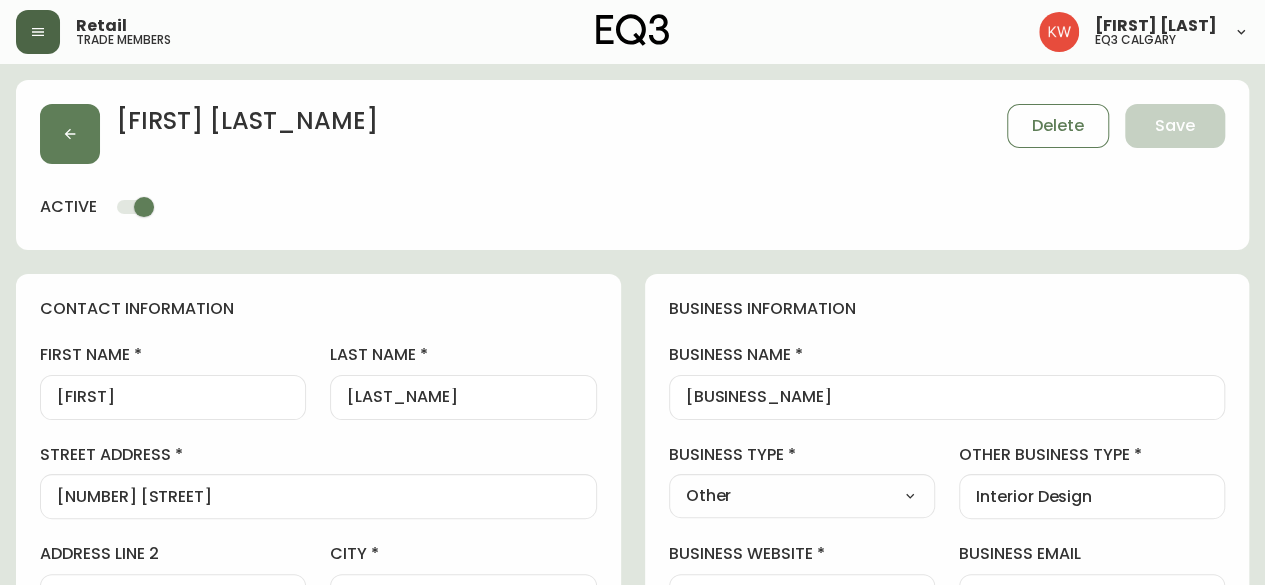 select on "cjw10z96m00006gs08l3o91tv" 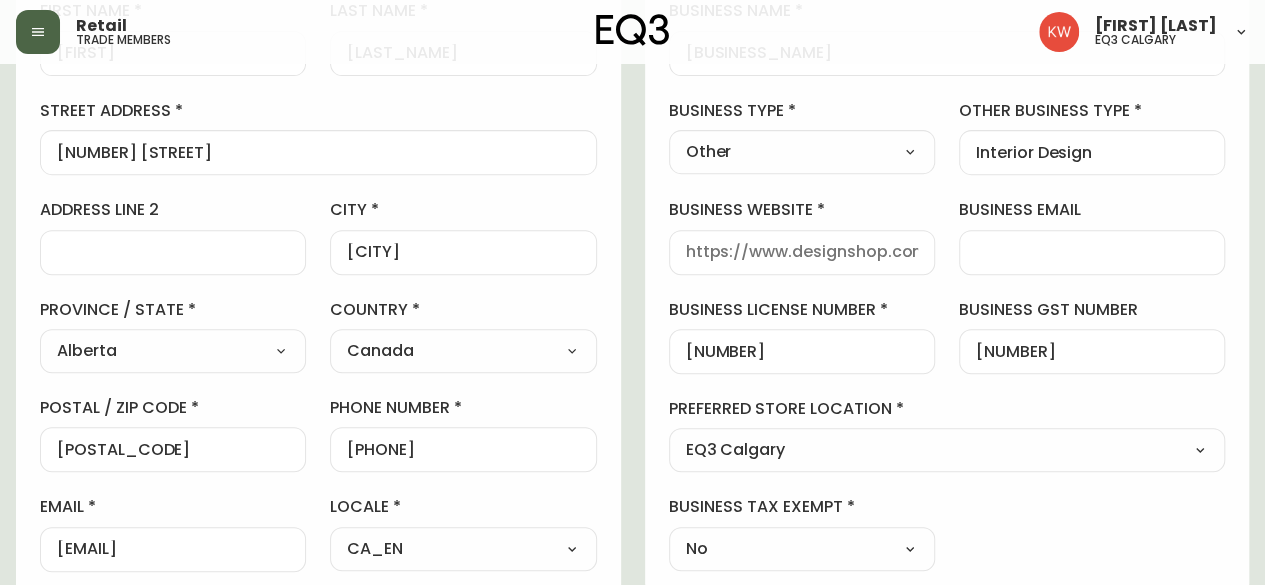 scroll, scrollTop: 300, scrollLeft: 0, axis: vertical 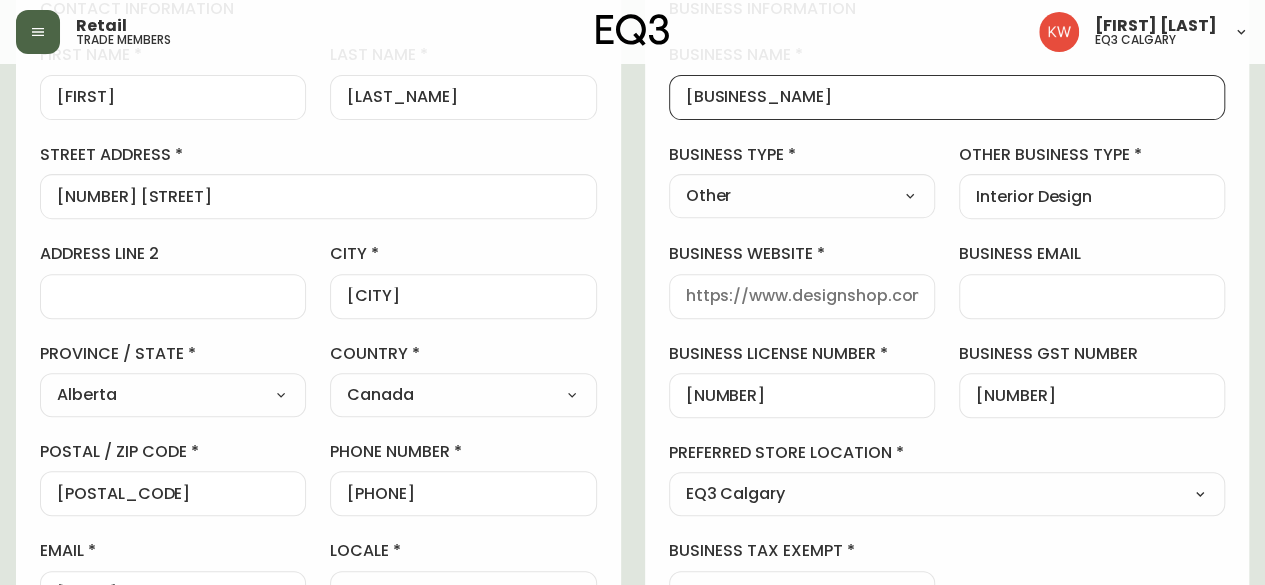 drag, startPoint x: 882, startPoint y: 88, endPoint x: 664, endPoint y: 87, distance: 218.00229 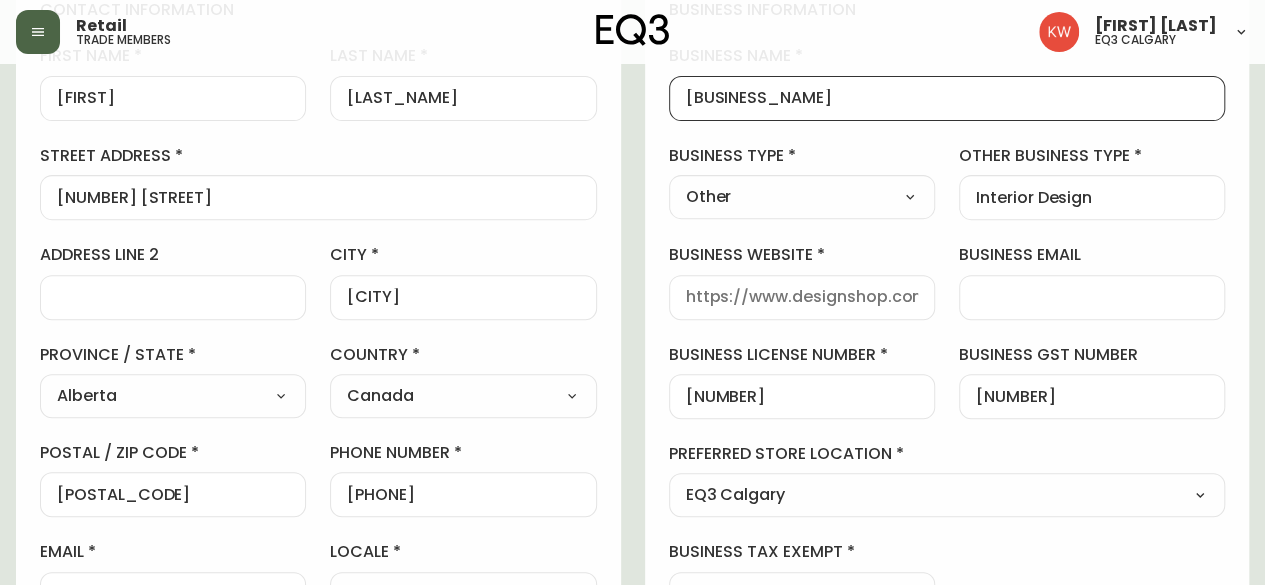 scroll, scrollTop: 200, scrollLeft: 0, axis: vertical 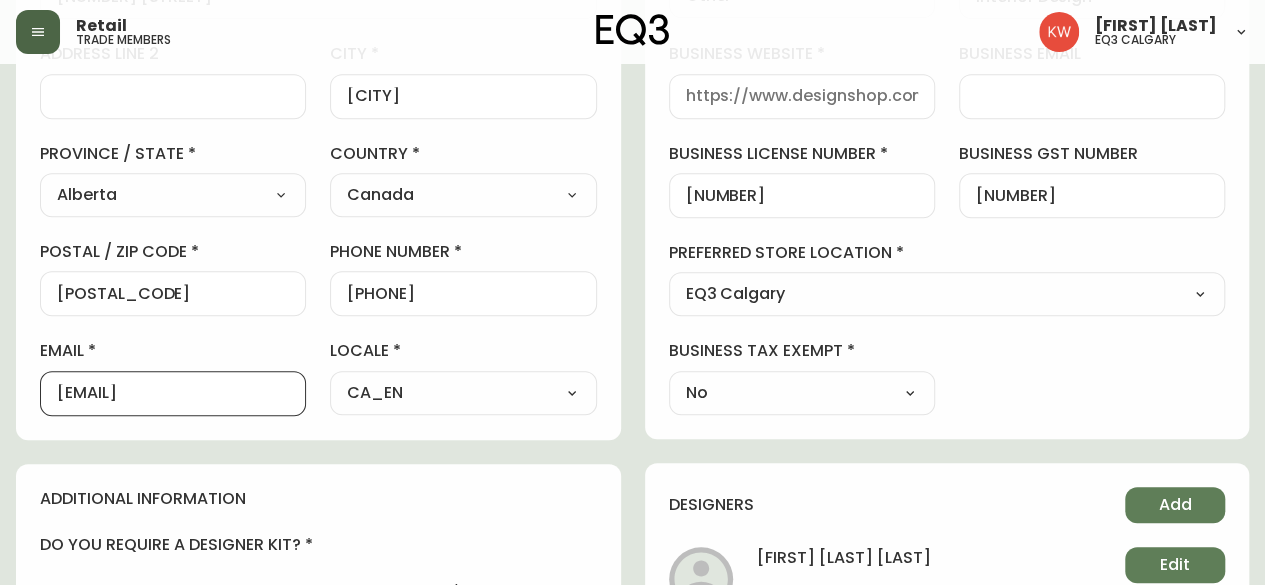 drag, startPoint x: 284, startPoint y: 392, endPoint x: 122, endPoint y: 395, distance: 162.02777 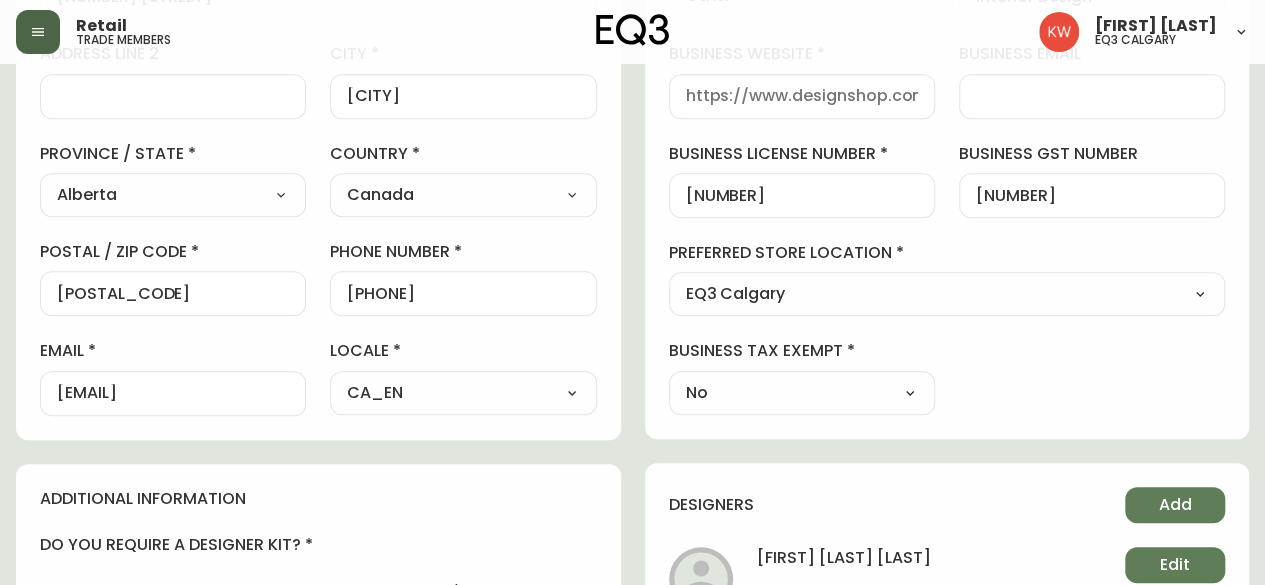 scroll, scrollTop: 0, scrollLeft: 0, axis: both 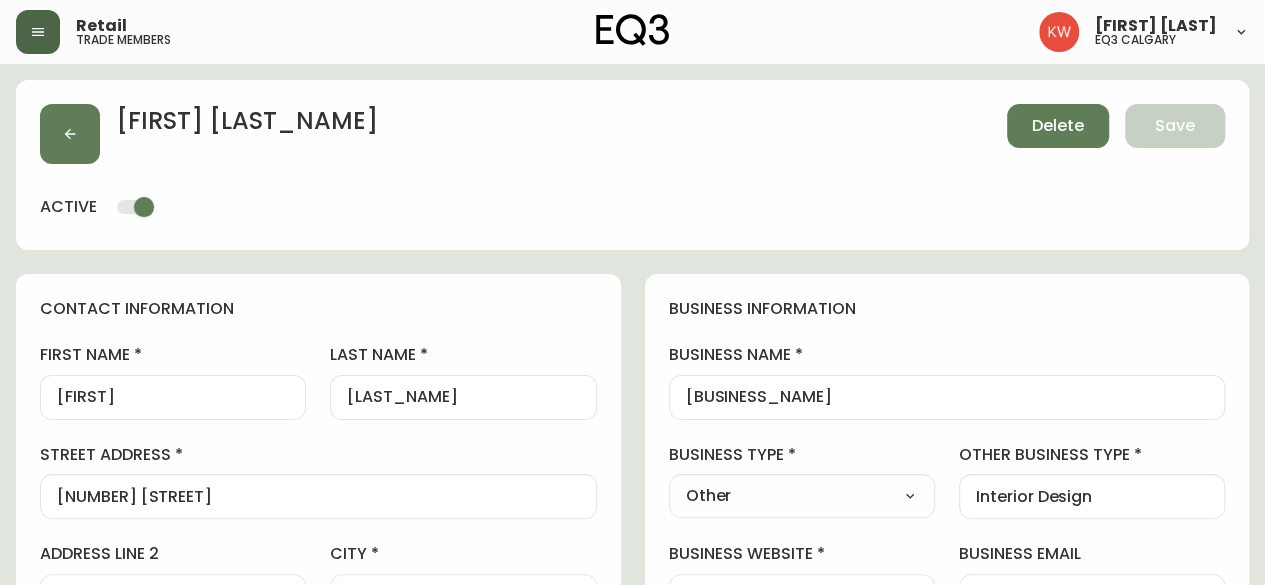 click on "Delete" at bounding box center [1058, 126] 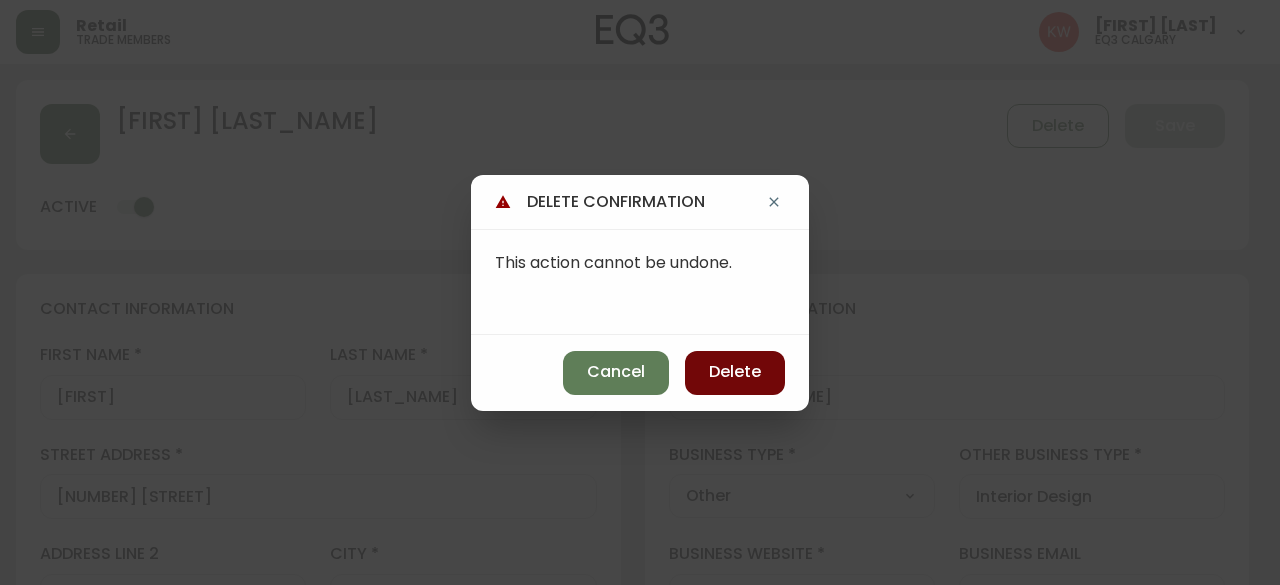 click on "Delete" at bounding box center (735, 372) 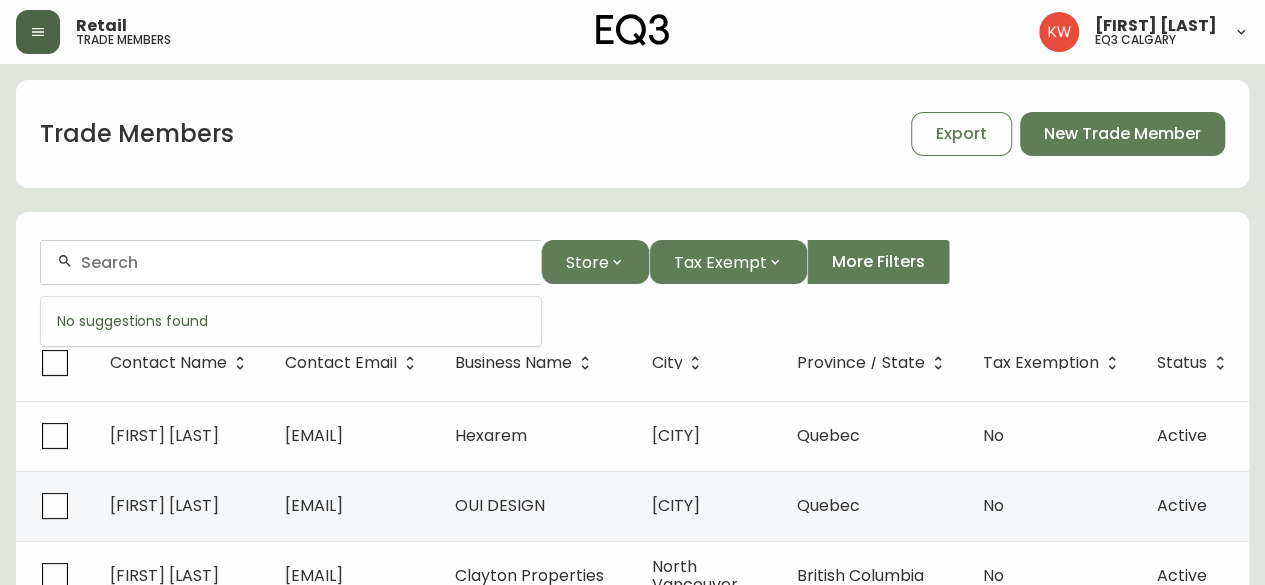 click at bounding box center (303, 262) 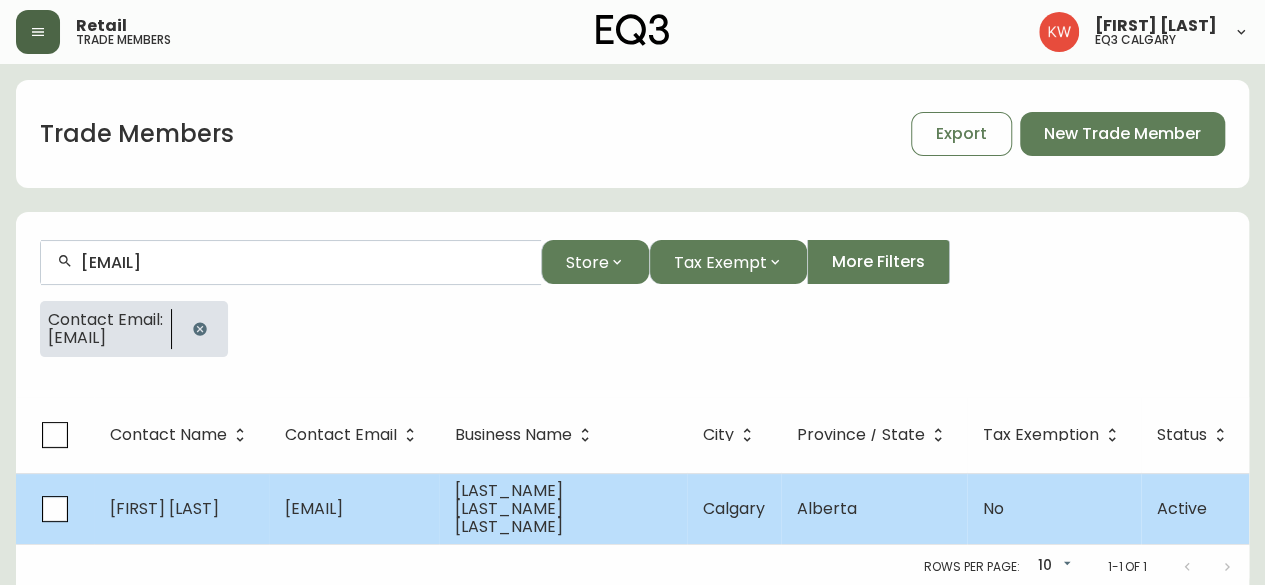 type on "[EMAIL]" 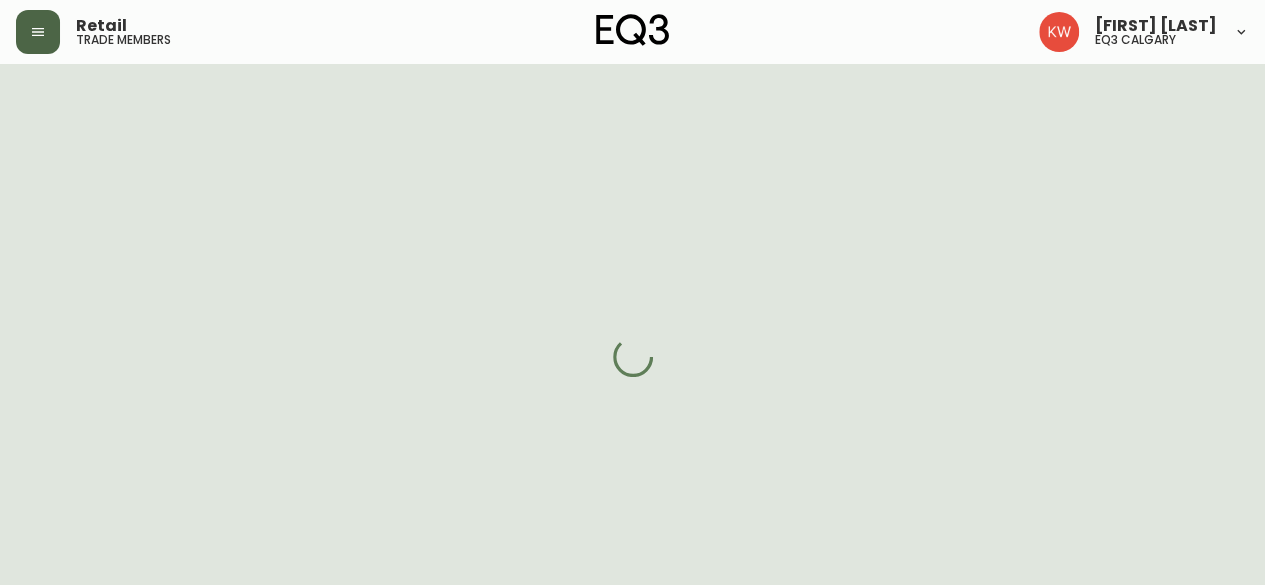 select on "AB" 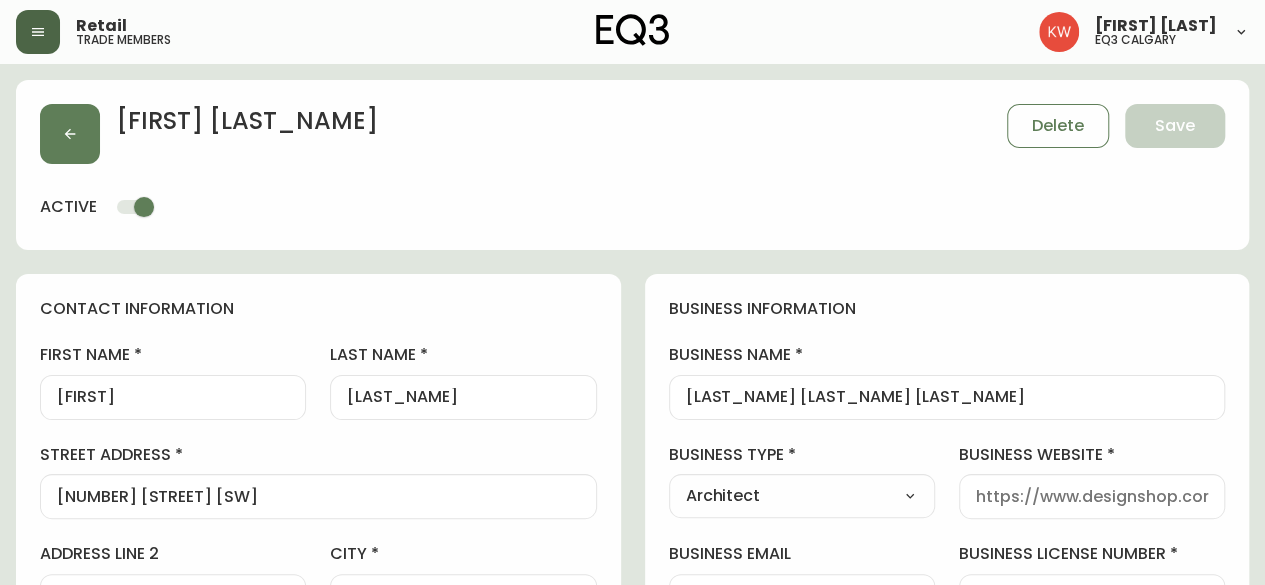 scroll, scrollTop: 0, scrollLeft: 0, axis: both 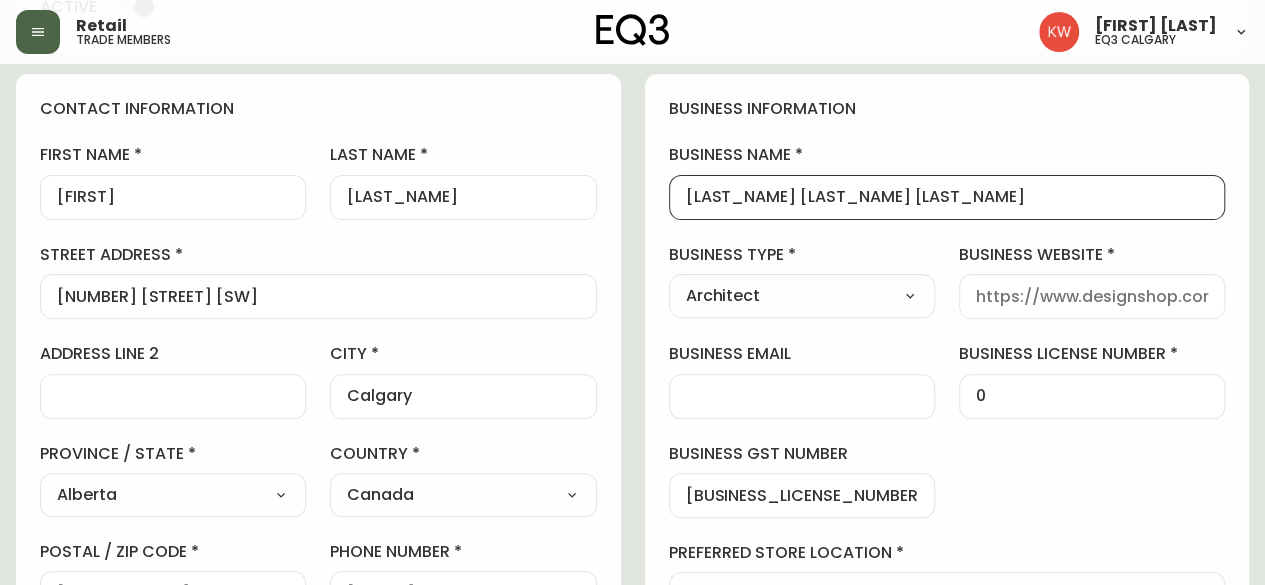 drag, startPoint x: 971, startPoint y: 190, endPoint x: 586, endPoint y: 245, distance: 388.90872 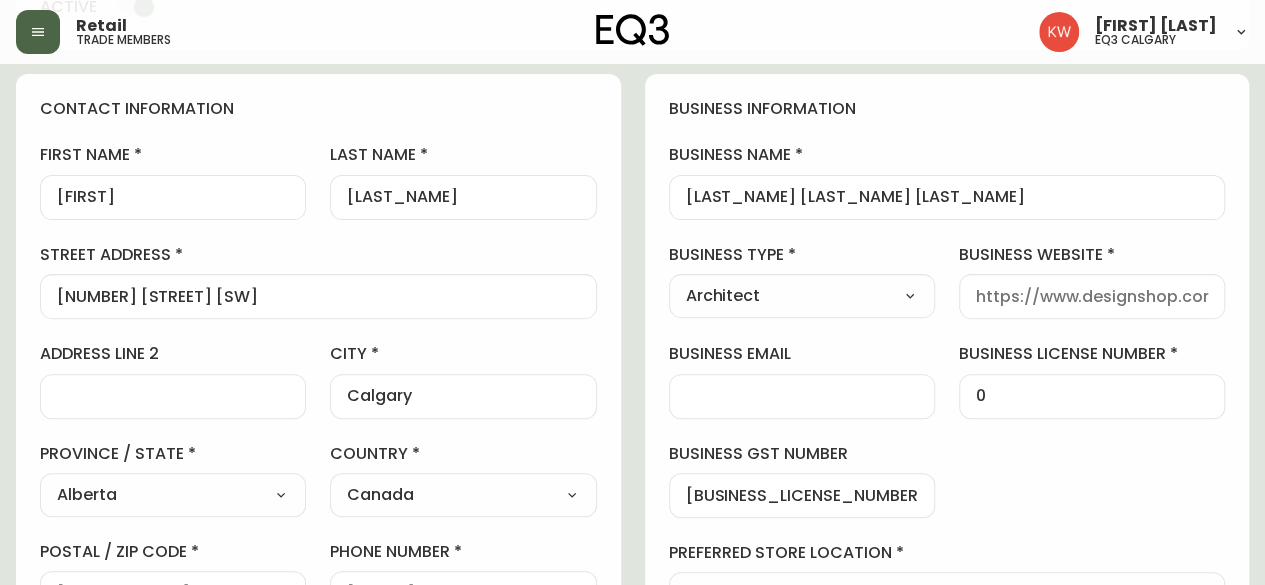 scroll, scrollTop: 0, scrollLeft: 0, axis: both 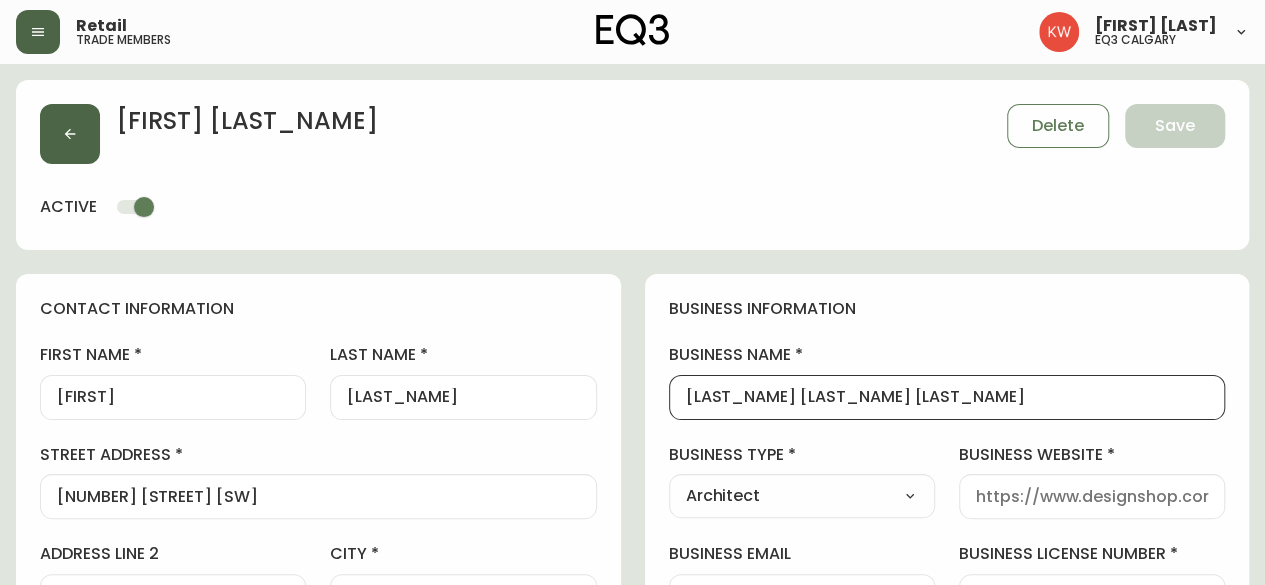 click at bounding box center [70, 134] 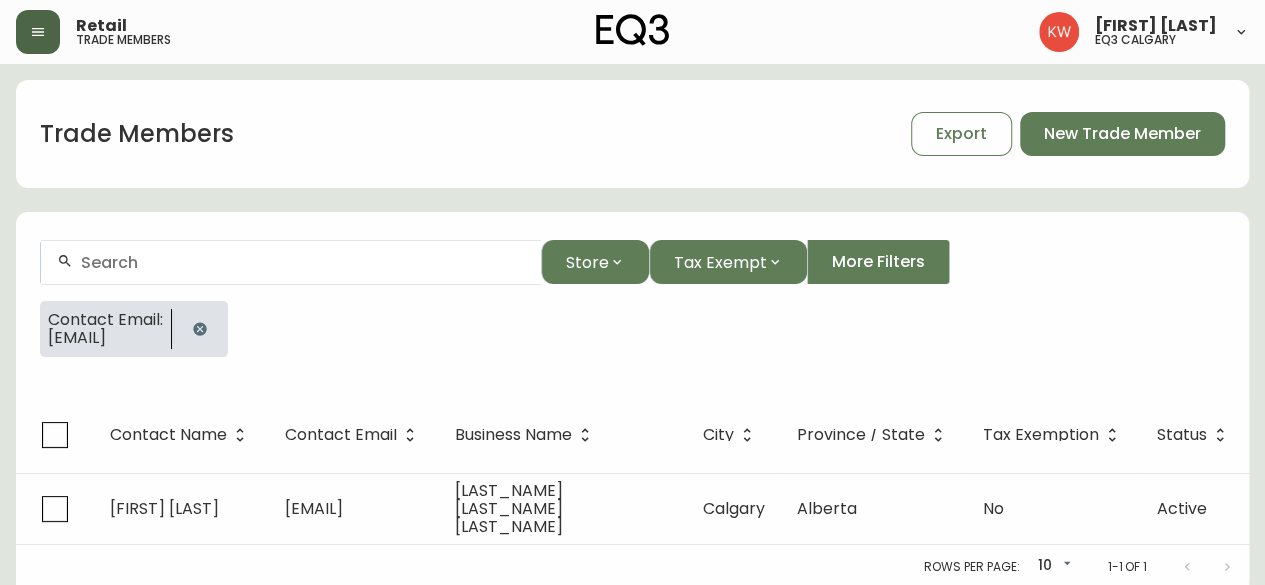 click 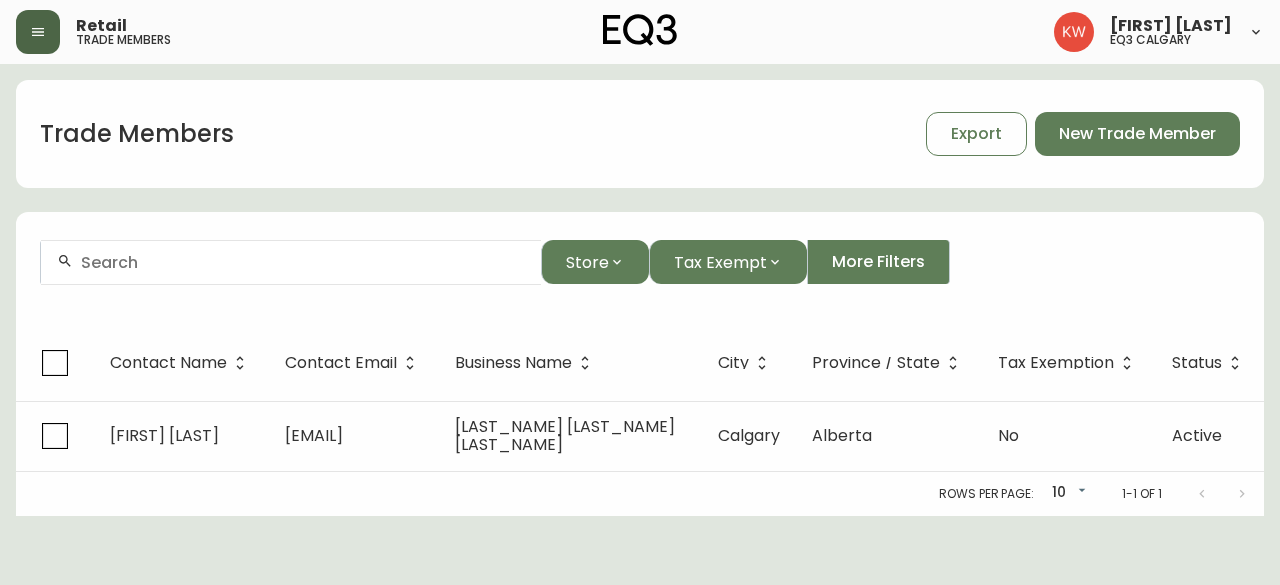 click at bounding box center (303, 262) 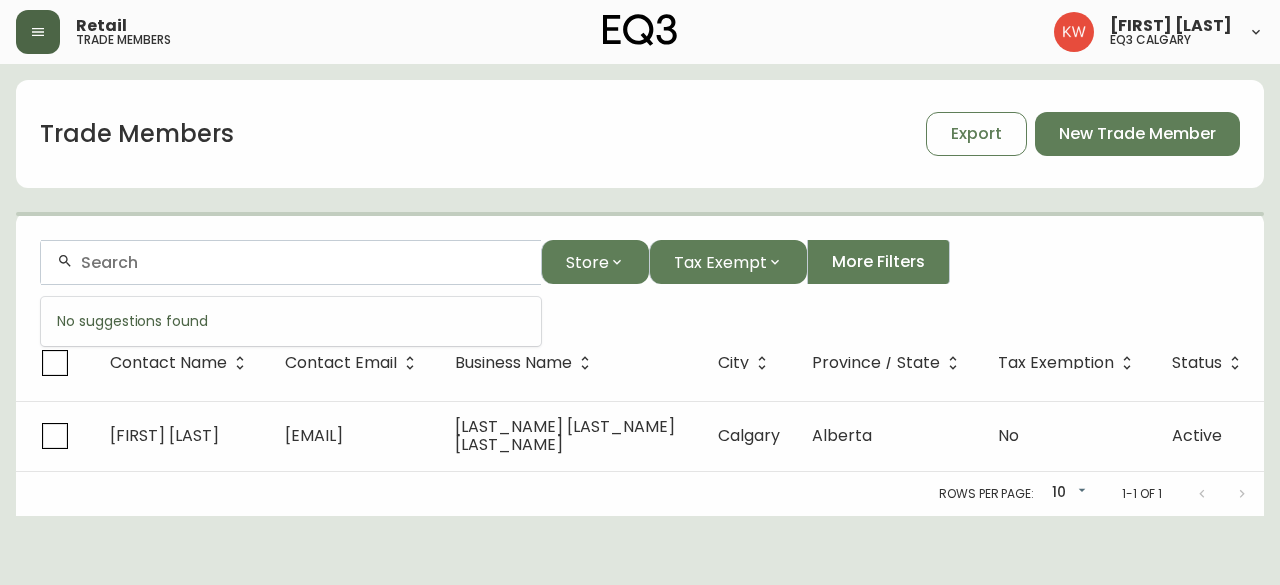 paste on "[EMAIL]" 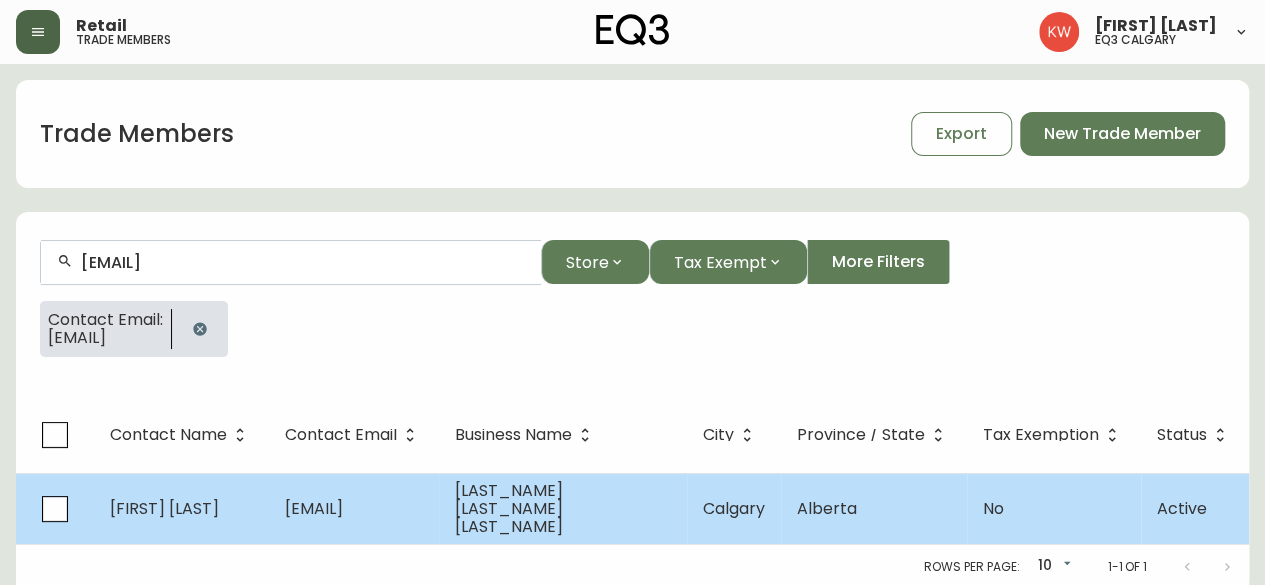 type on "[EMAIL]" 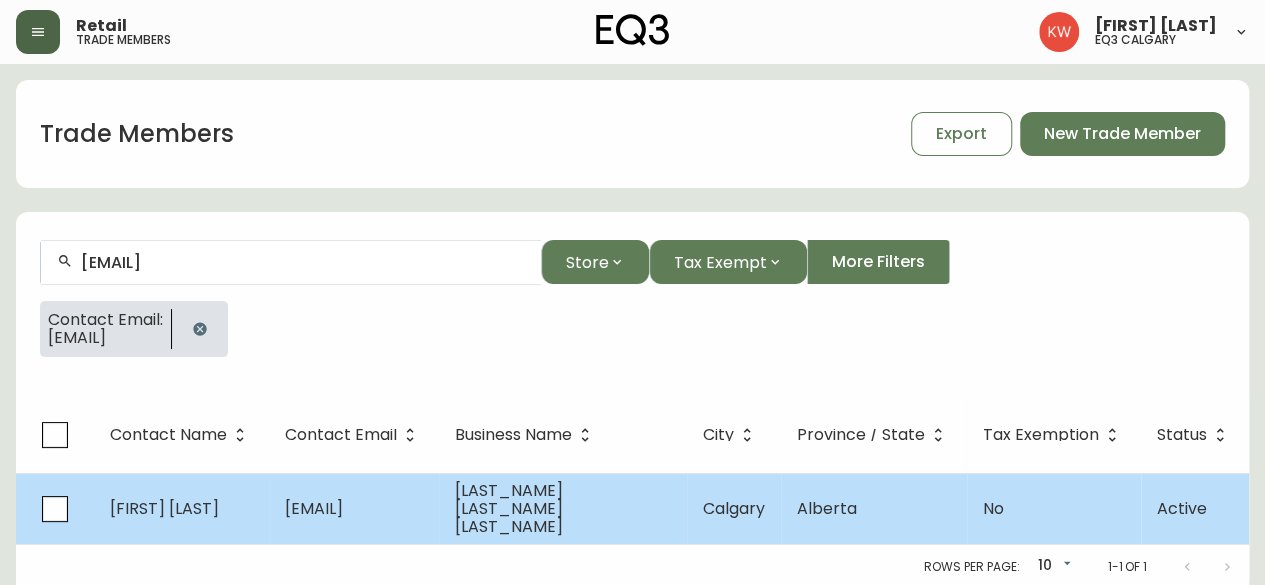 click on "[FIRST] [LAST]" at bounding box center [164, 508] 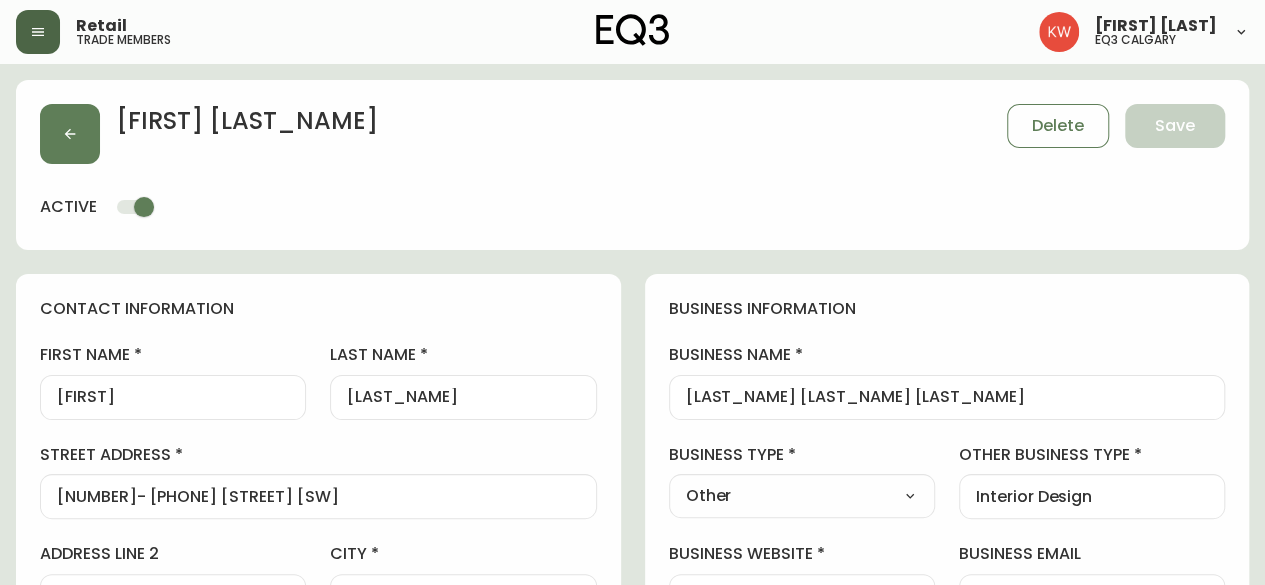 type on "EQ3 Calgary" 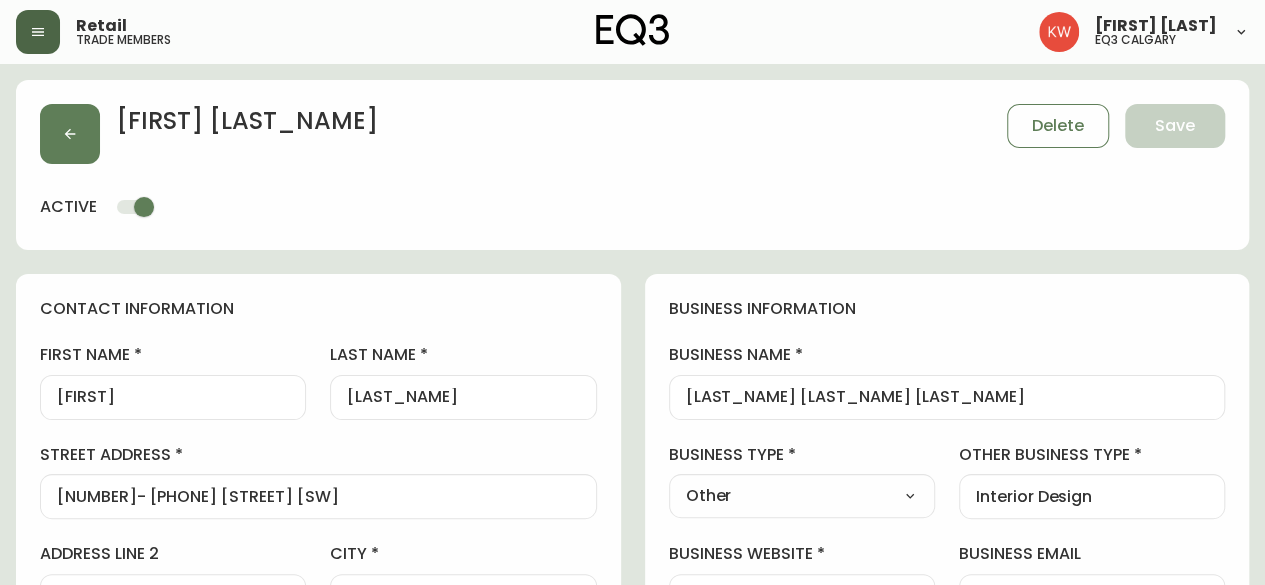 select on "cjw10z96m00006gs08l3o91tv" 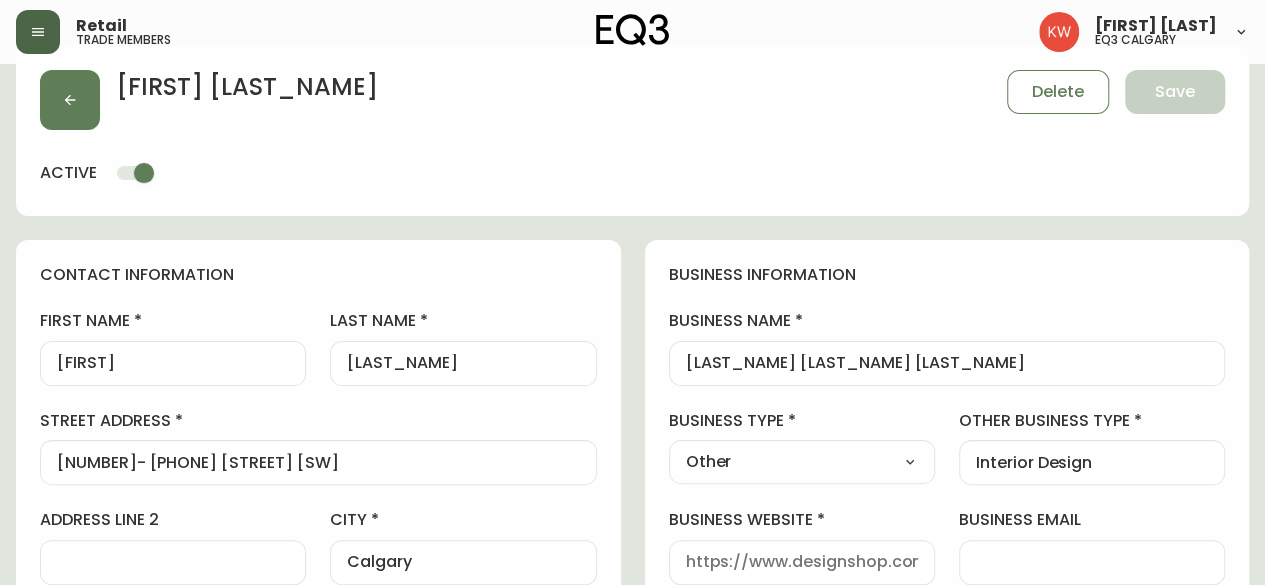 scroll, scrollTop: 0, scrollLeft: 0, axis: both 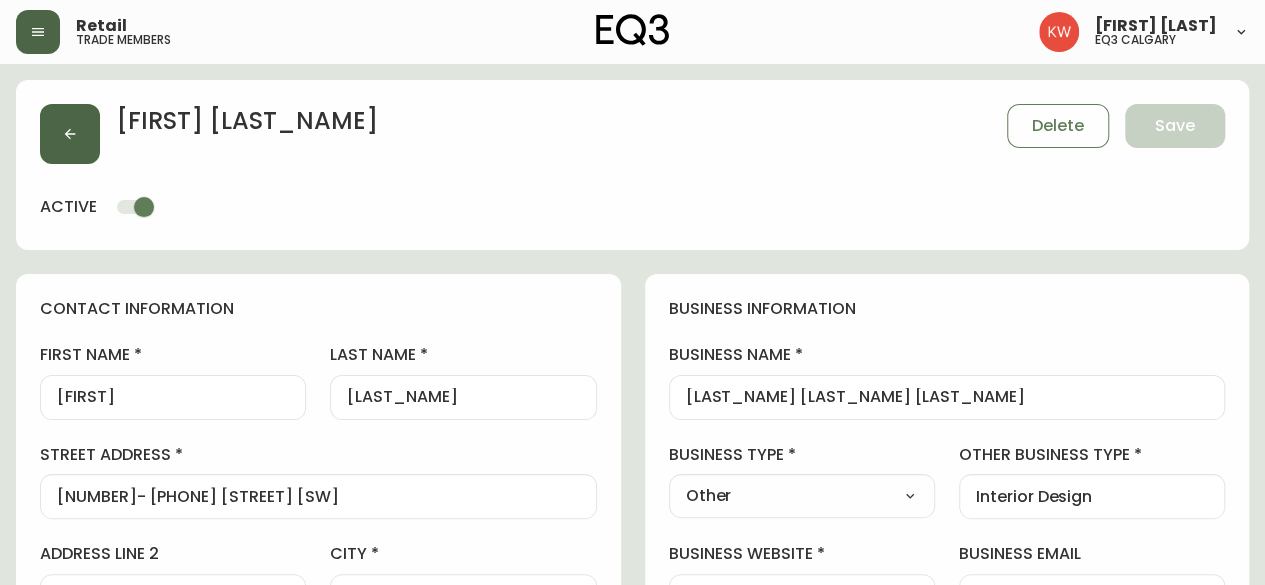 click at bounding box center (70, 134) 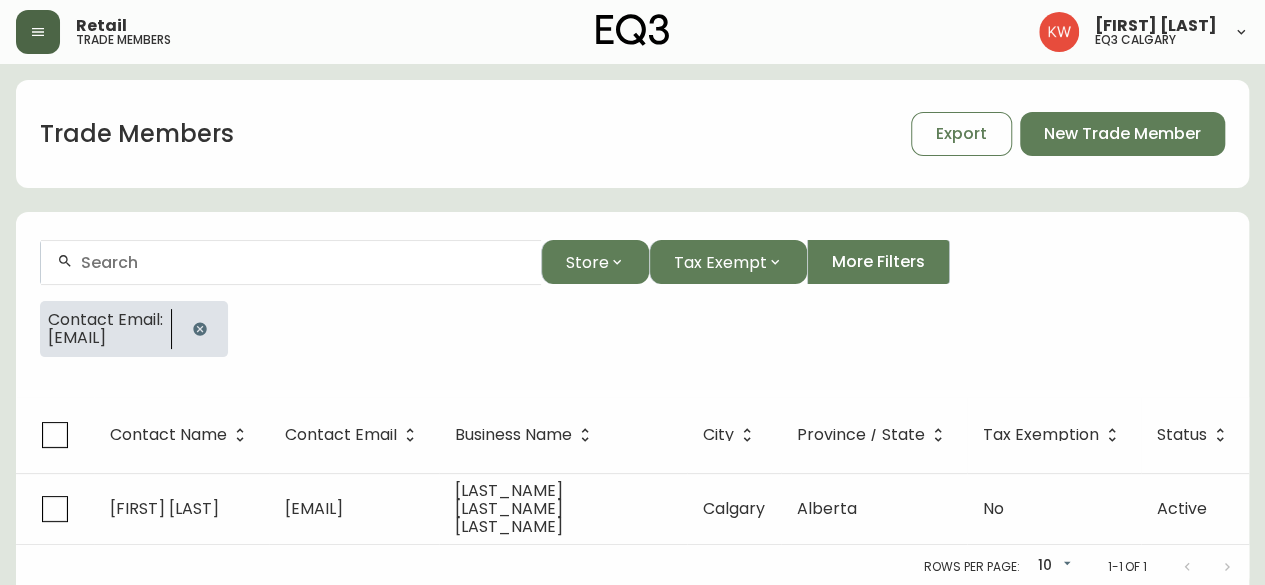 click 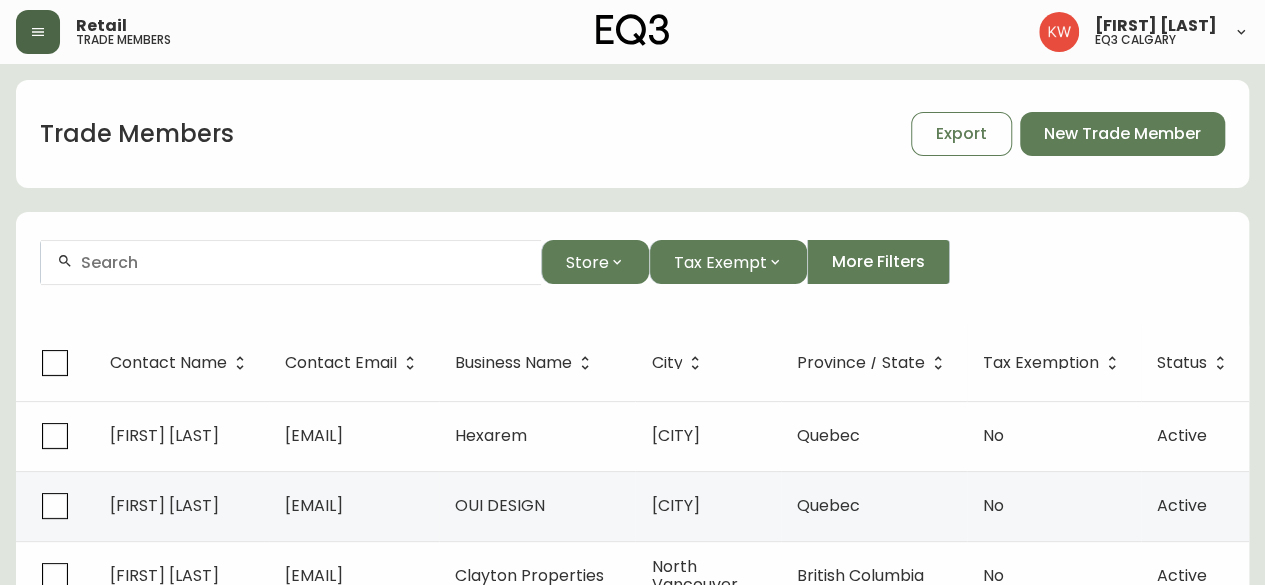click at bounding box center (303, 262) 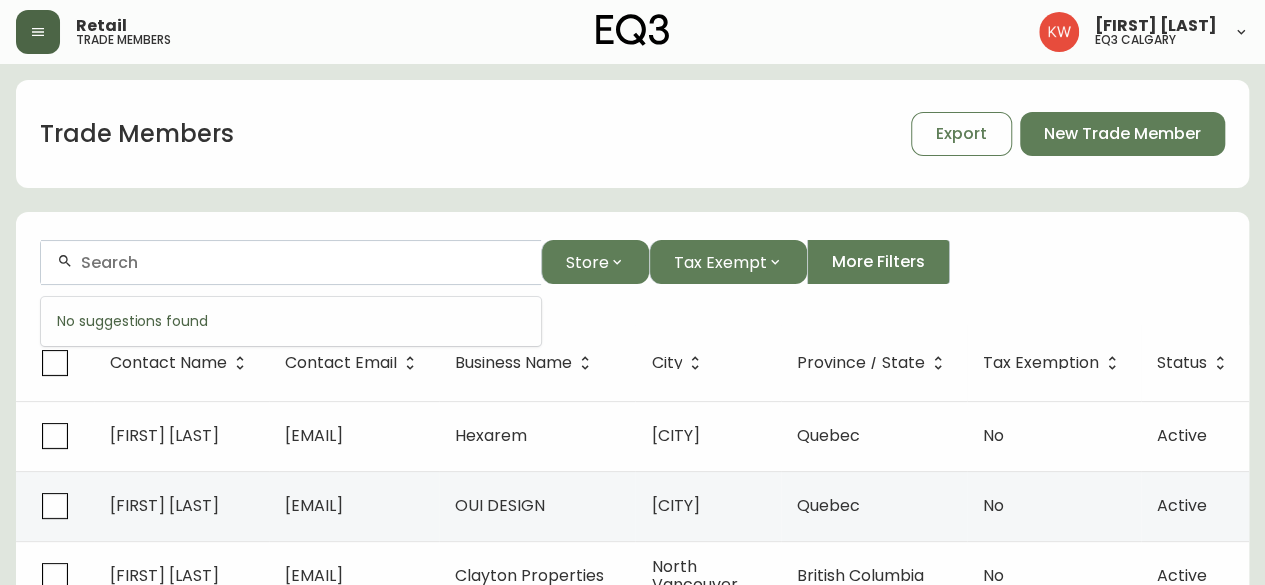 paste on "[EMAIL]" 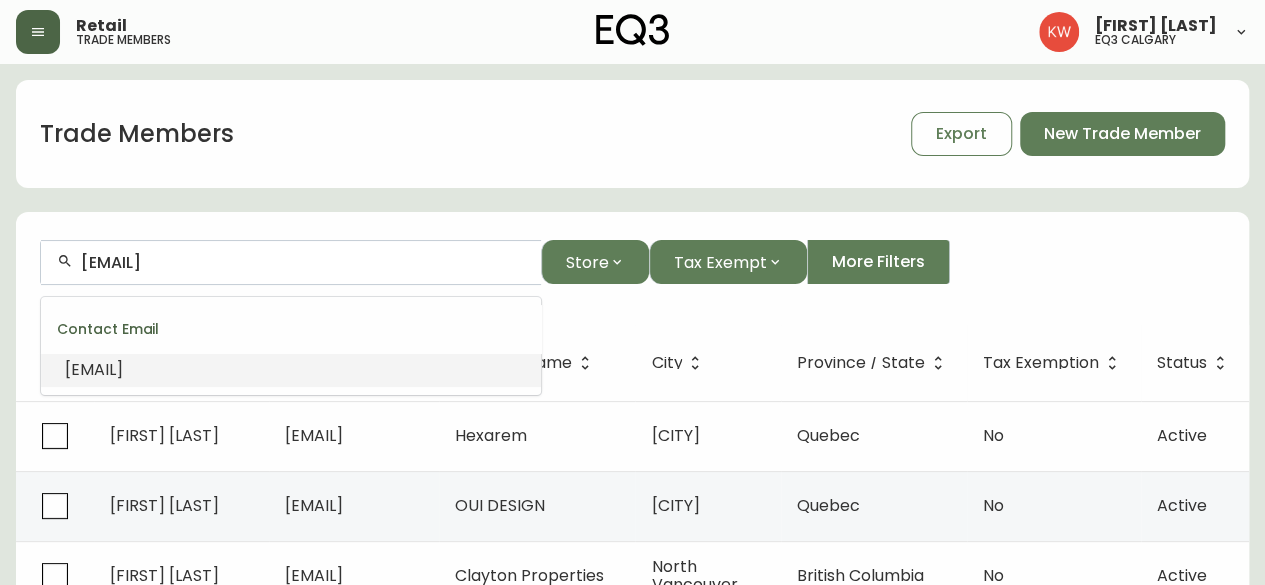 click on "[EMAIL]" at bounding box center (94, 369) 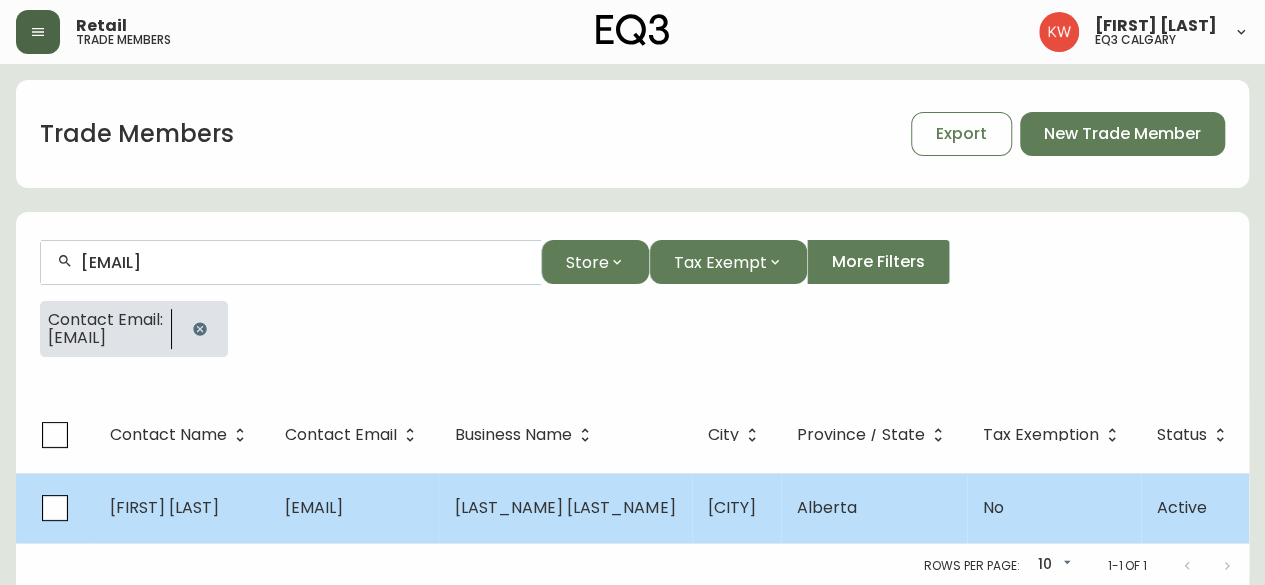 click on "[EMAIL]" at bounding box center [314, 507] 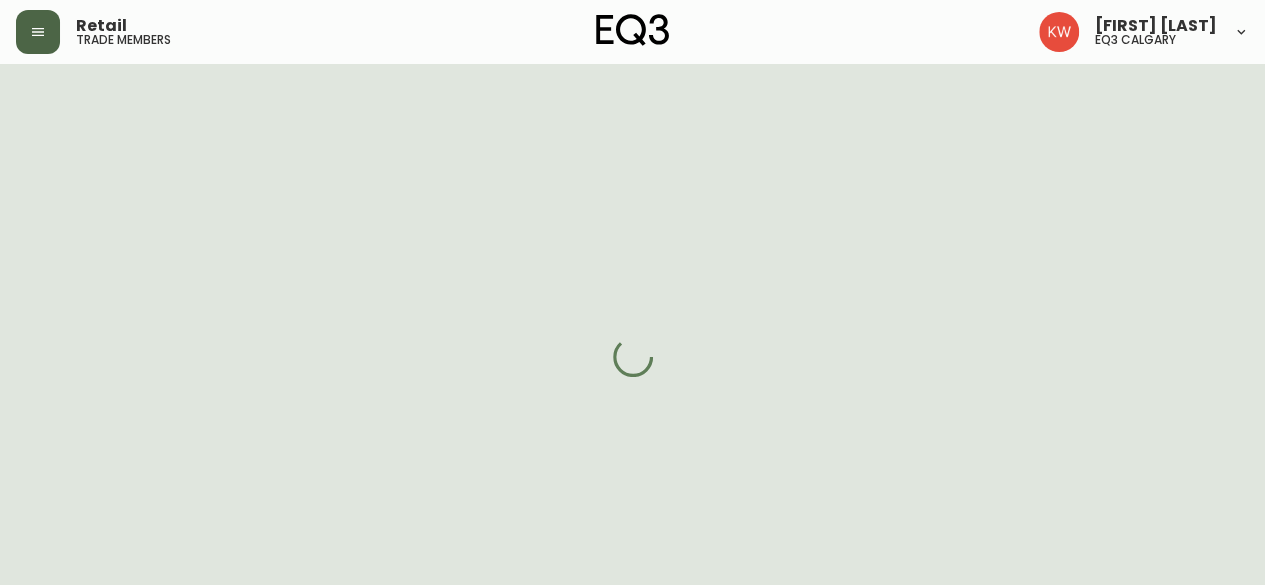 select on "AB" 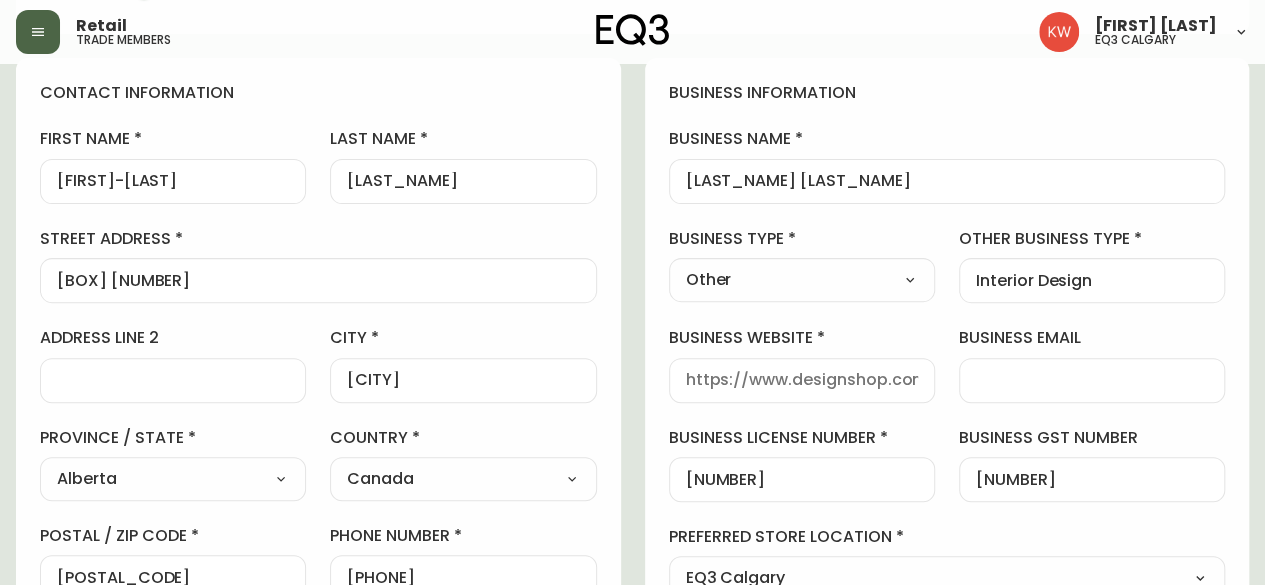 scroll, scrollTop: 100, scrollLeft: 0, axis: vertical 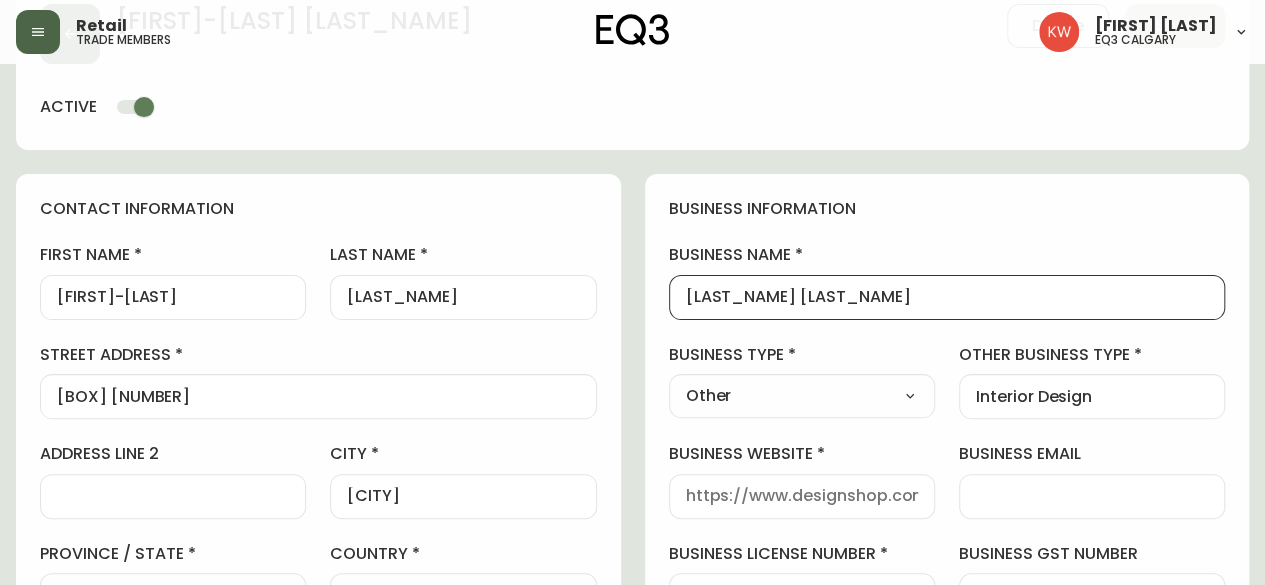 drag, startPoint x: 906, startPoint y: 293, endPoint x: 602, endPoint y: 267, distance: 305.1098 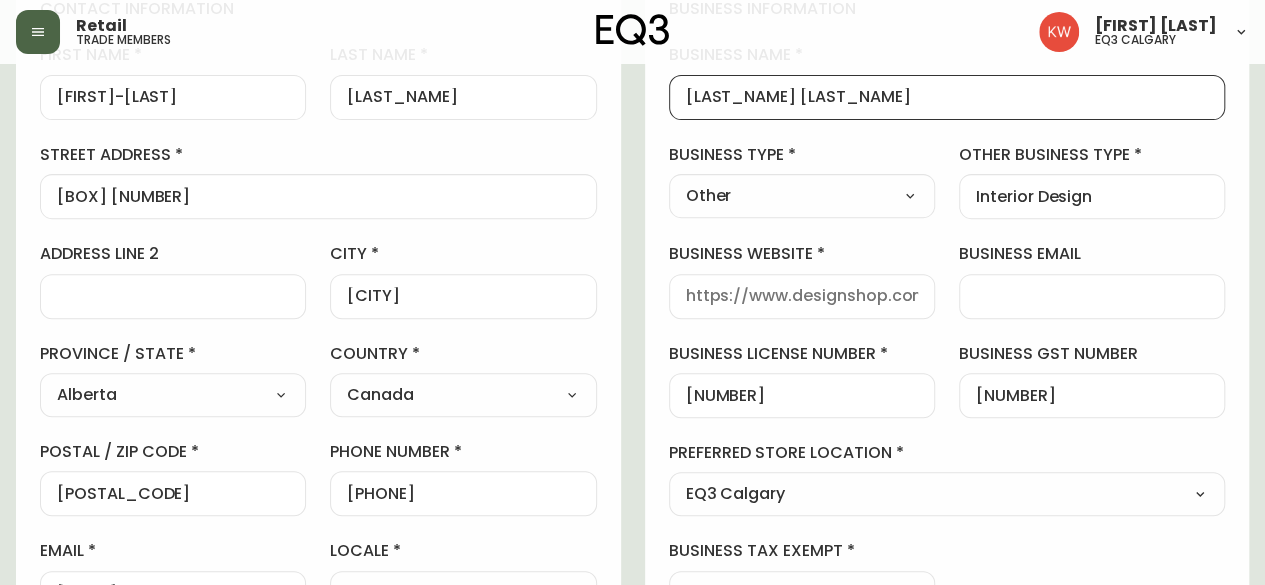 scroll, scrollTop: 200, scrollLeft: 0, axis: vertical 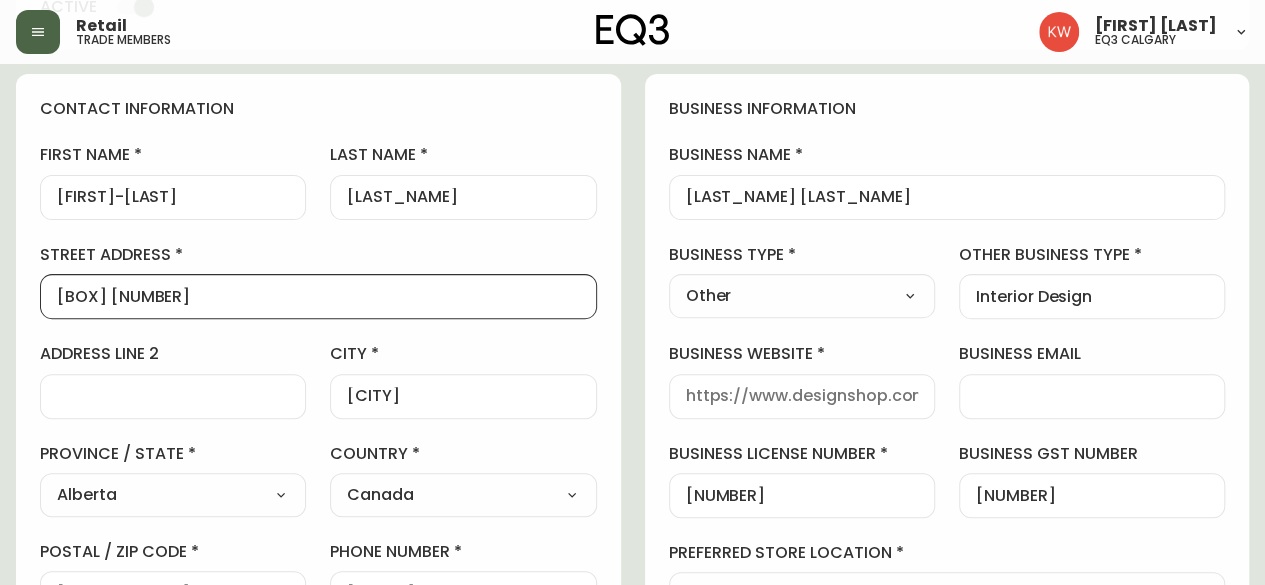 drag, startPoint x: 162, startPoint y: 299, endPoint x: 14, endPoint y: 316, distance: 148.97314 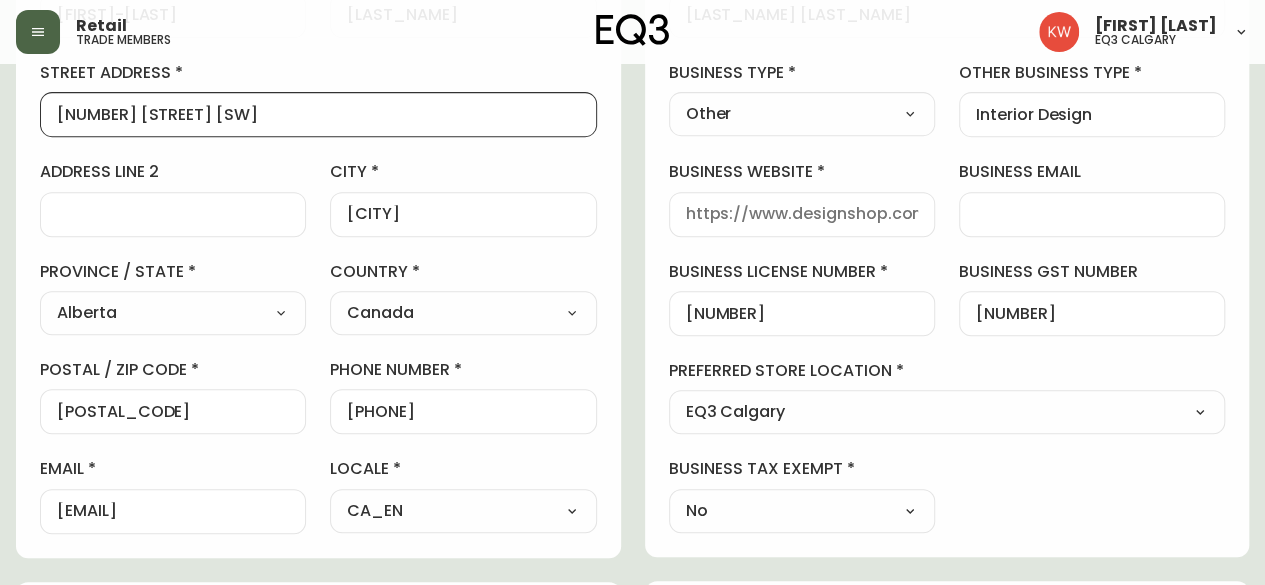 scroll, scrollTop: 400, scrollLeft: 0, axis: vertical 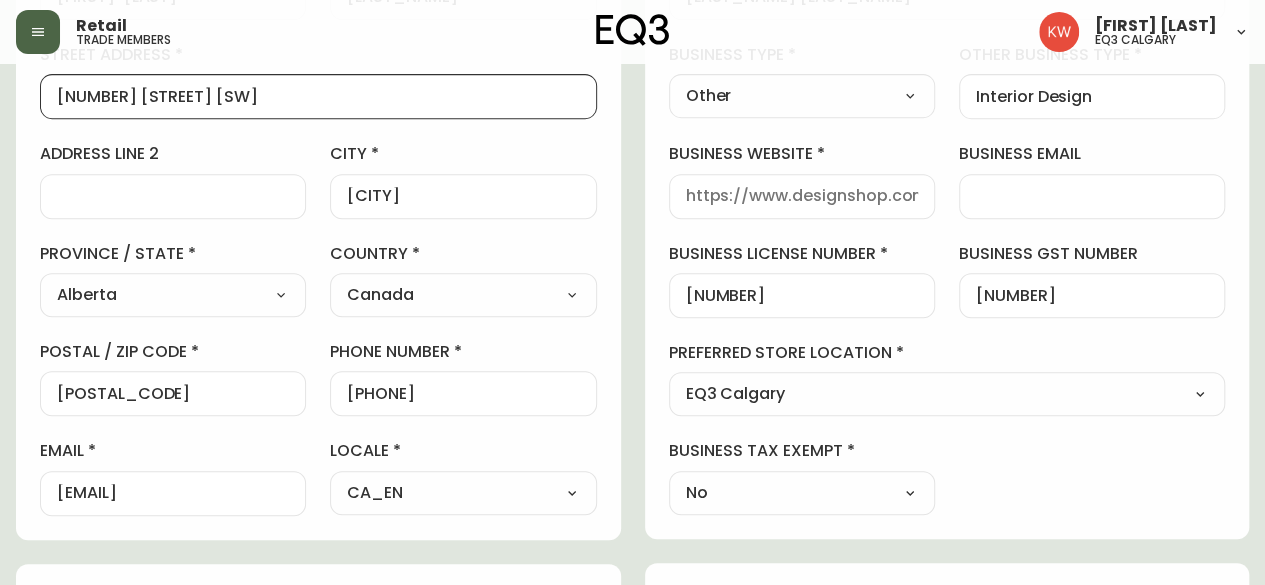 type on "[NUMBER] [STREET] [SW]" 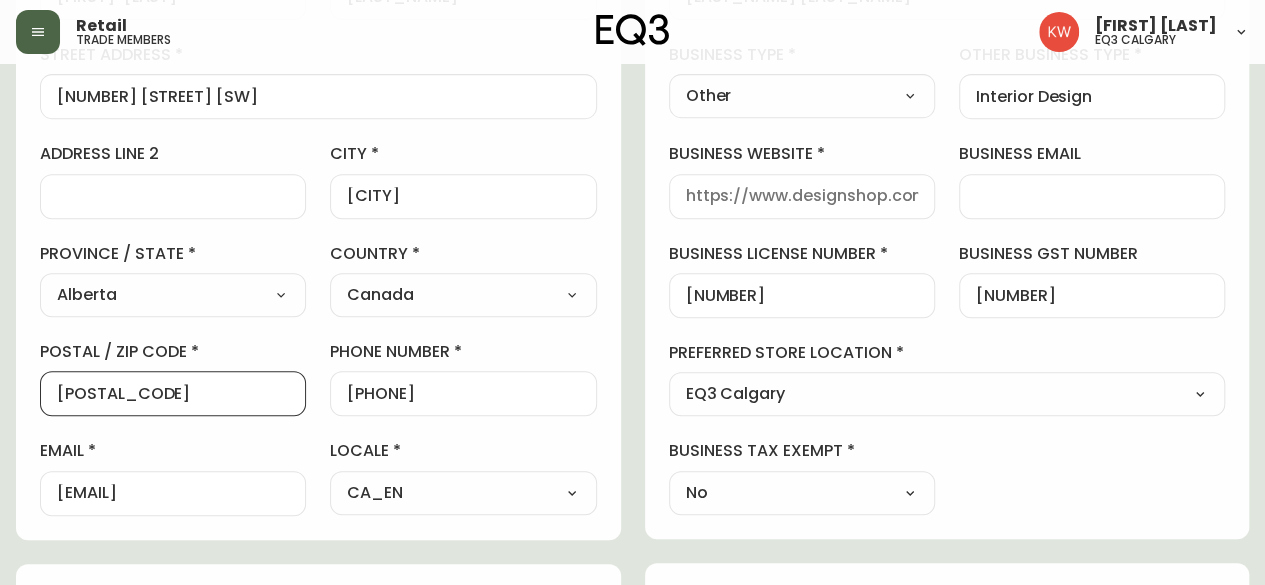 drag, startPoint x: 122, startPoint y: 392, endPoint x: 98, endPoint y: 391, distance: 24.020824 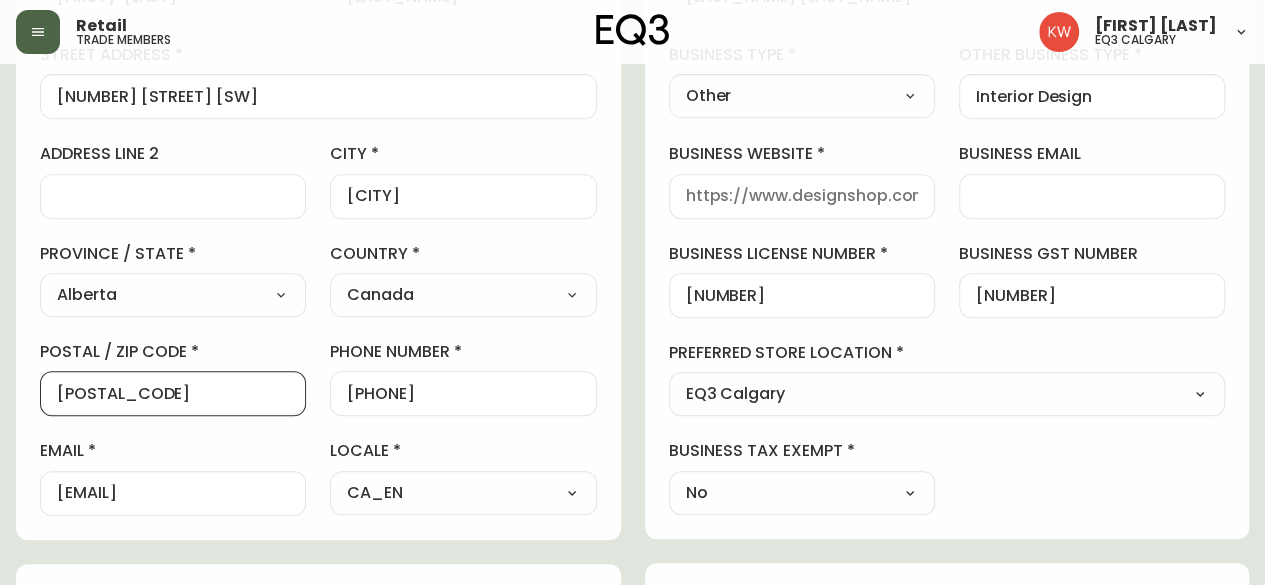type on "[POSTAL_CODE]" 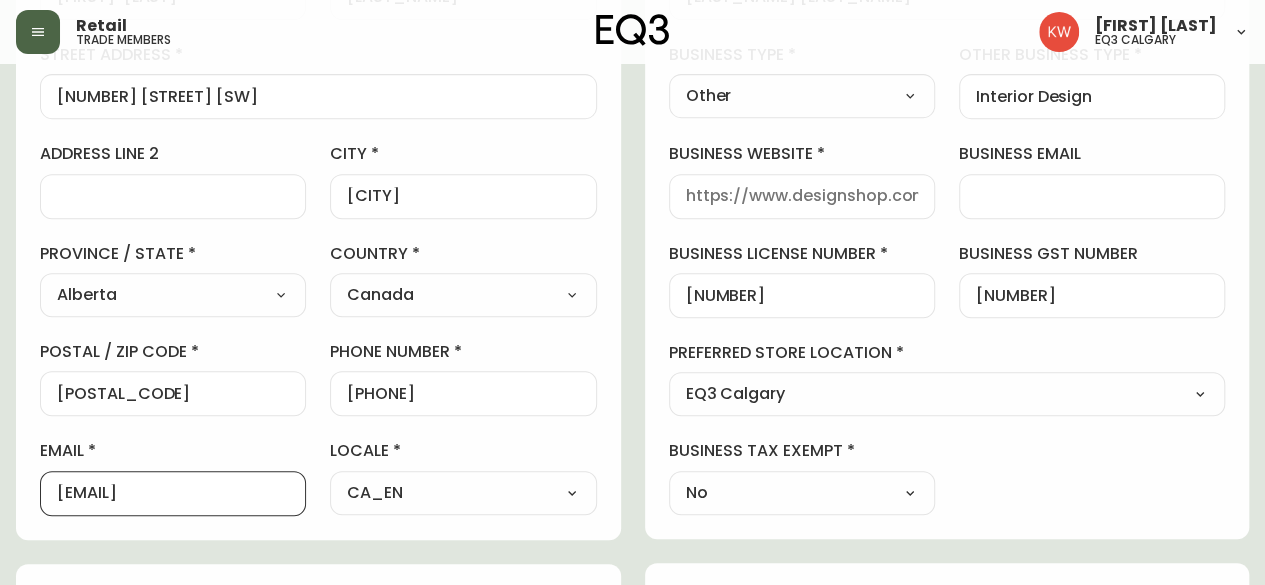 click on "[EMAIL]" at bounding box center (173, 493) 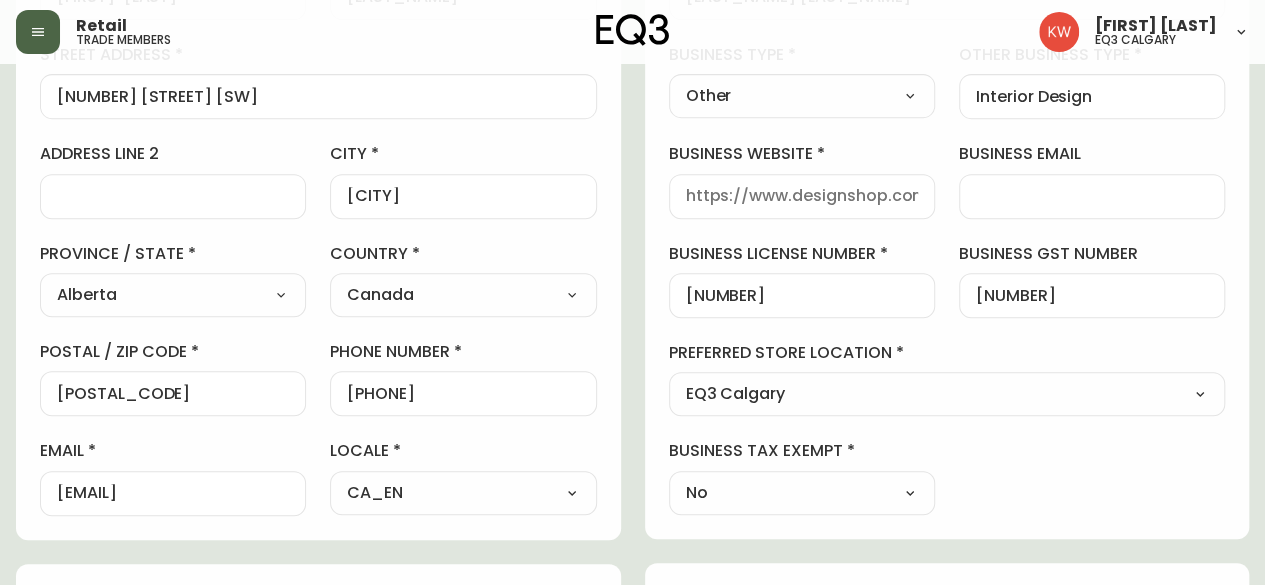 drag, startPoint x: 301, startPoint y: 496, endPoint x: 250, endPoint y: 493, distance: 51.088158 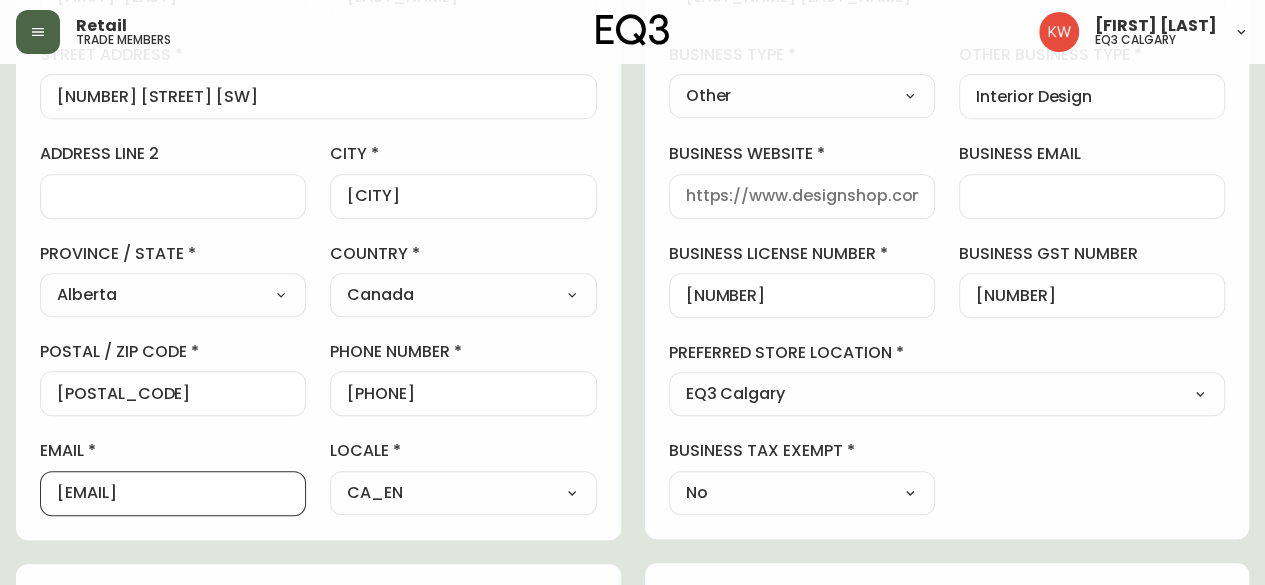 scroll, scrollTop: 0, scrollLeft: 0, axis: both 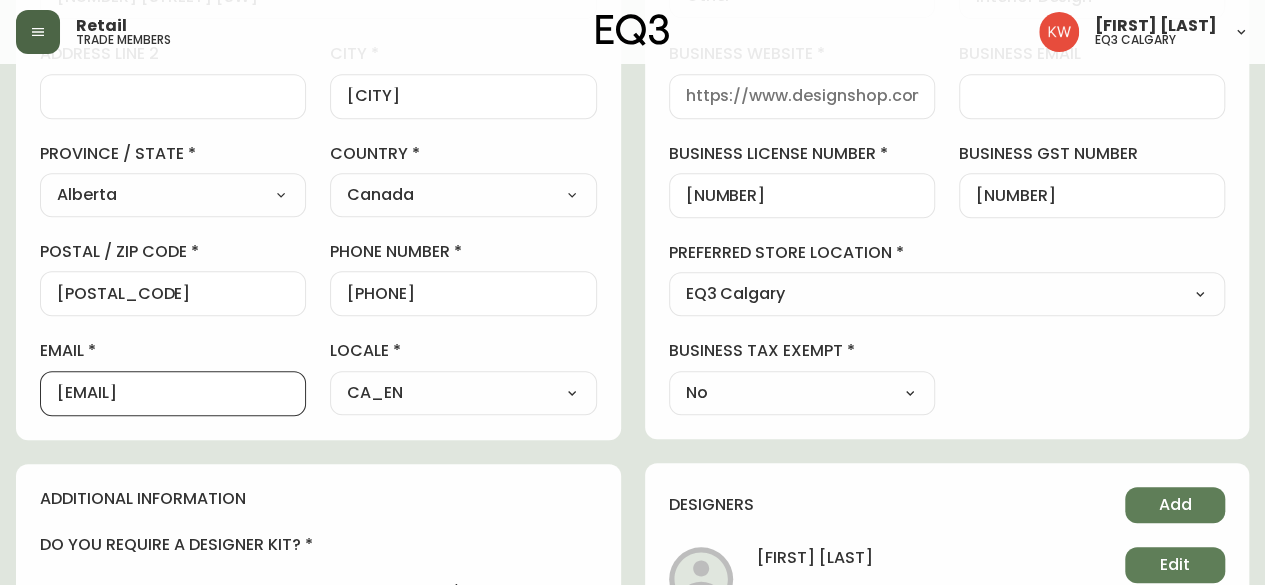 drag, startPoint x: 258, startPoint y: 389, endPoint x: 24, endPoint y: 387, distance: 234.00854 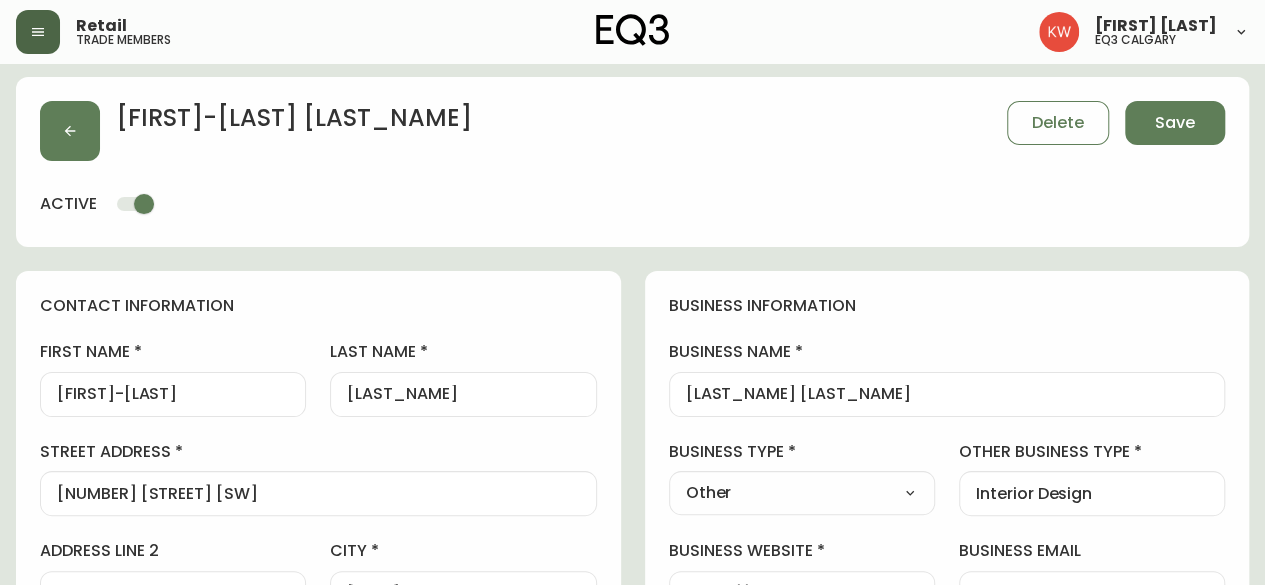 scroll, scrollTop: 0, scrollLeft: 0, axis: both 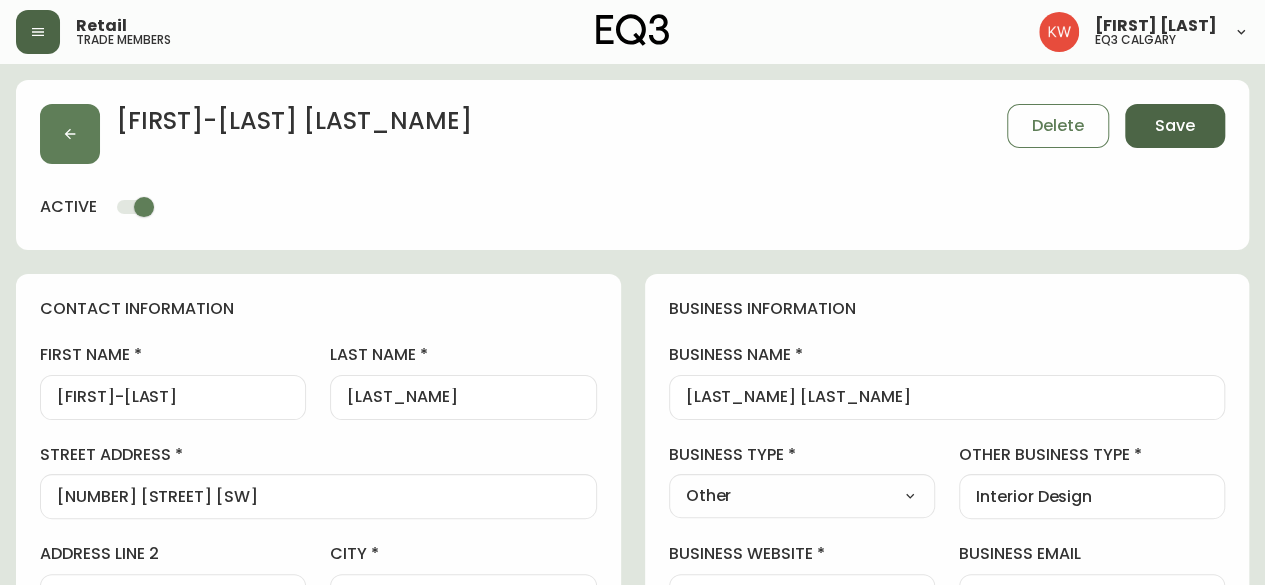 type on "[EMAIL]" 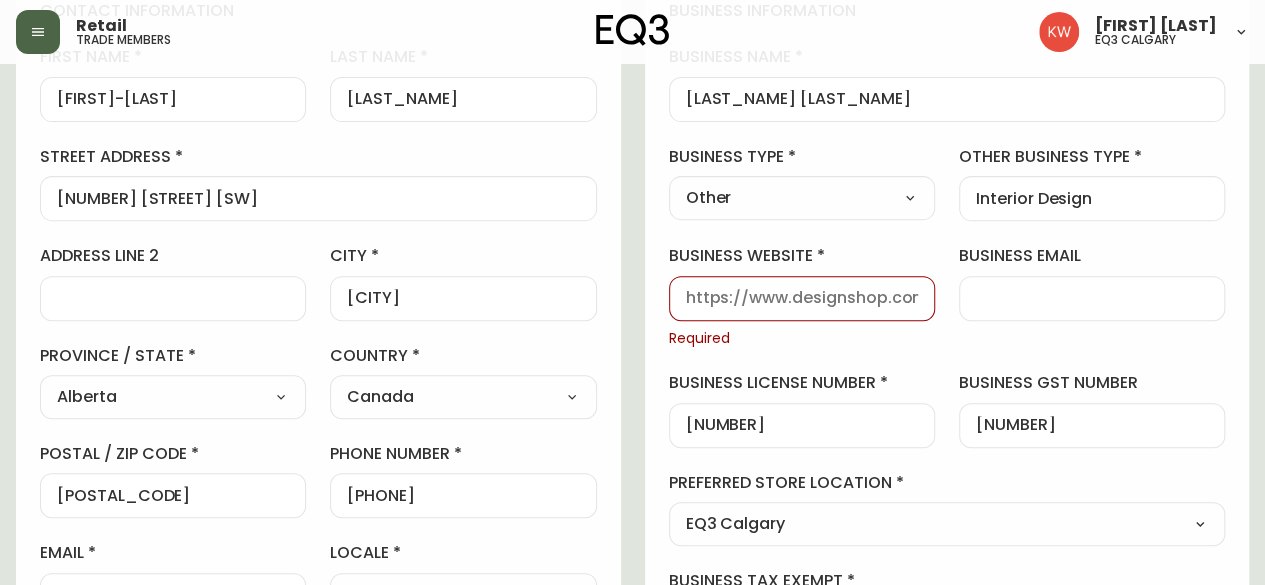 scroll, scrollTop: 300, scrollLeft: 0, axis: vertical 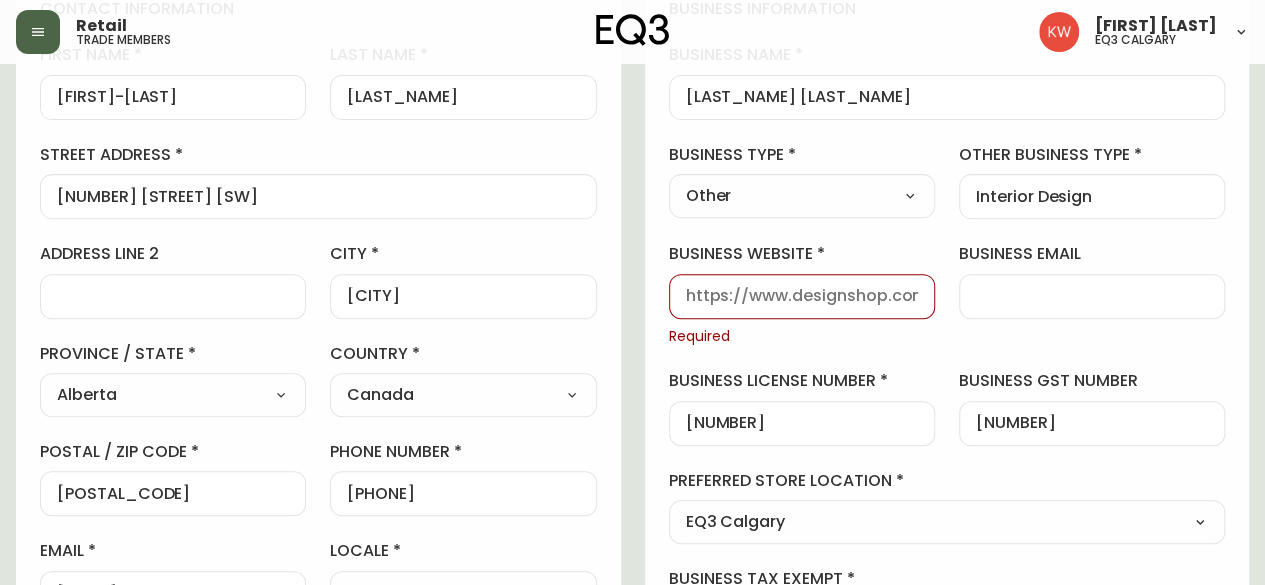 click on "business website" at bounding box center (802, 296) 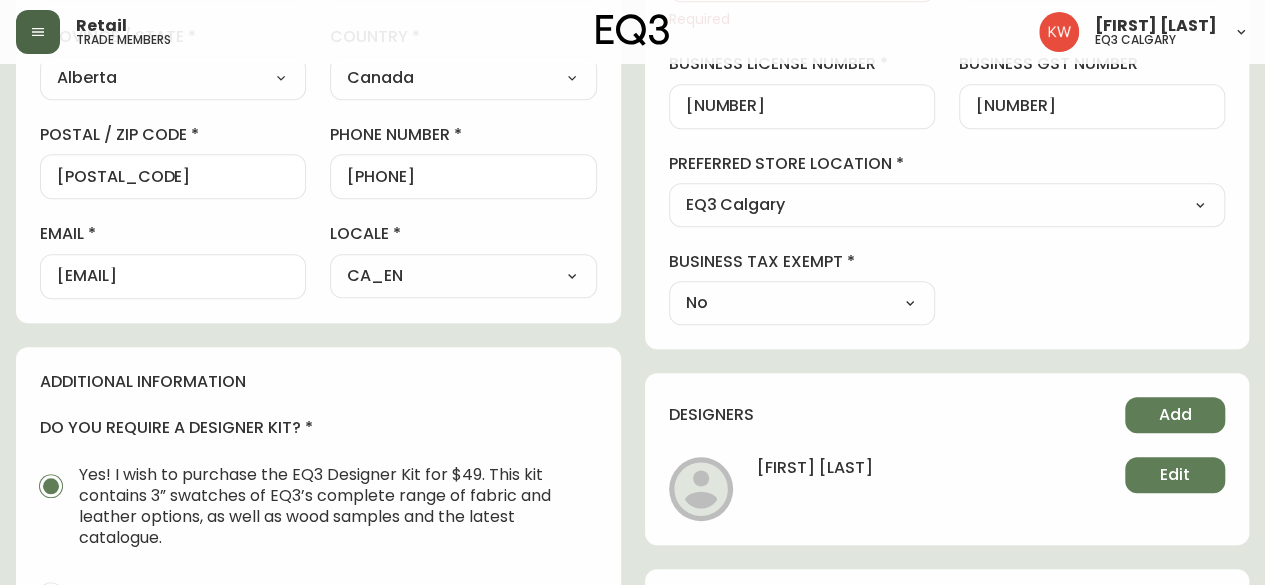 scroll, scrollTop: 900, scrollLeft: 0, axis: vertical 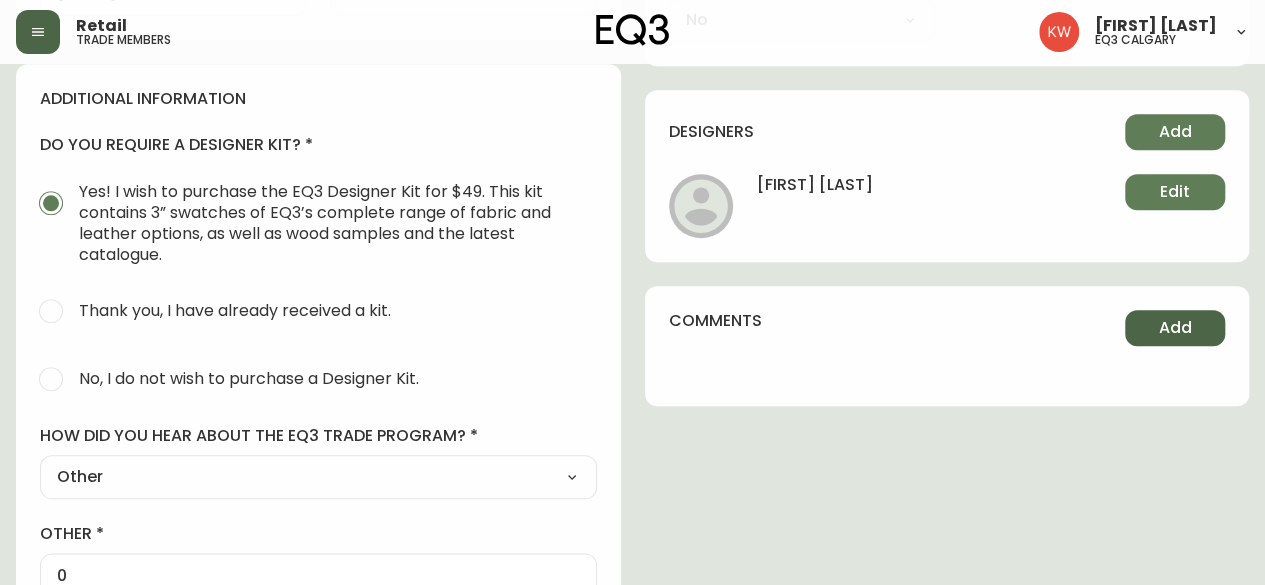 type on "www.eq3.com" 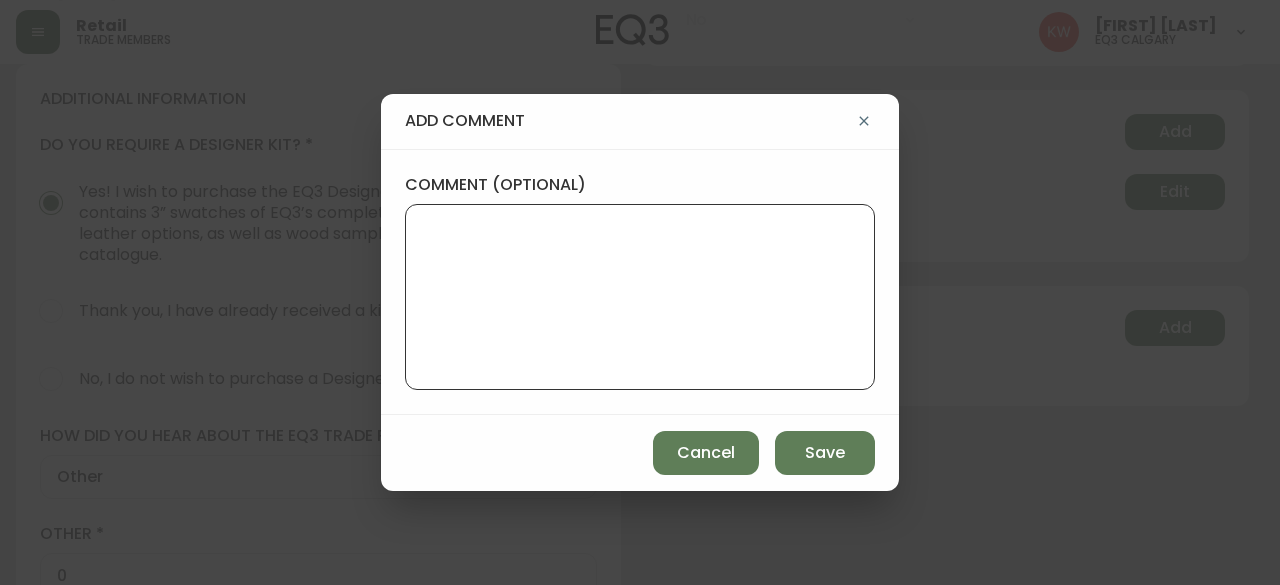 click on "comment (optional)" at bounding box center [640, 297] 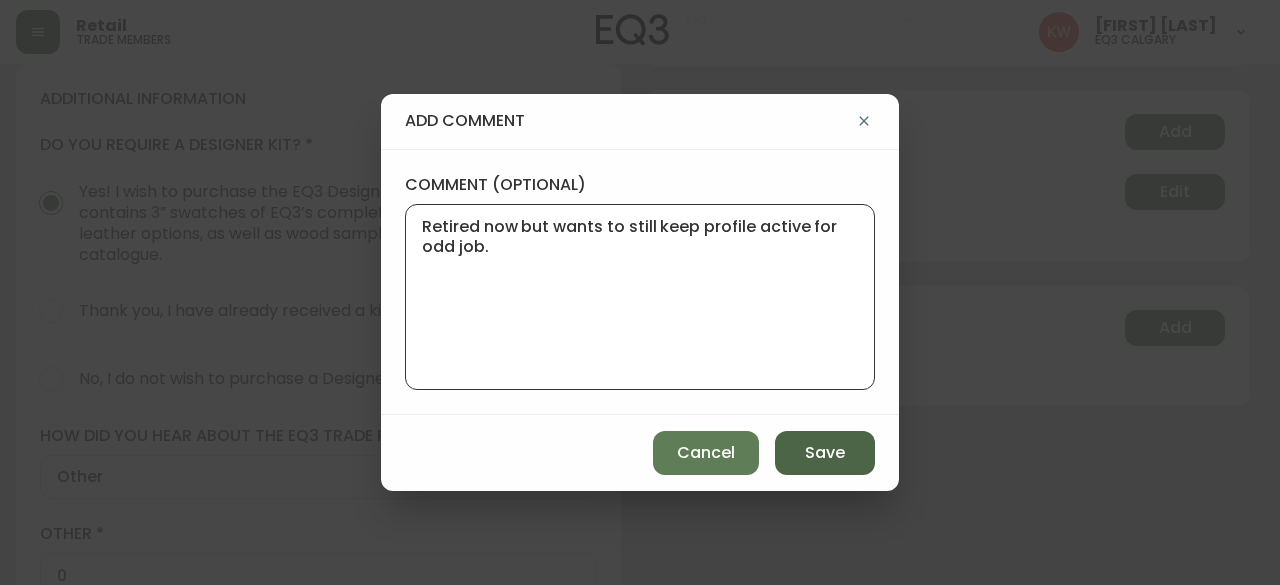 type on "Retired now but wants to still keep profile active for odd job." 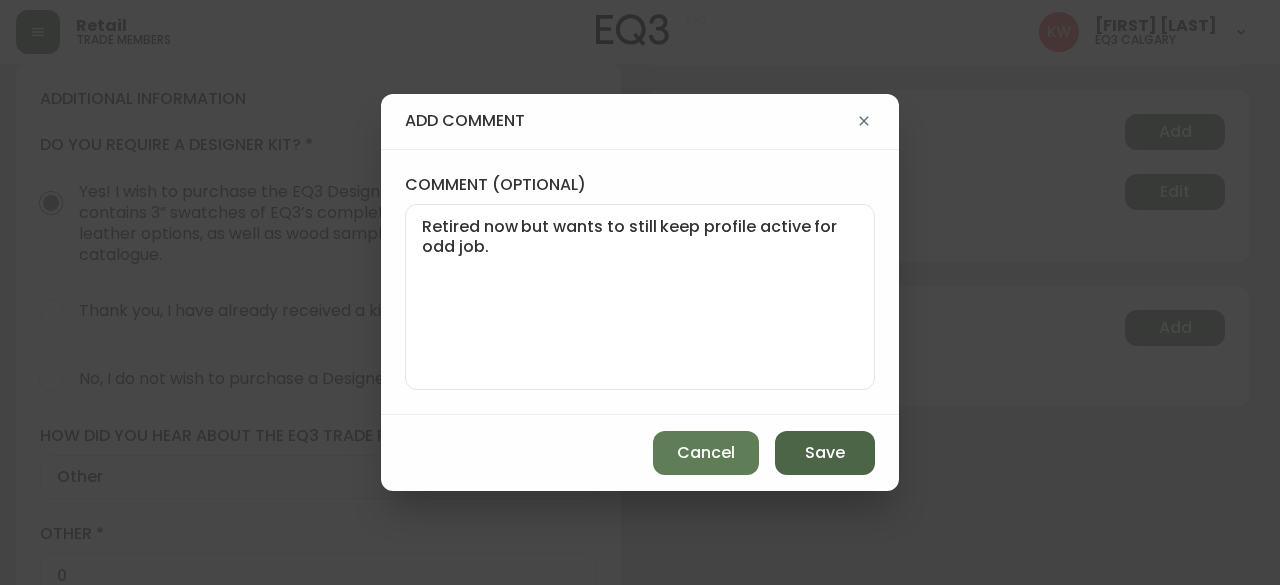 click on "Save" at bounding box center [825, 453] 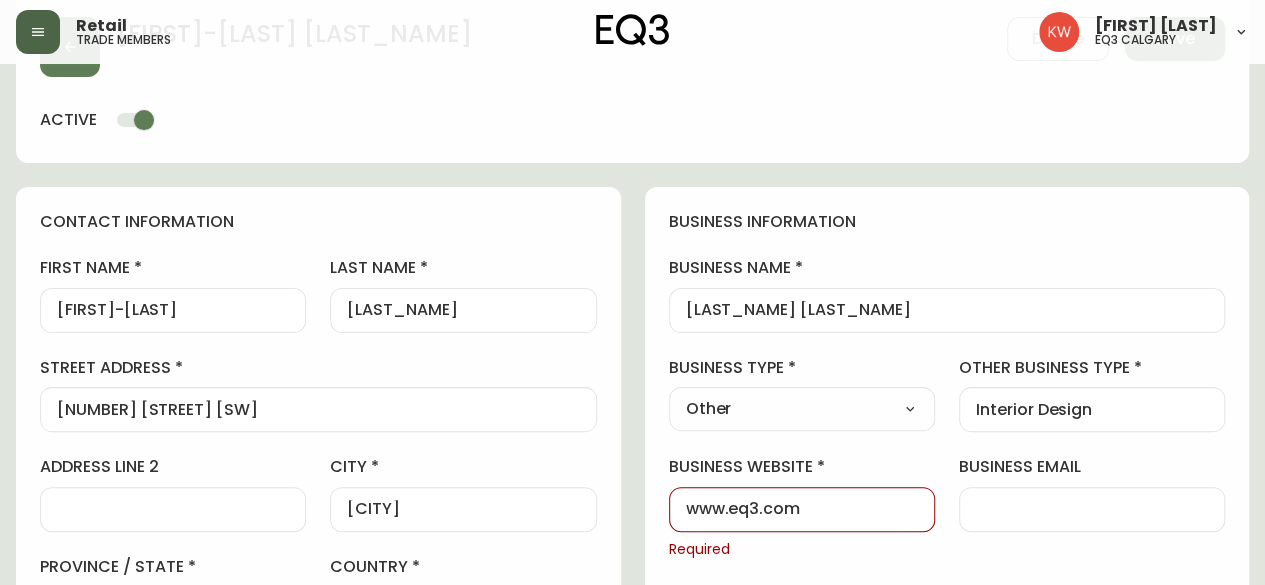 scroll, scrollTop: 0, scrollLeft: 0, axis: both 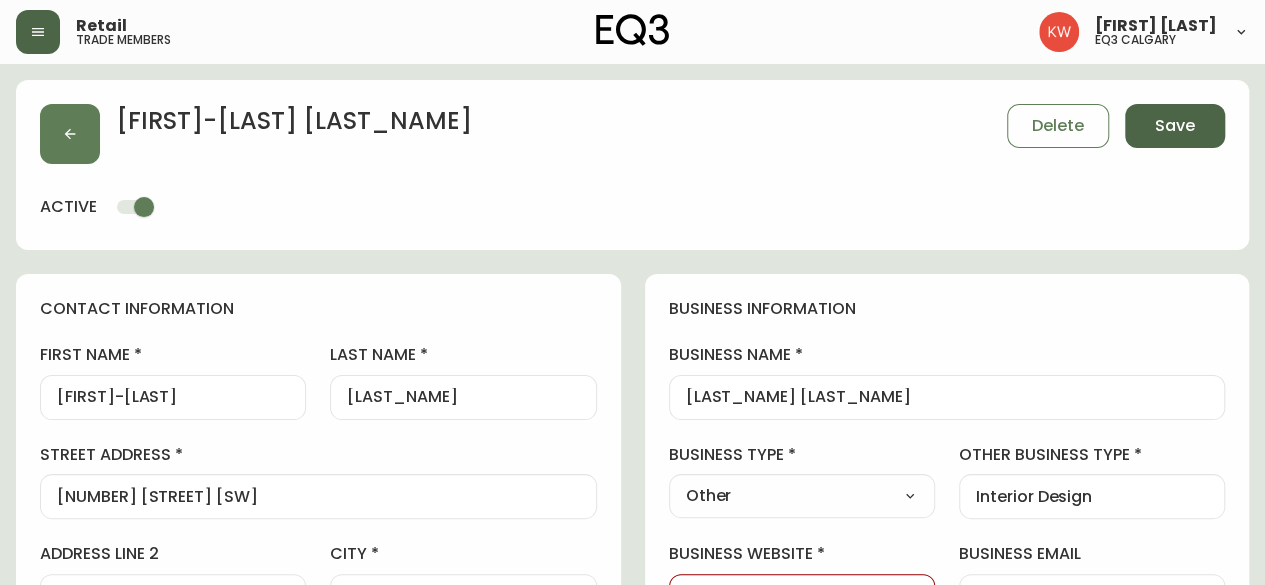 click on "Save" at bounding box center [1175, 126] 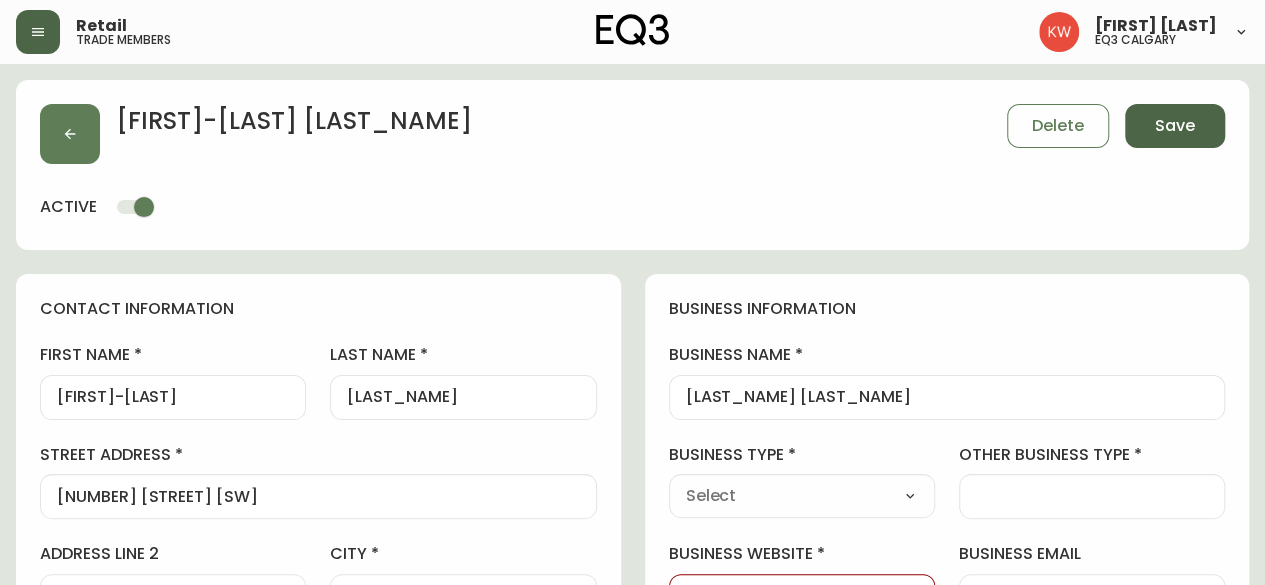 select 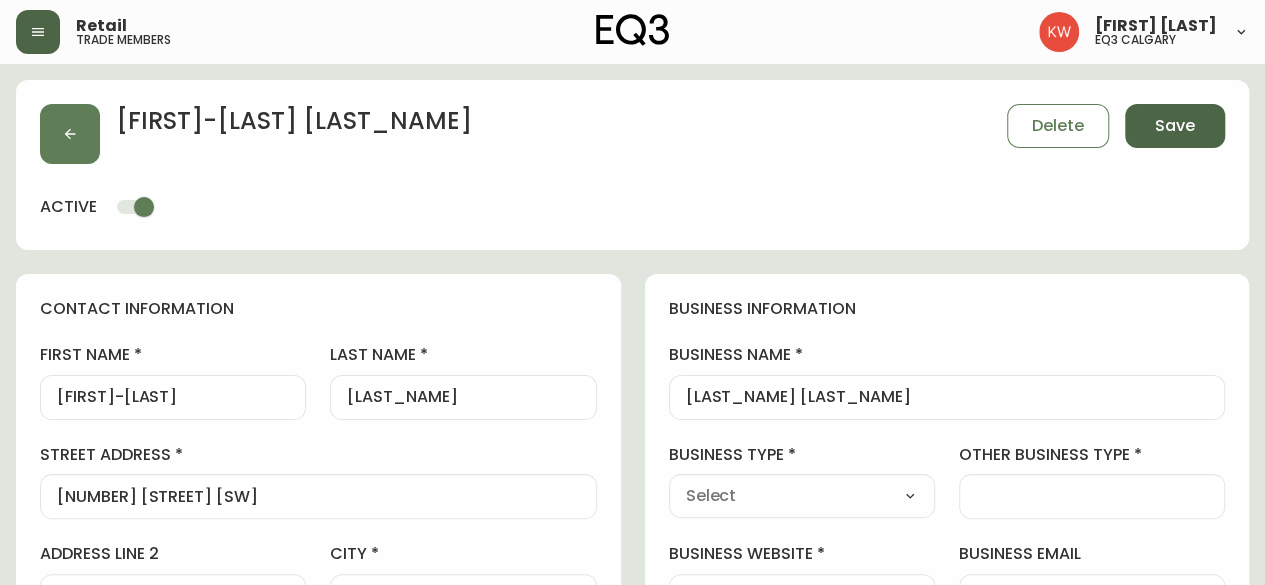 type on "Other" 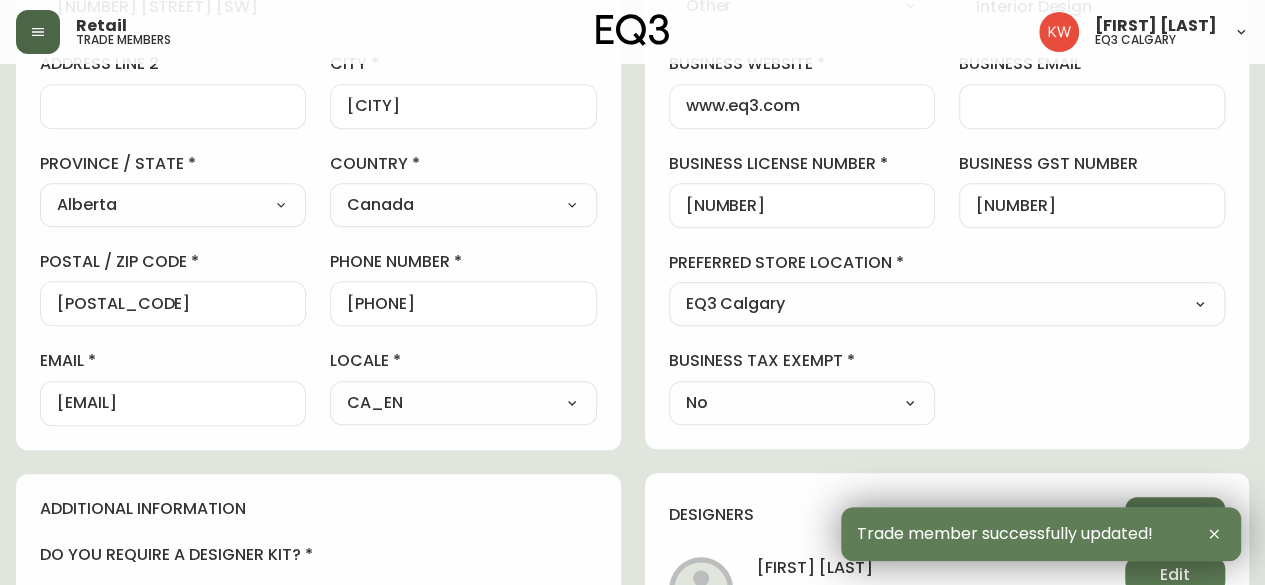 scroll, scrollTop: 500, scrollLeft: 0, axis: vertical 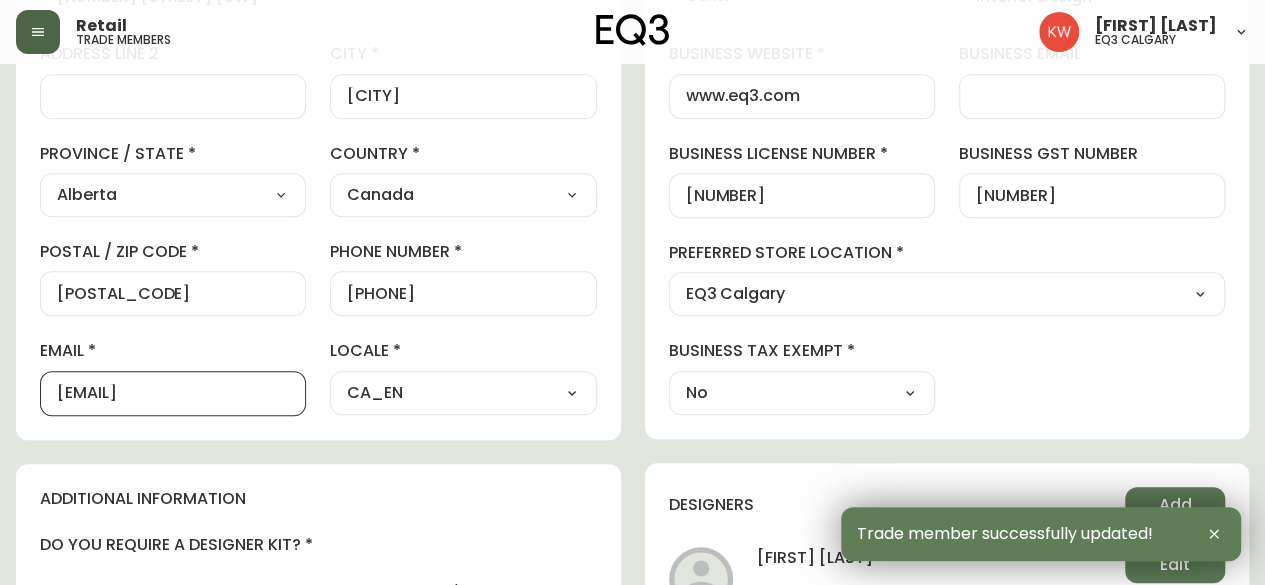 drag, startPoint x: 273, startPoint y: 391, endPoint x: 0, endPoint y: 384, distance: 273.08972 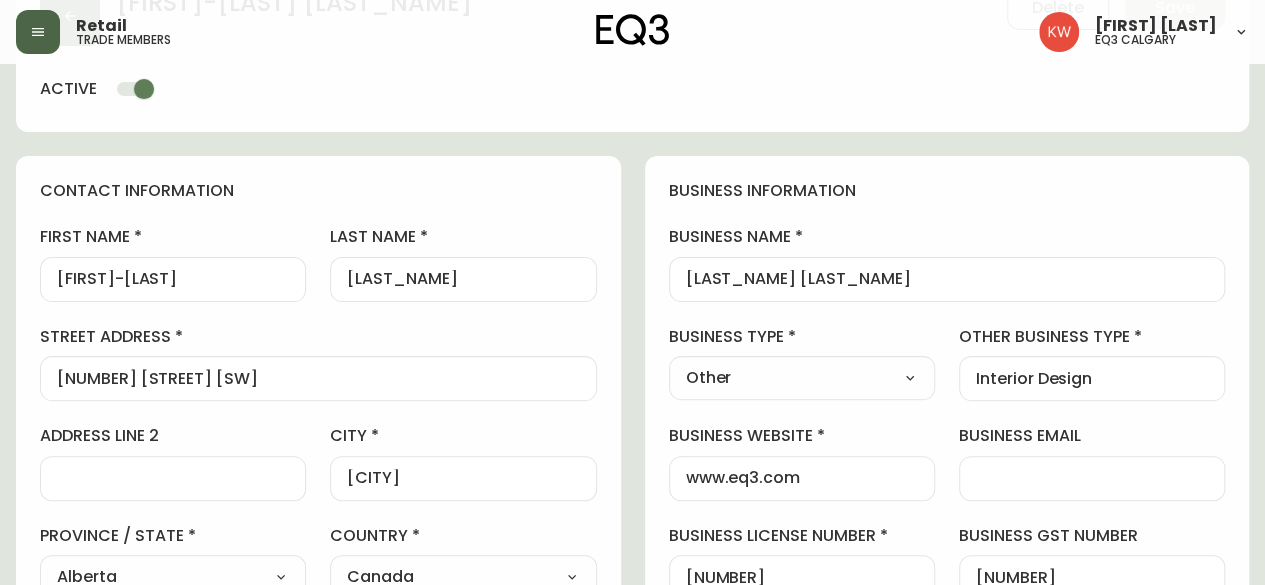 scroll, scrollTop: 0, scrollLeft: 0, axis: both 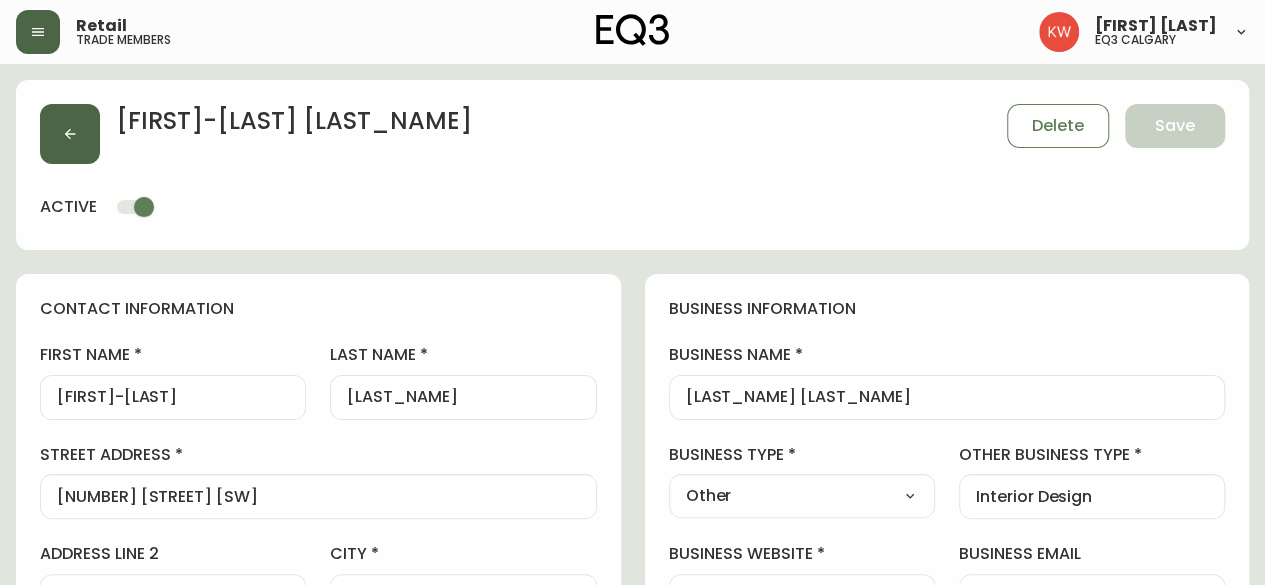 click 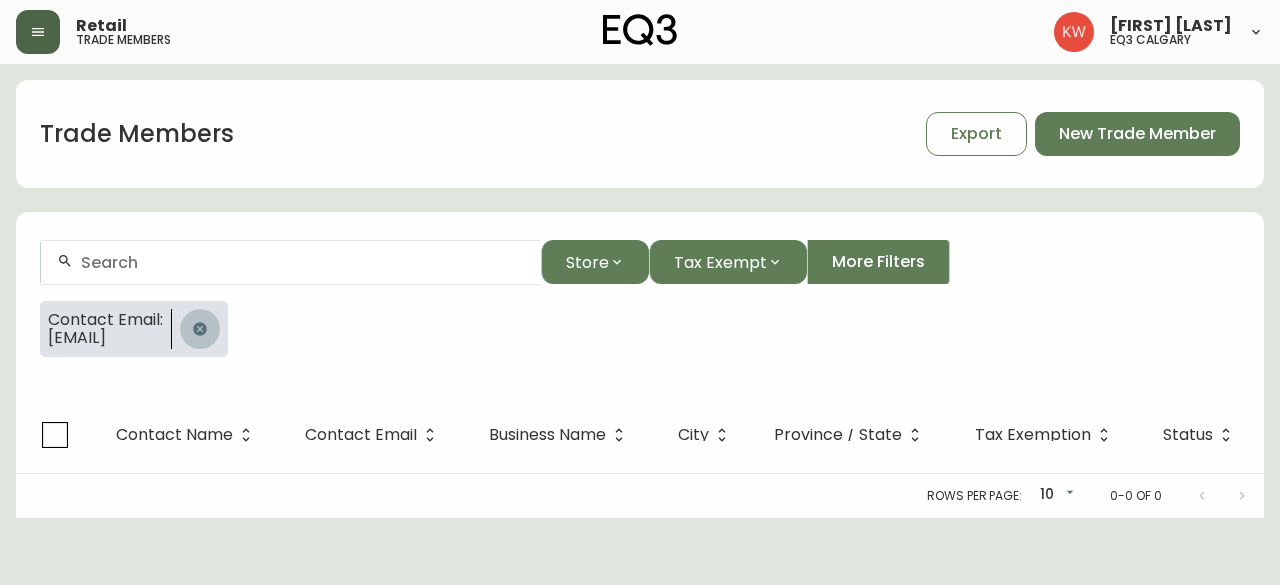 click 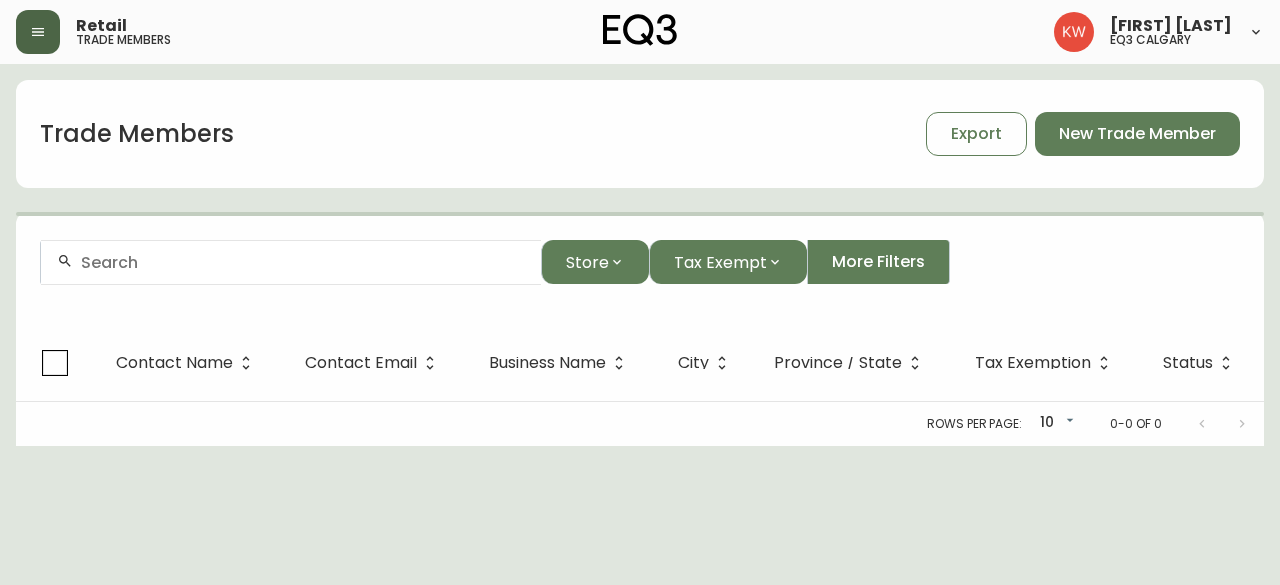 click at bounding box center (303, 262) 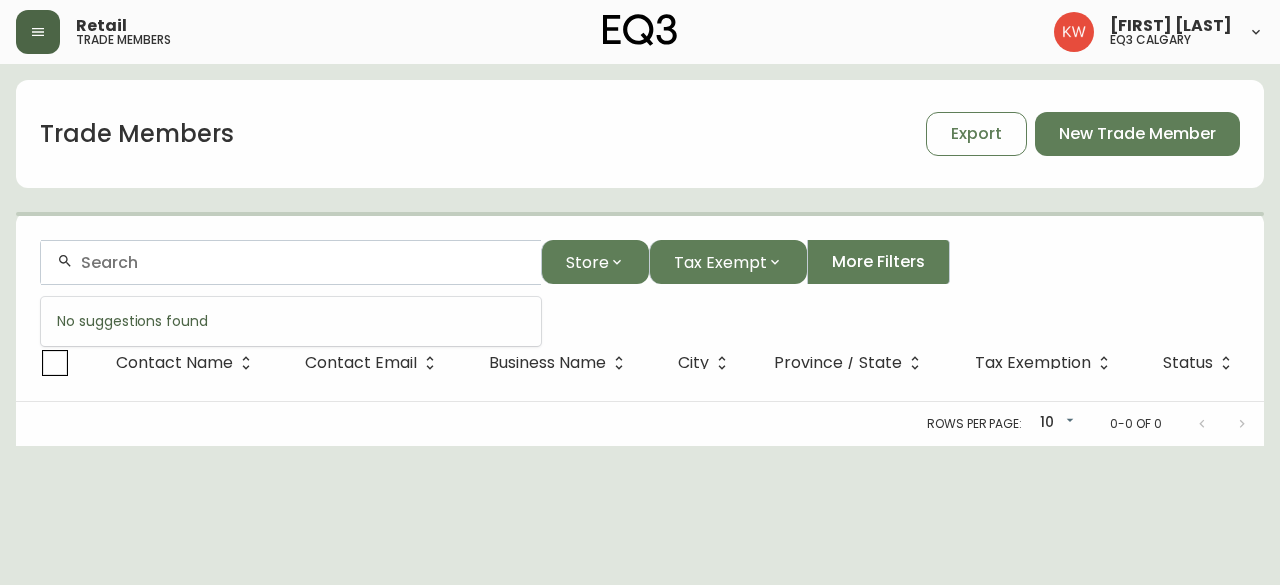 paste on "[EMAIL]" 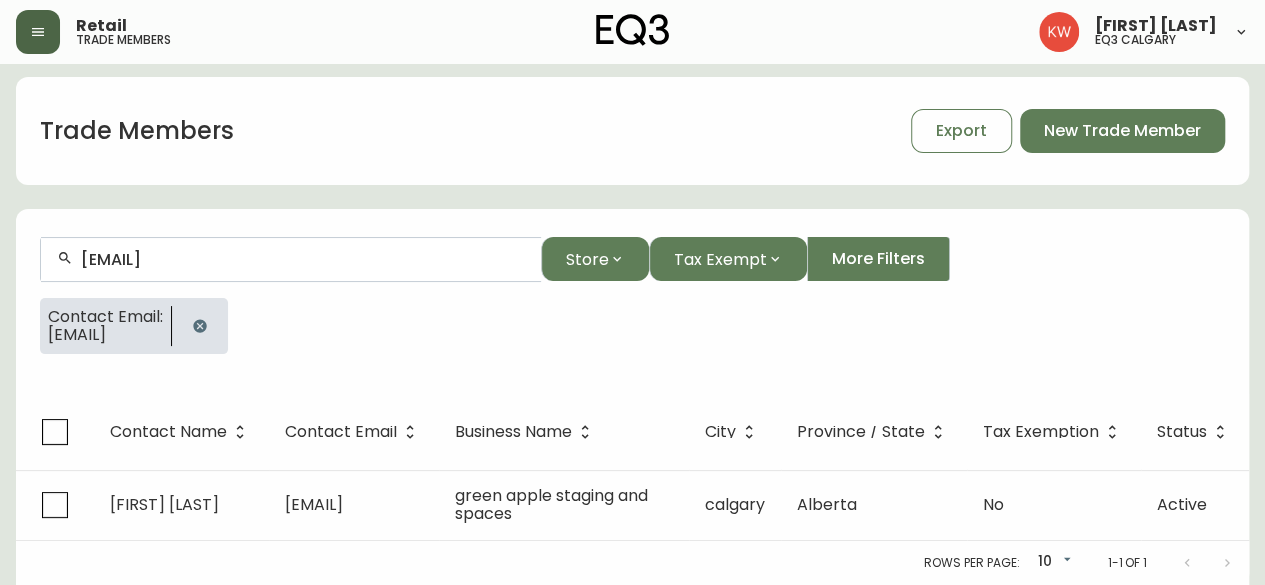 scroll, scrollTop: 17, scrollLeft: 0, axis: vertical 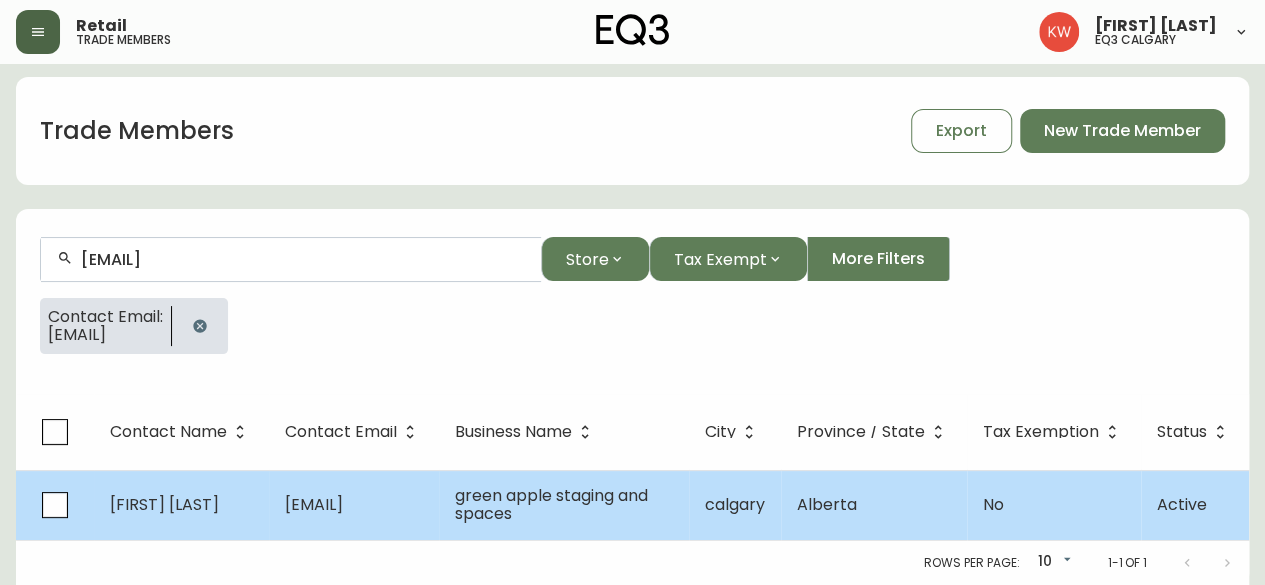 type on "[EMAIL]" 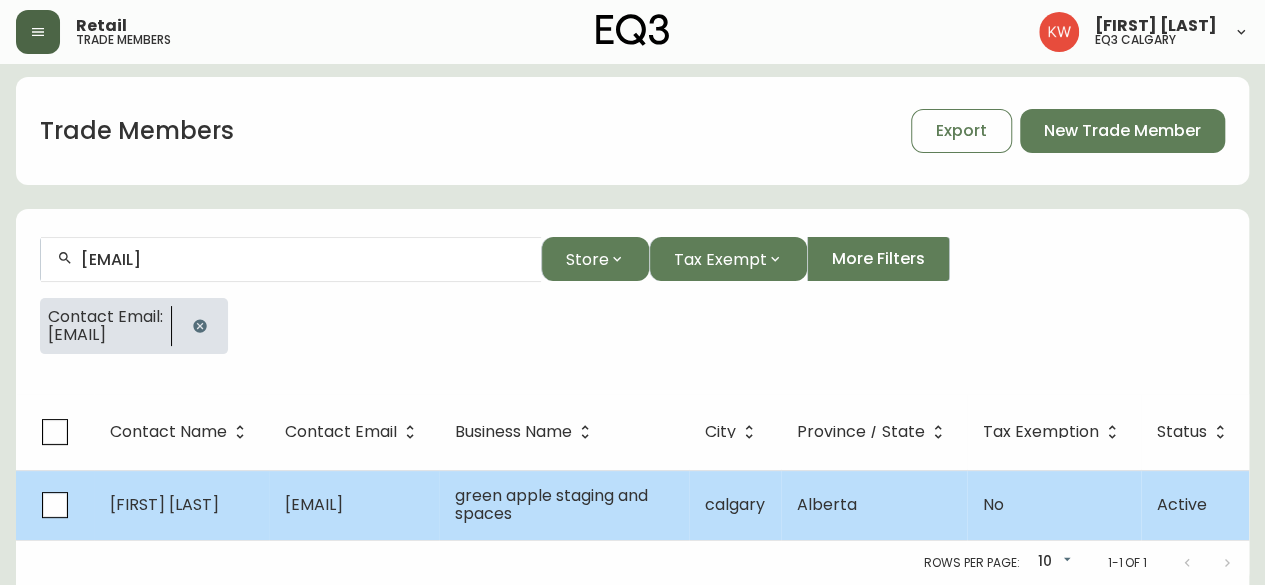 click on "[EMAIL]" at bounding box center (314, 504) 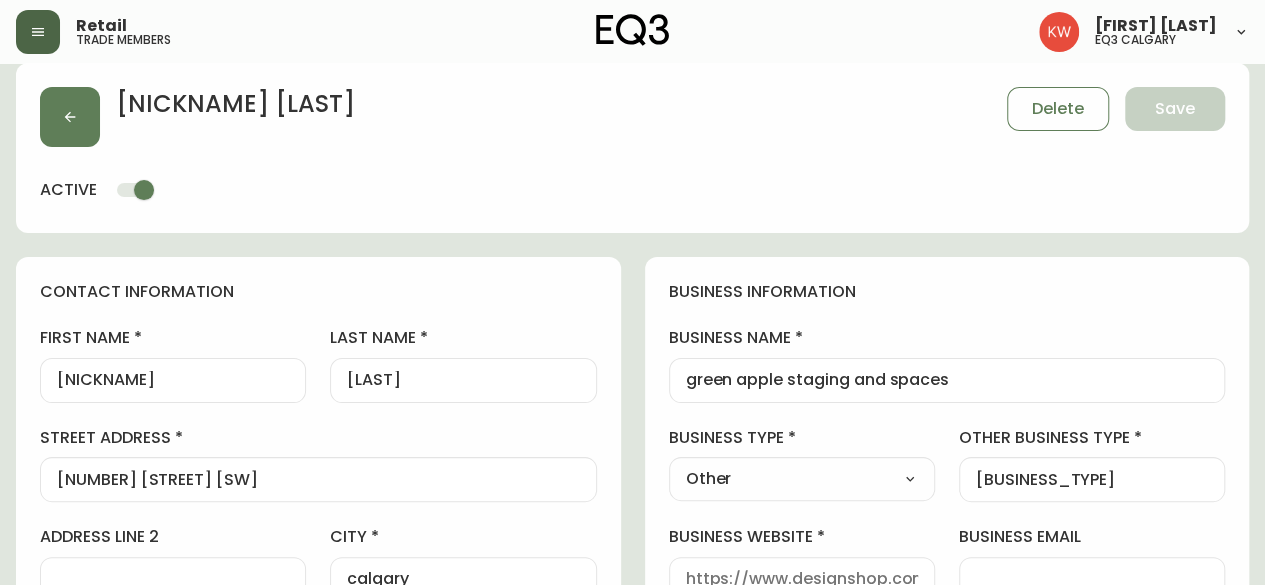 type on "EQ3 Calgary" 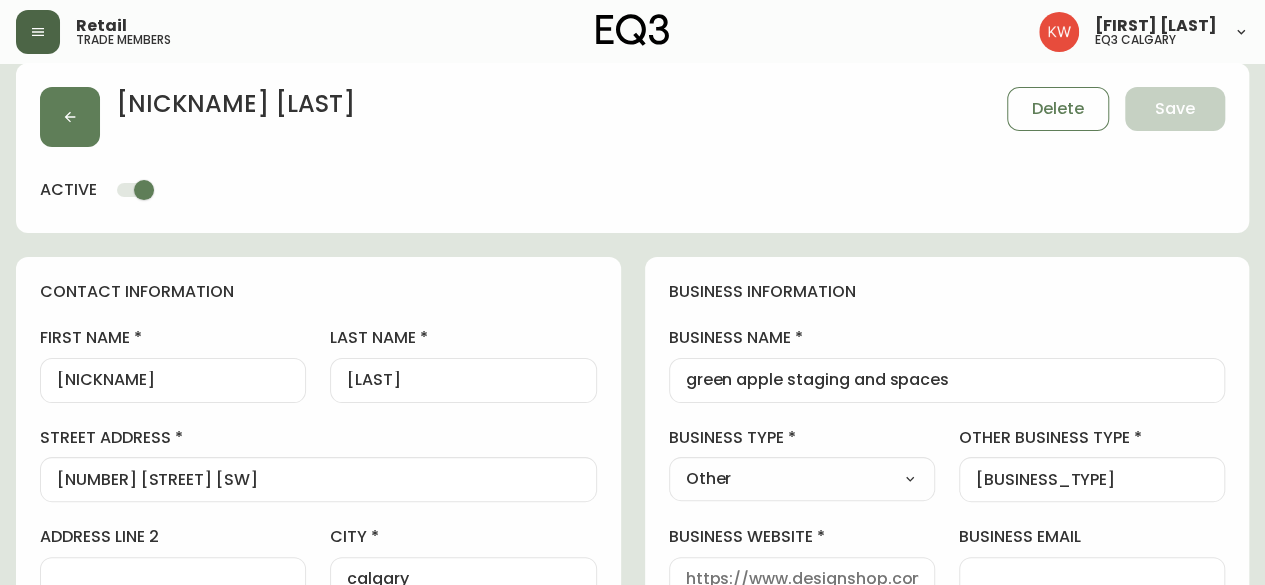 select on "cjw10z96m00006gs08l3o91tv" 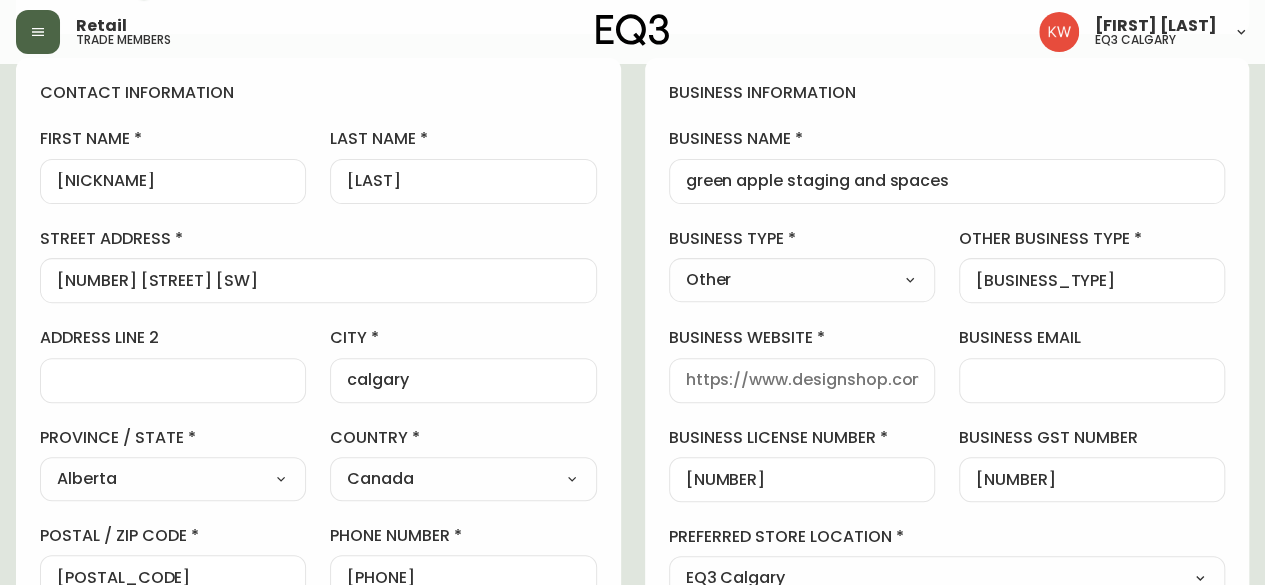 scroll, scrollTop: 17, scrollLeft: 0, axis: vertical 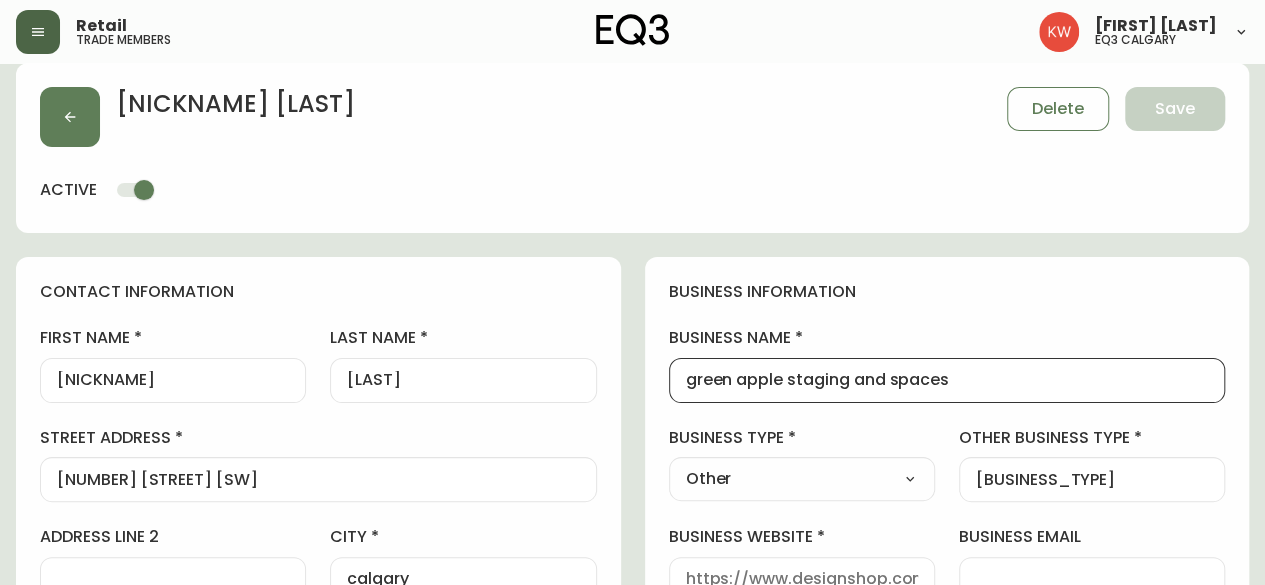 drag, startPoint x: 992, startPoint y: 374, endPoint x: 666, endPoint y: 379, distance: 326.03833 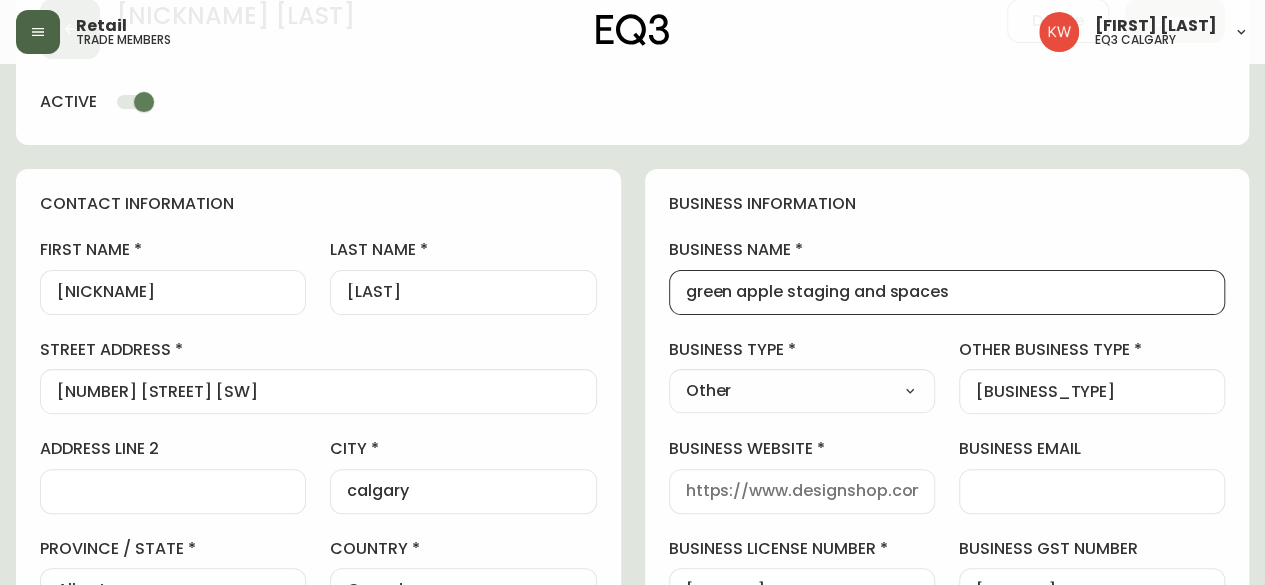 scroll, scrollTop: 17, scrollLeft: 0, axis: vertical 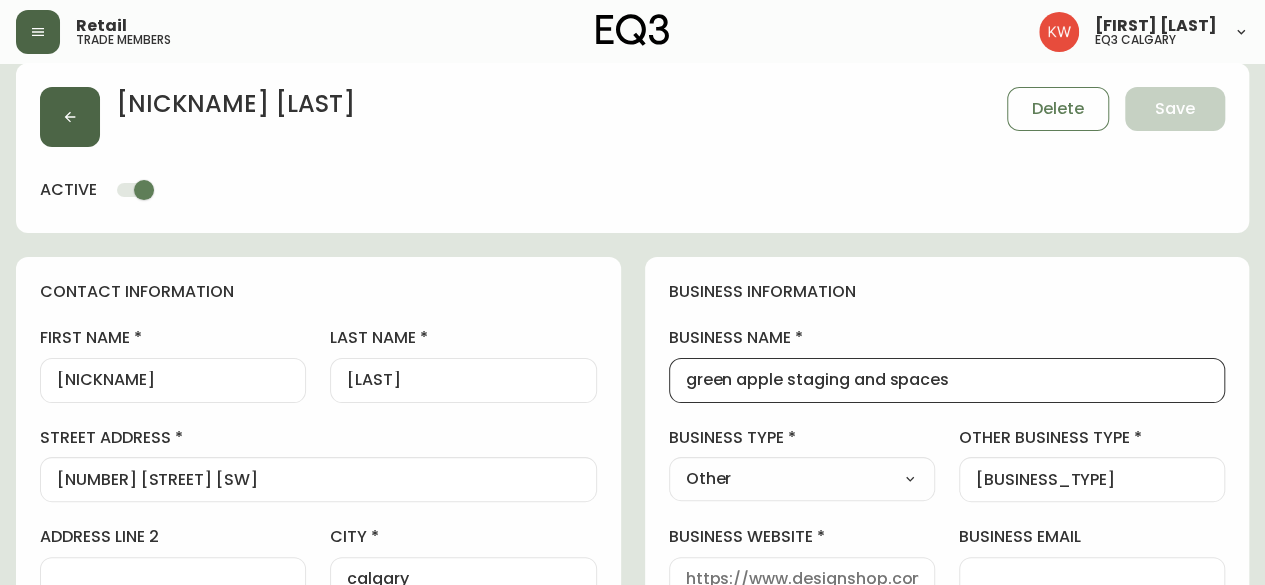 click at bounding box center (70, 117) 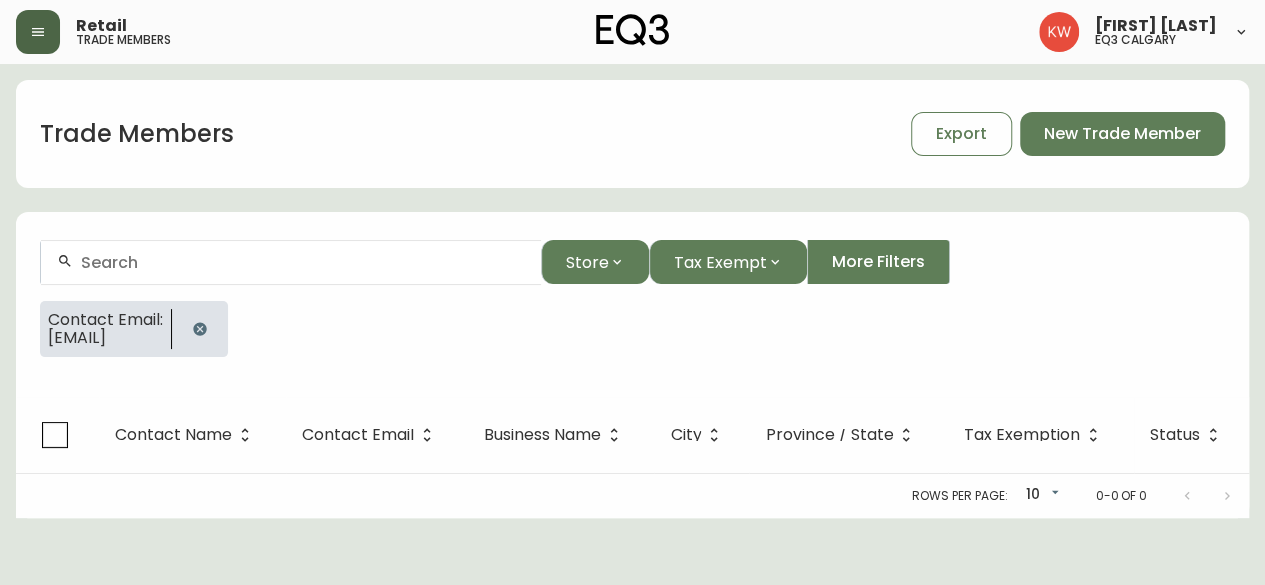 scroll, scrollTop: 0, scrollLeft: 0, axis: both 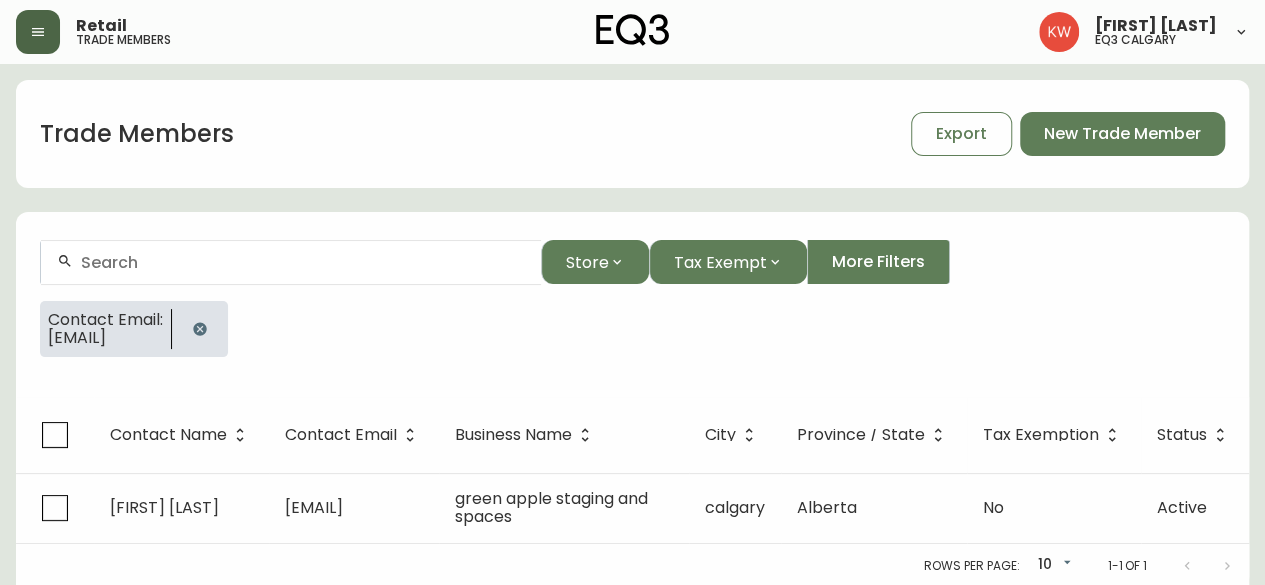 click 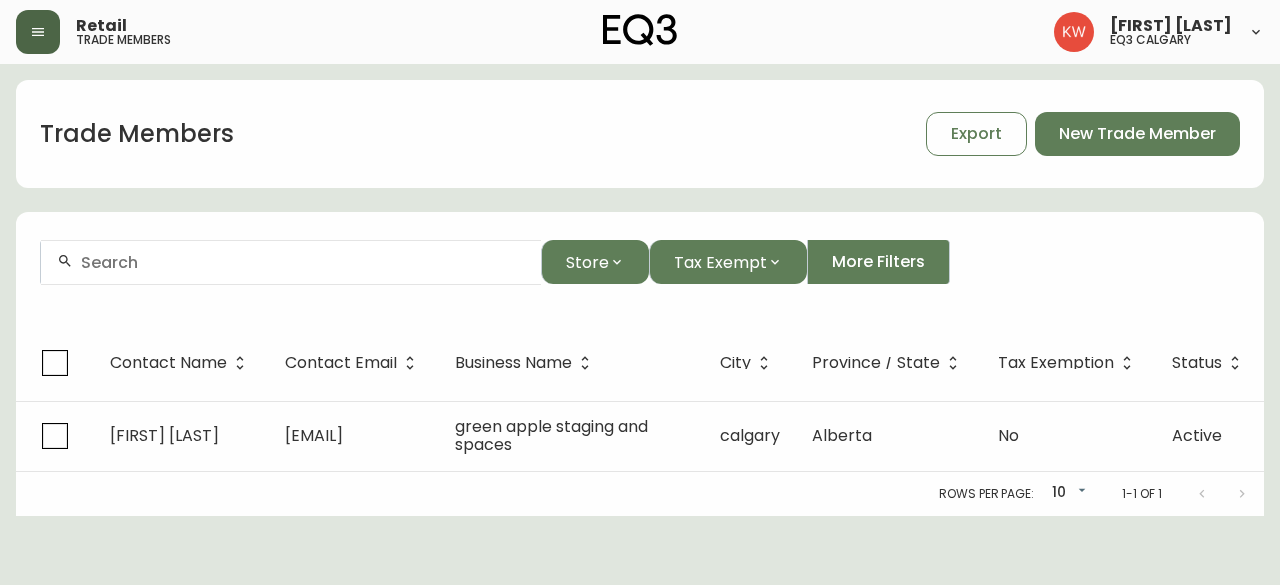 click at bounding box center (303, 262) 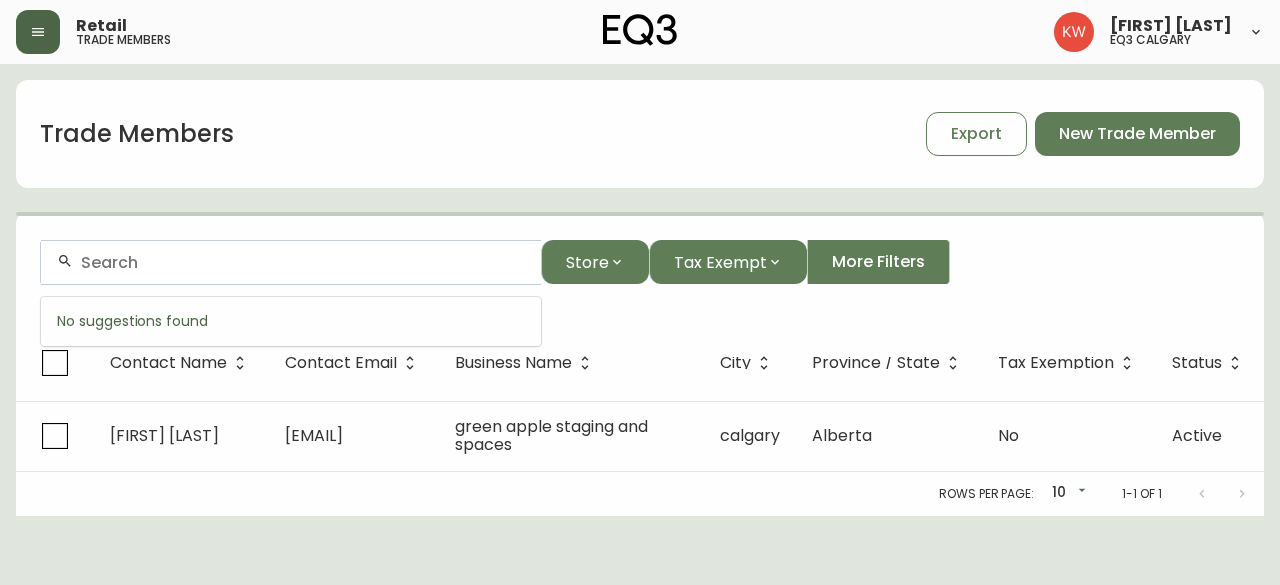 paste on "[EMAIL]" 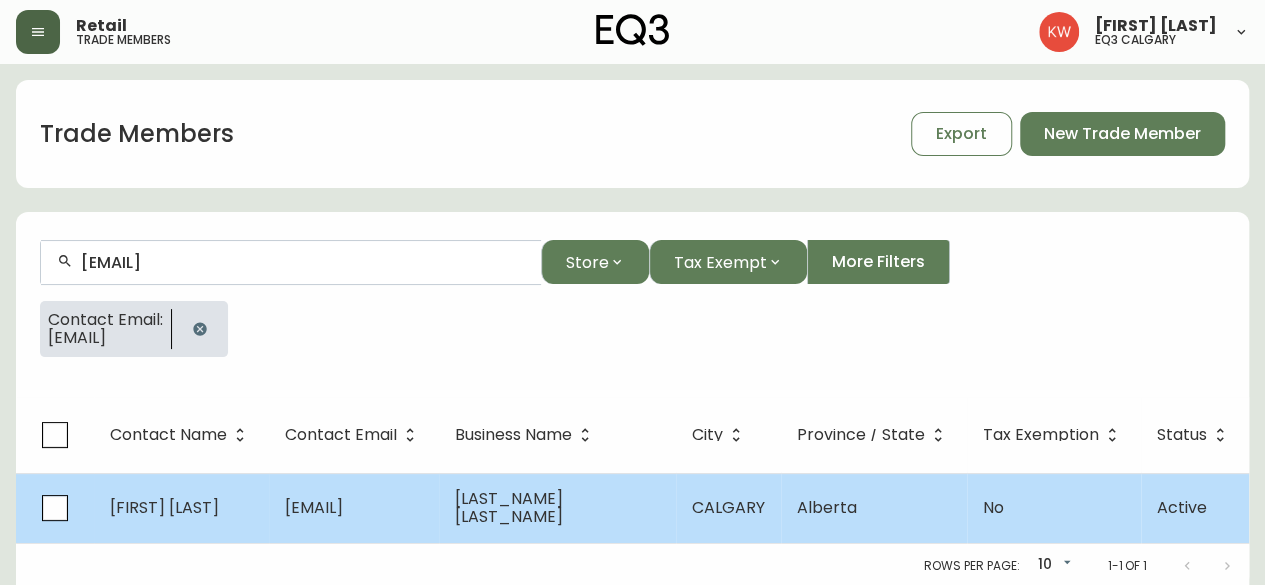 type on "[EMAIL]" 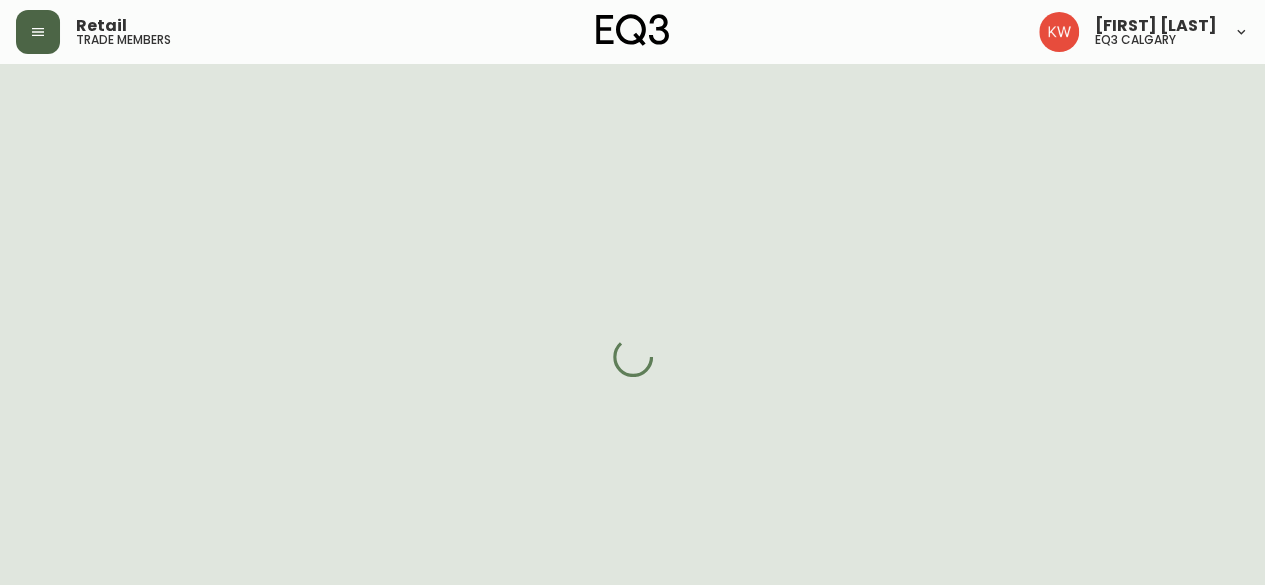 select on "AB" 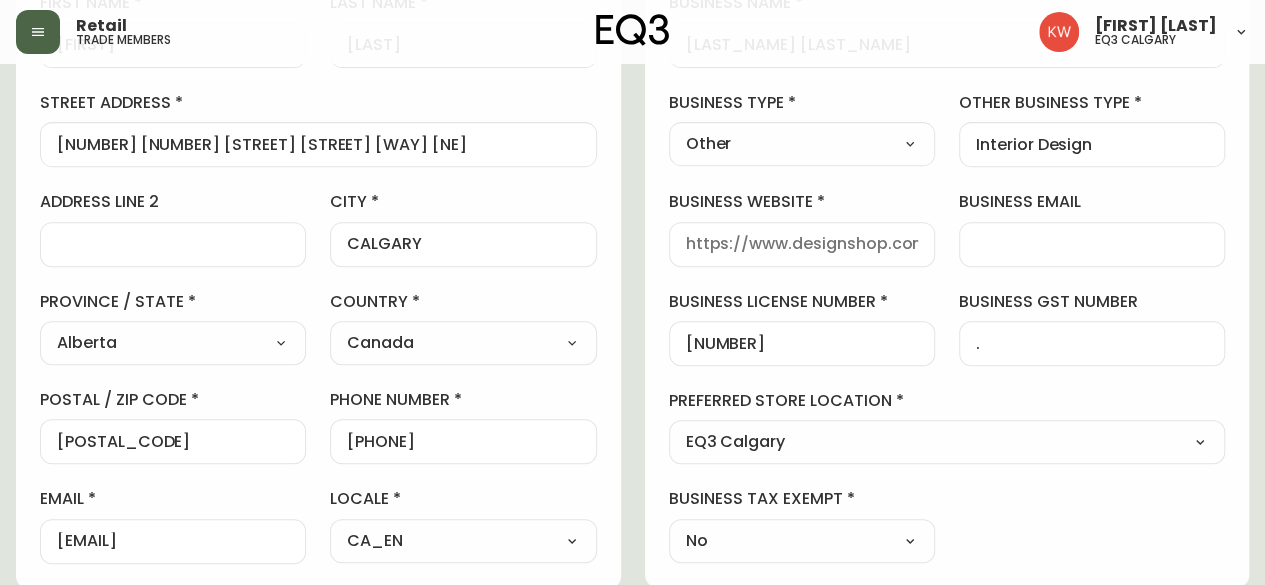 scroll, scrollTop: 100, scrollLeft: 0, axis: vertical 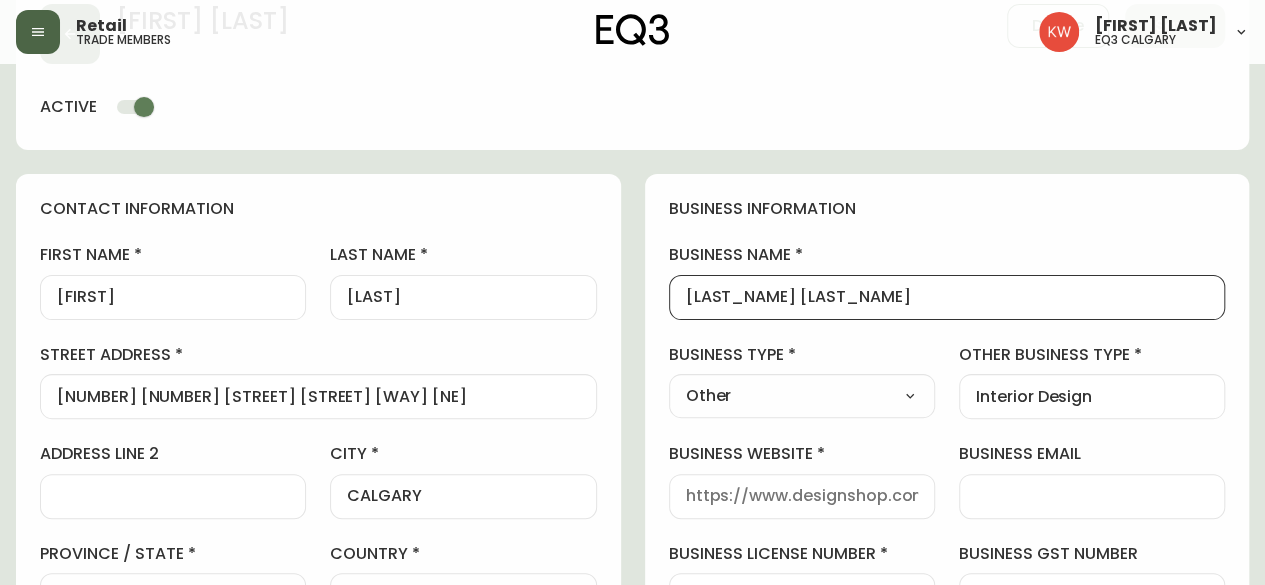 drag, startPoint x: 893, startPoint y: 295, endPoint x: 617, endPoint y: 293, distance: 276.00723 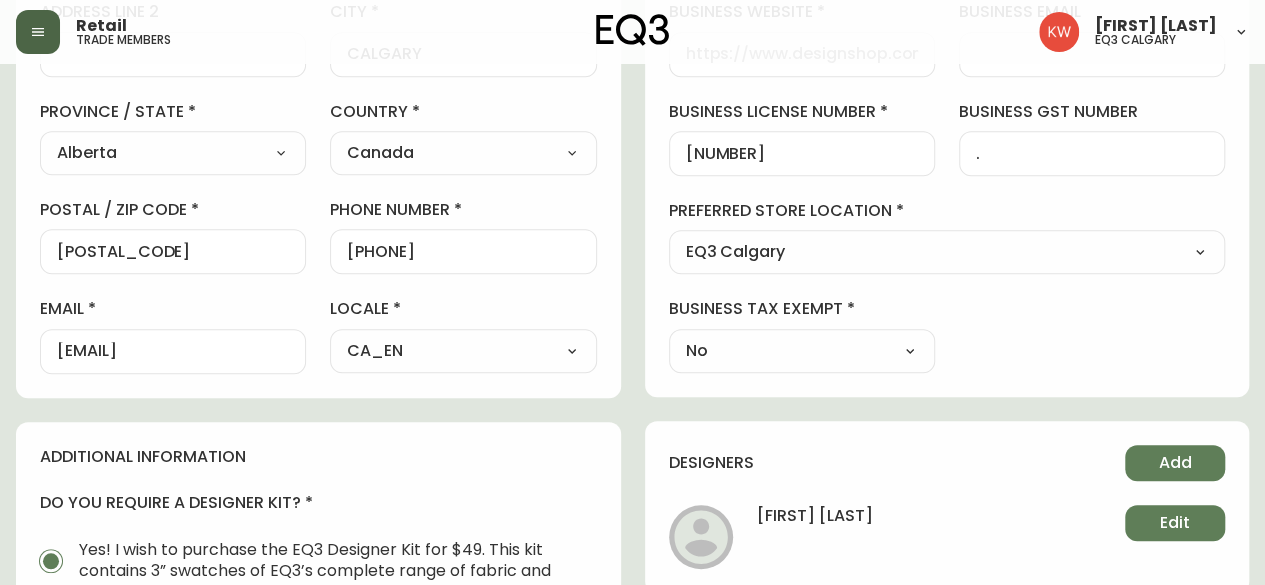 scroll, scrollTop: 600, scrollLeft: 0, axis: vertical 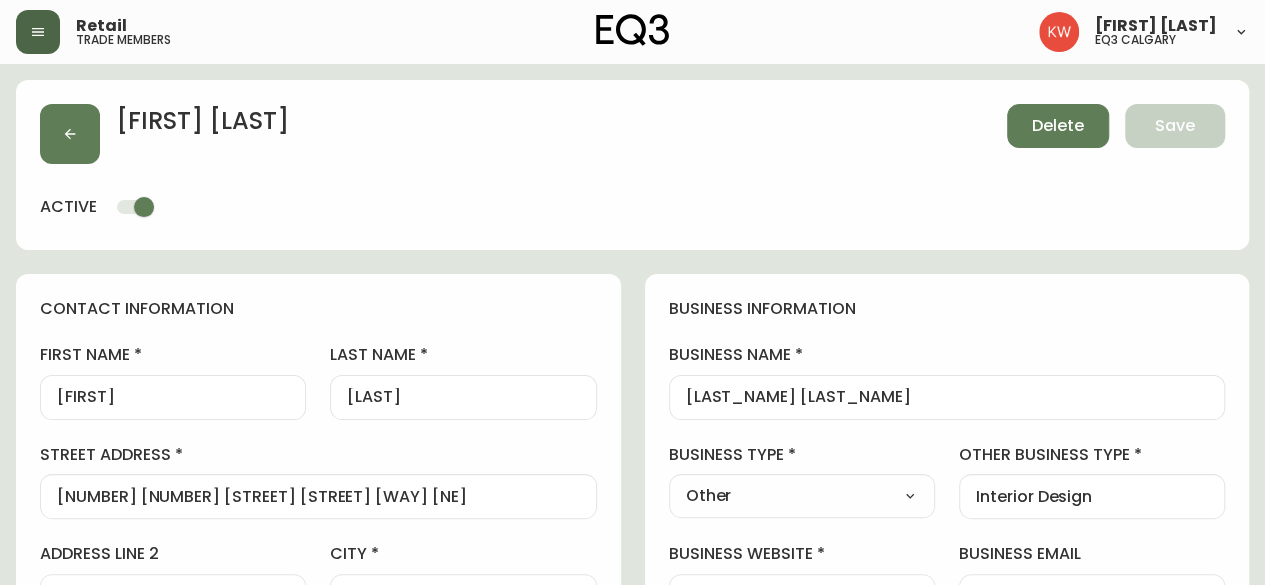 click on "Delete" at bounding box center (1058, 126) 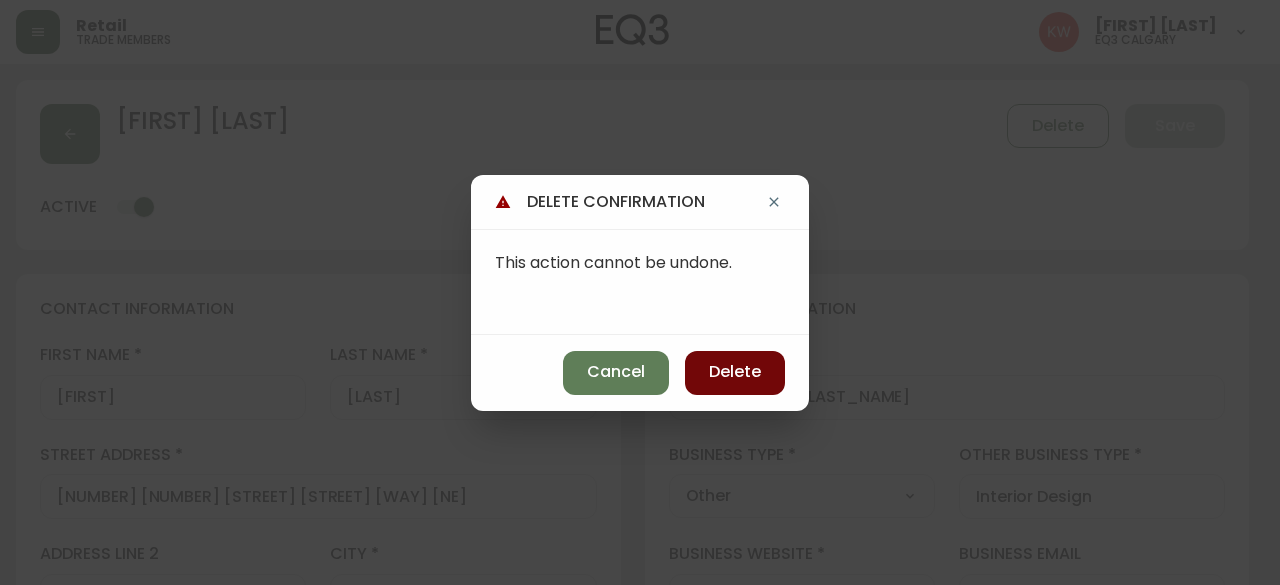 click on "Delete" at bounding box center (735, 373) 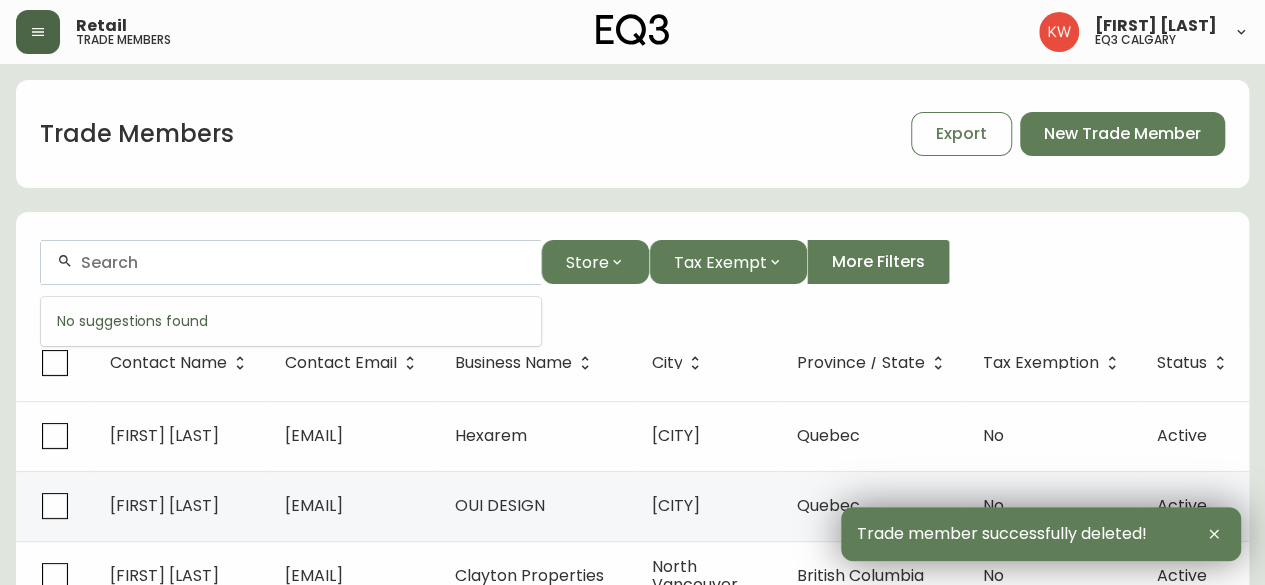 click at bounding box center [303, 262] 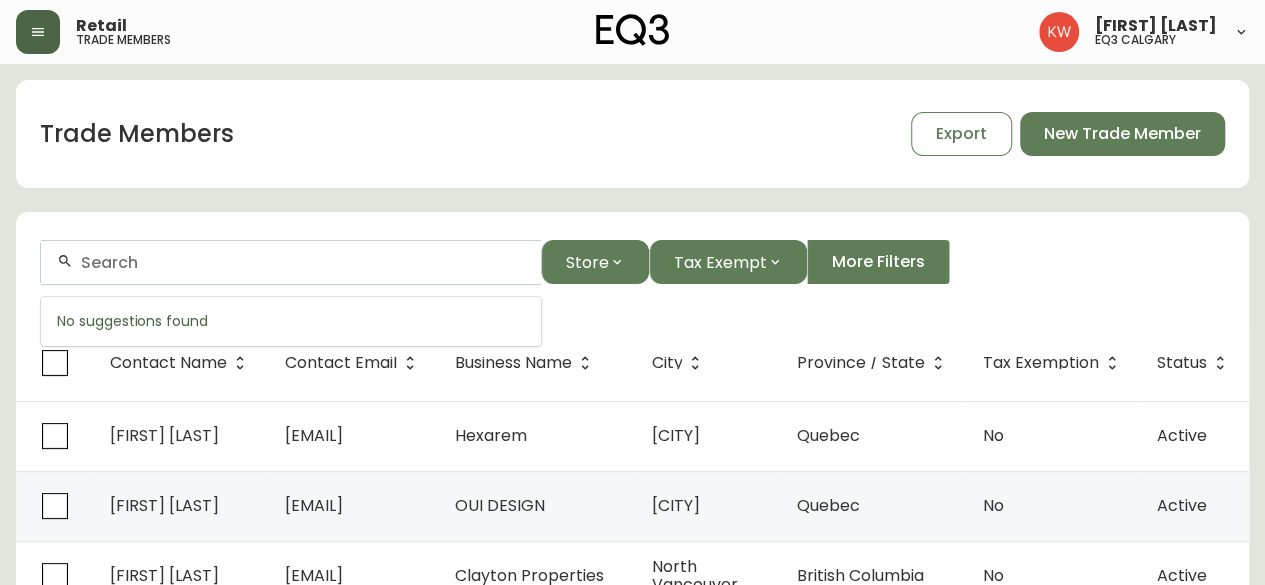 paste on "[EMAIL]" 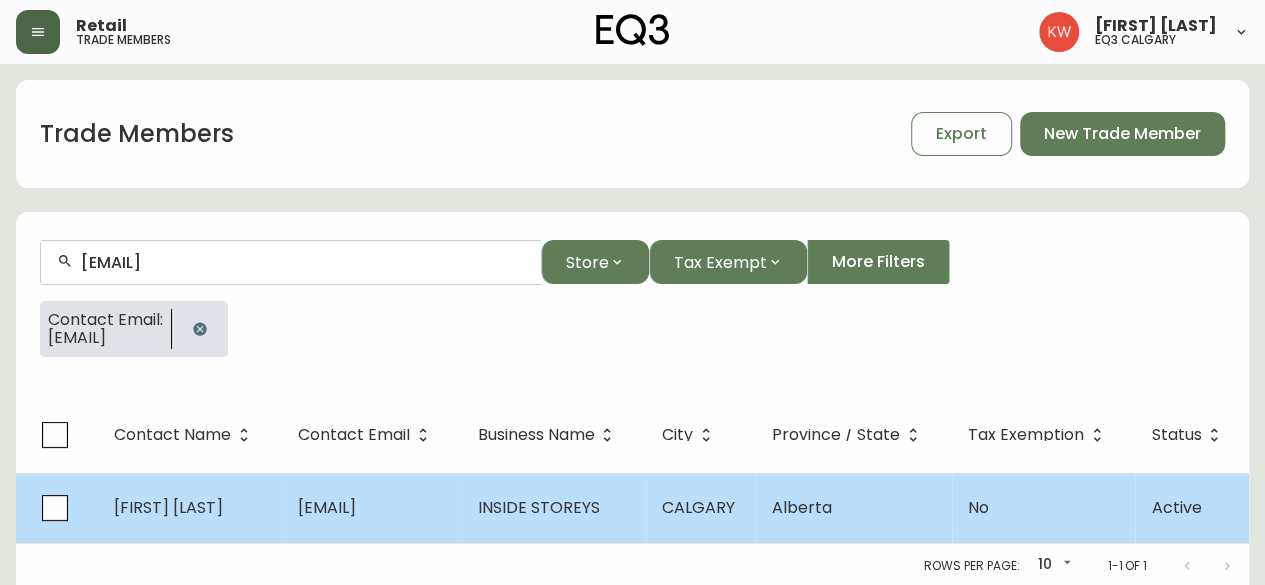 type on "[EMAIL]" 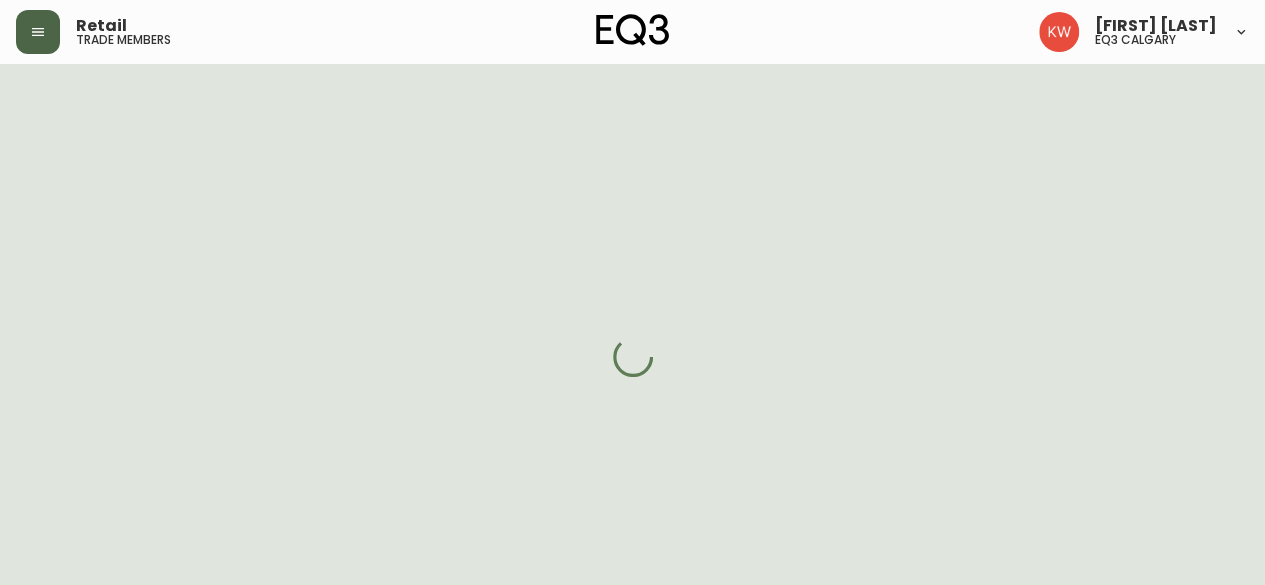 select on "AB" 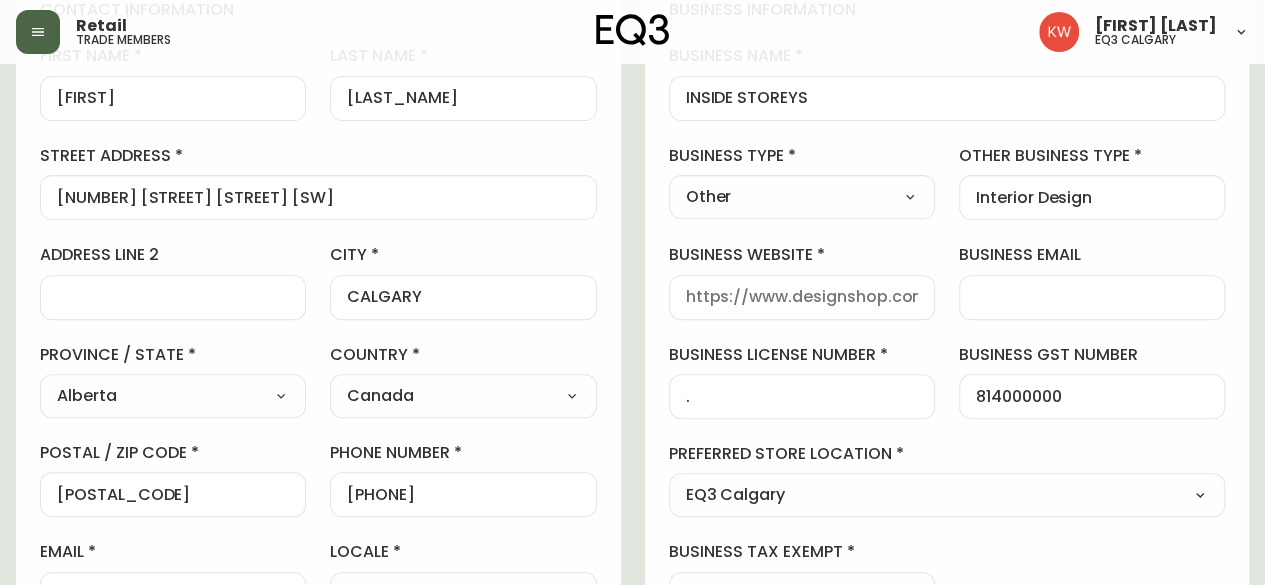 scroll, scrollTop: 300, scrollLeft: 0, axis: vertical 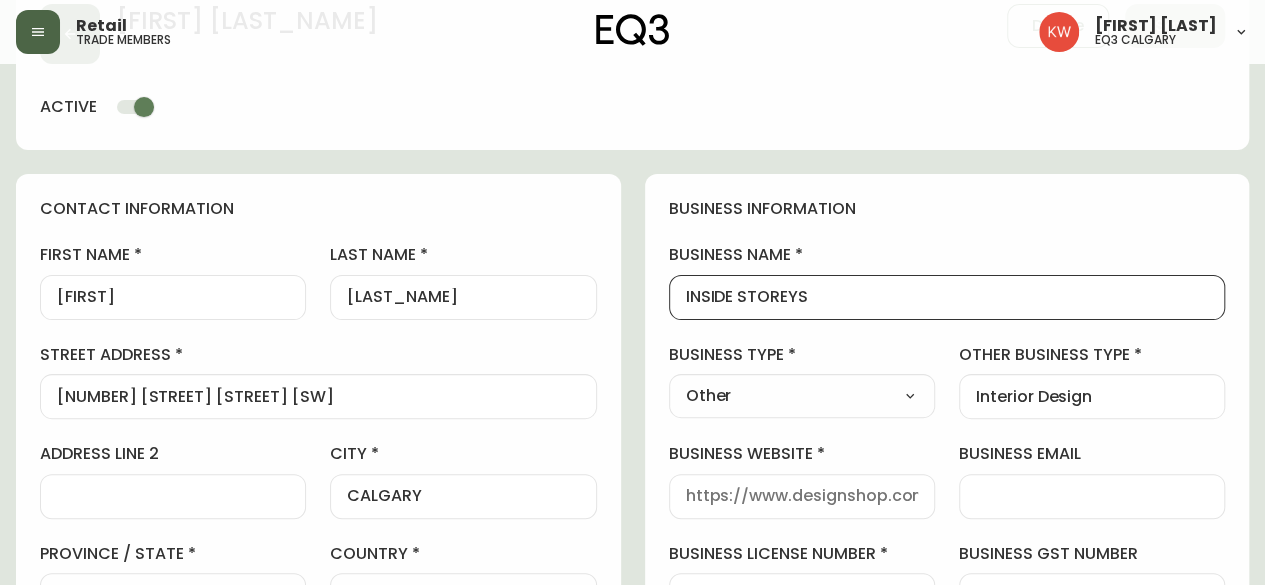 drag, startPoint x: 862, startPoint y: 296, endPoint x: 640, endPoint y: 300, distance: 222.03603 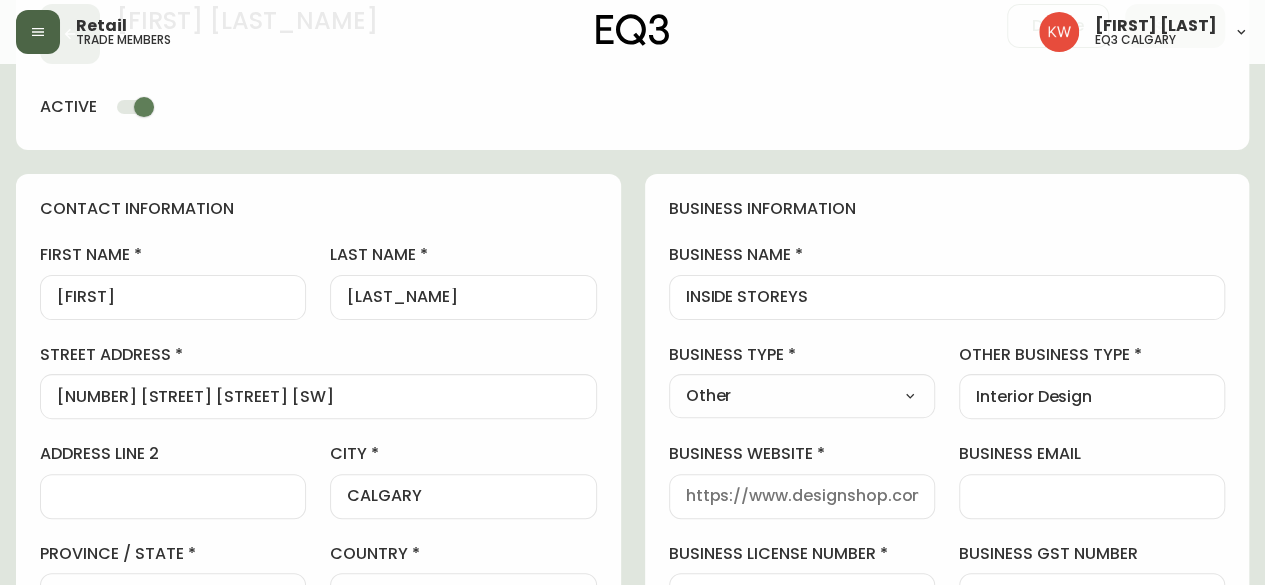 scroll, scrollTop: 0, scrollLeft: 0, axis: both 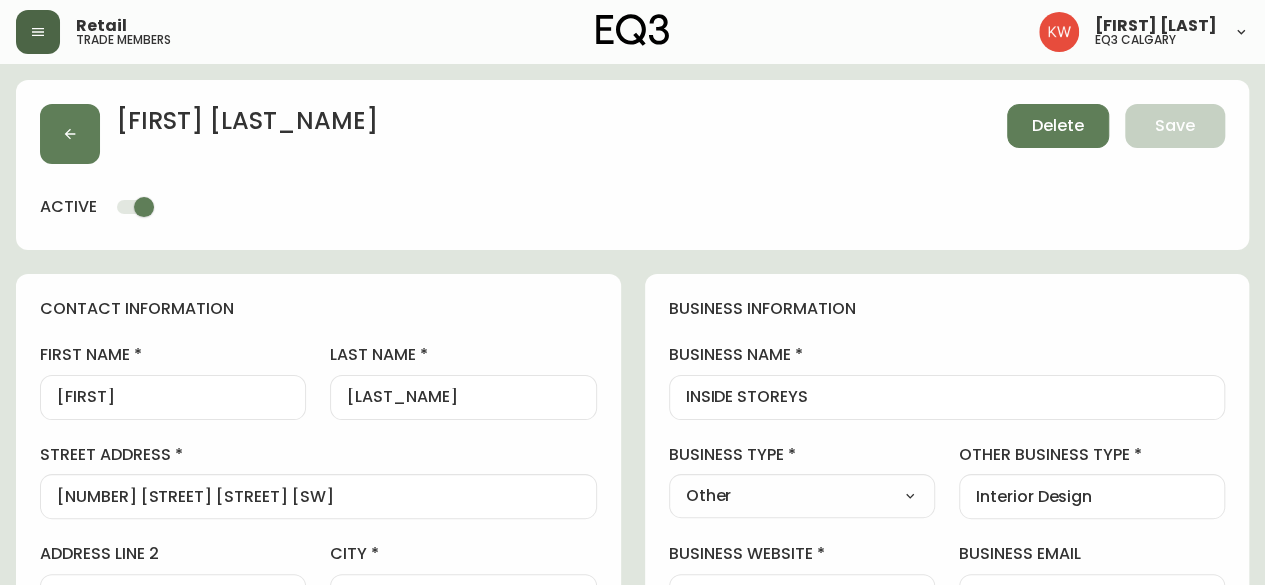 click on "Delete" at bounding box center (1058, 126) 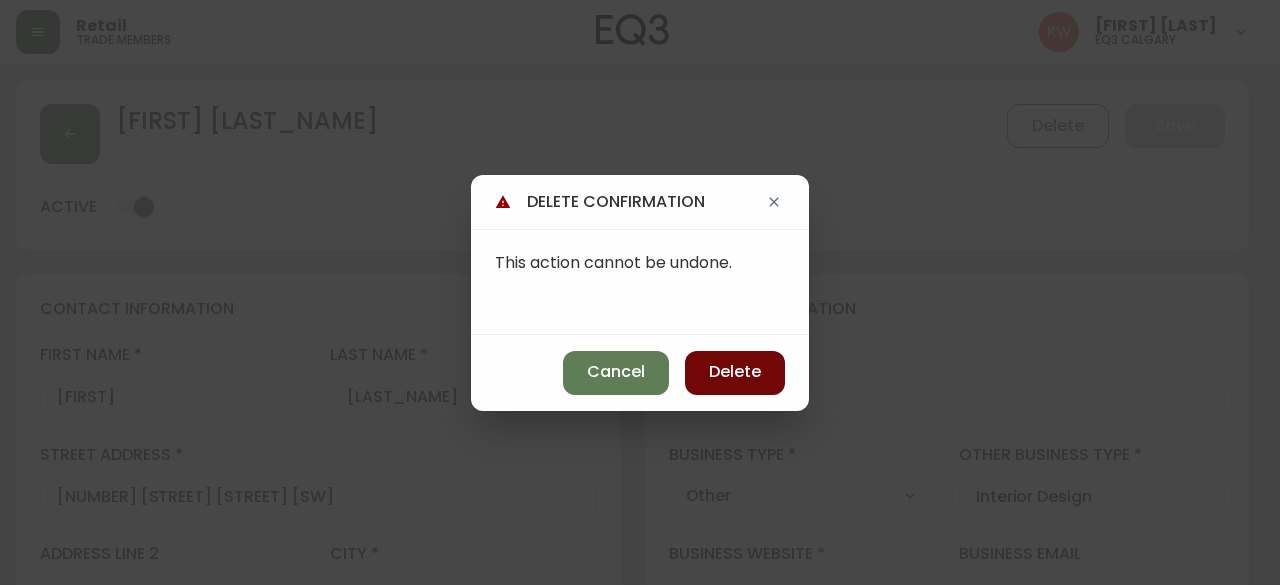 click on "Delete" at bounding box center [735, 372] 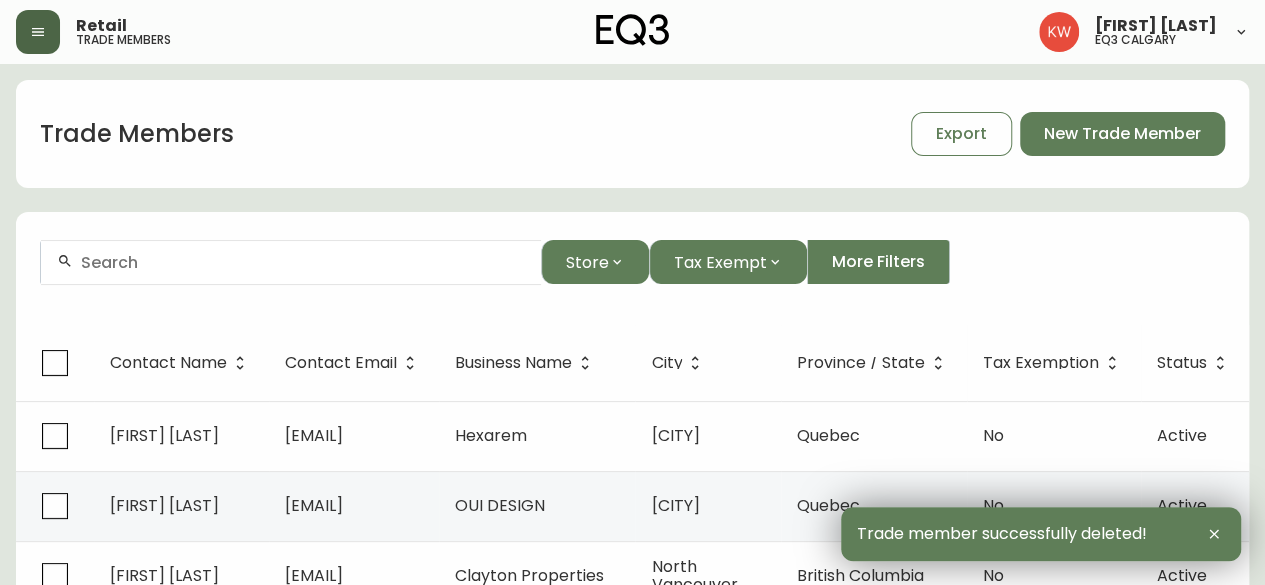 click at bounding box center [303, 262] 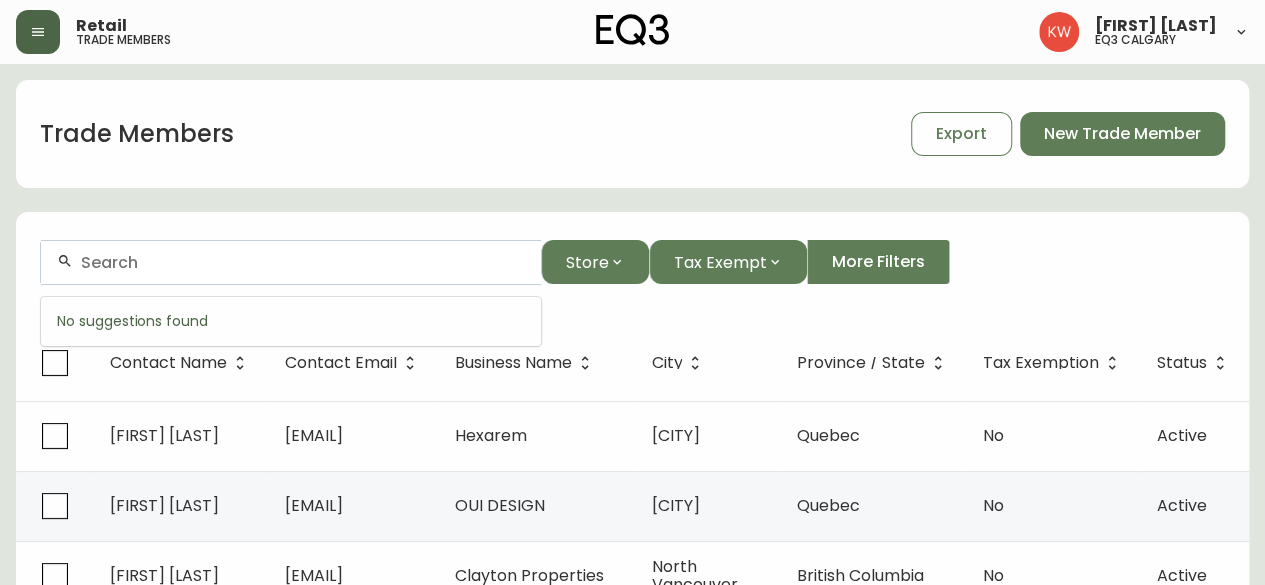 paste on "[EMAIL]" 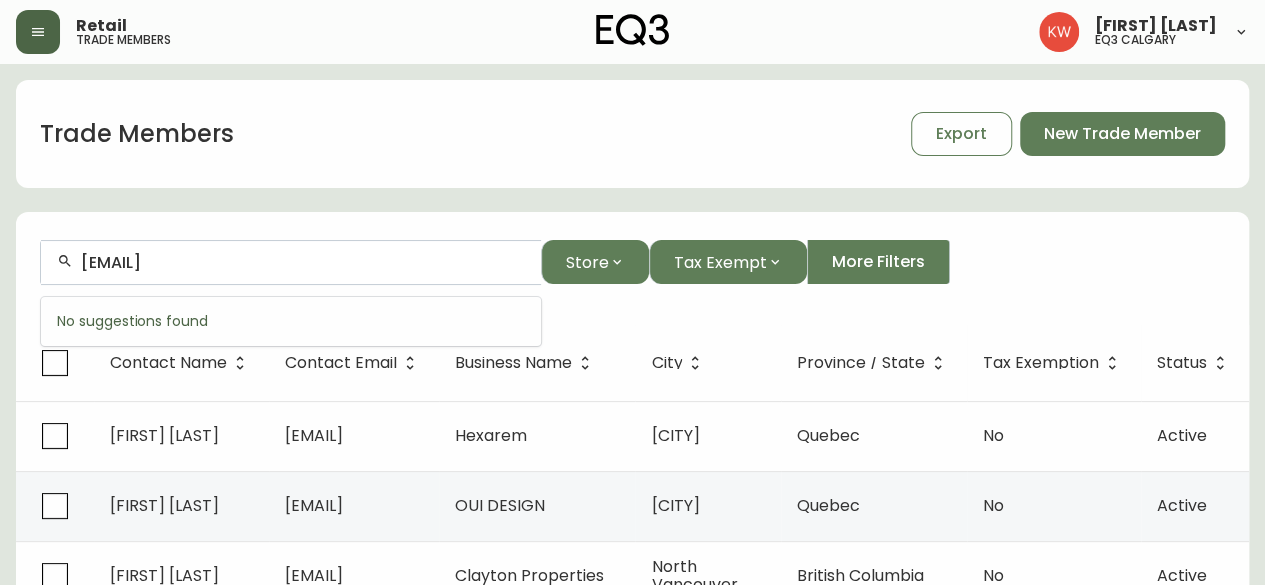 type on "[EMAIL]" 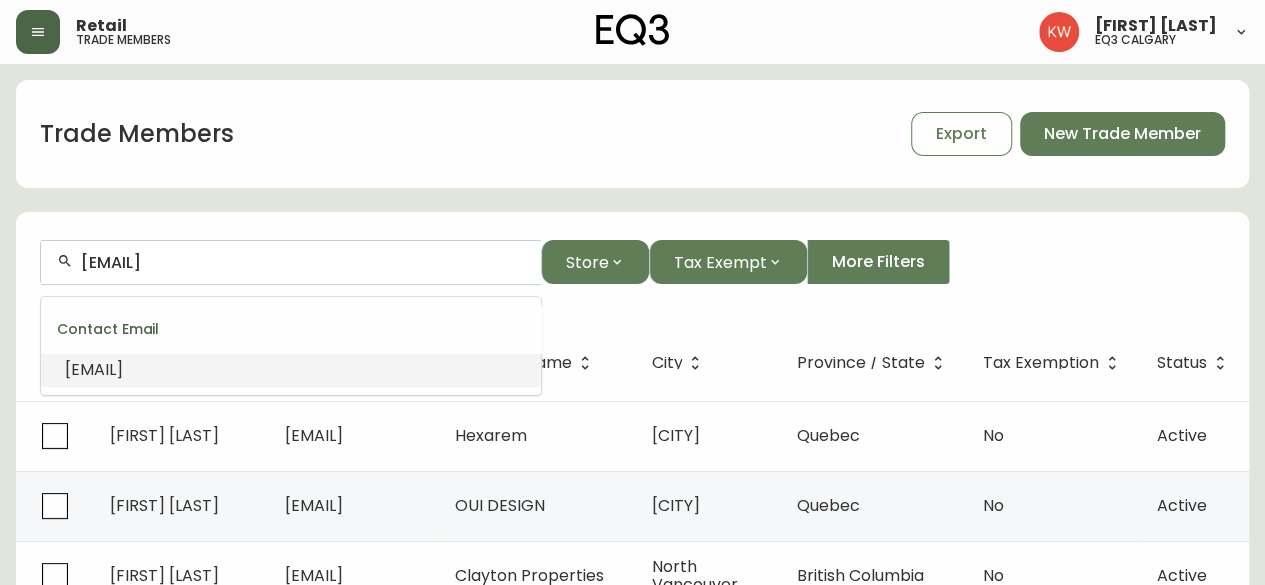 click on "[EMAIL]" at bounding box center [94, 369] 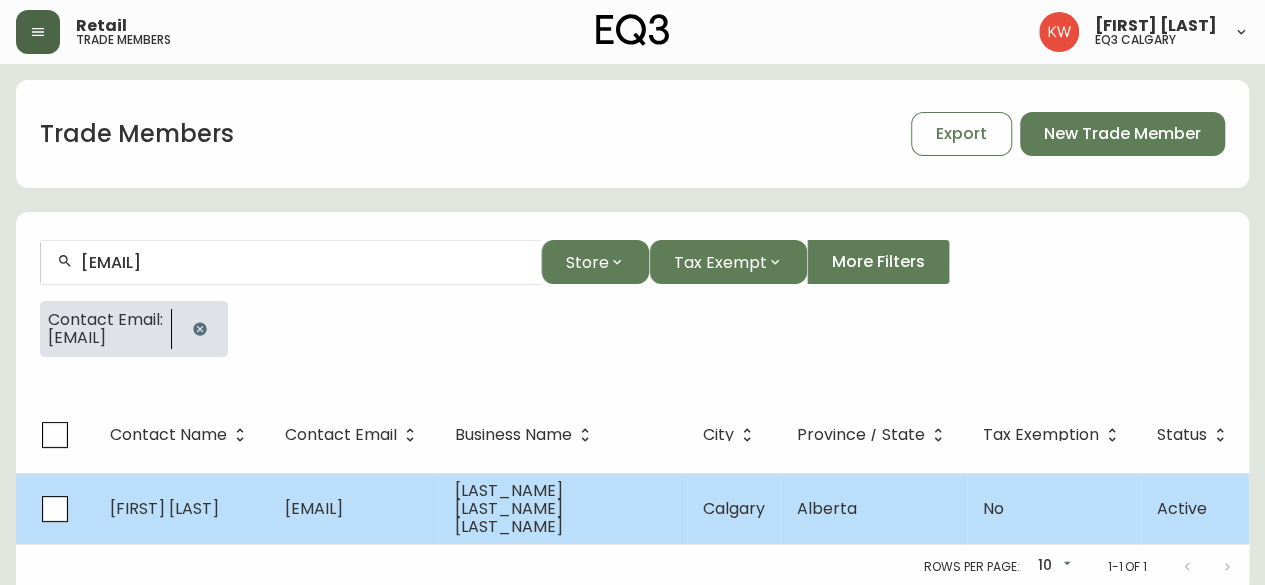 click on "[LAST_NAME] [LAST_NAME] [LAST_NAME]" at bounding box center [509, 508] 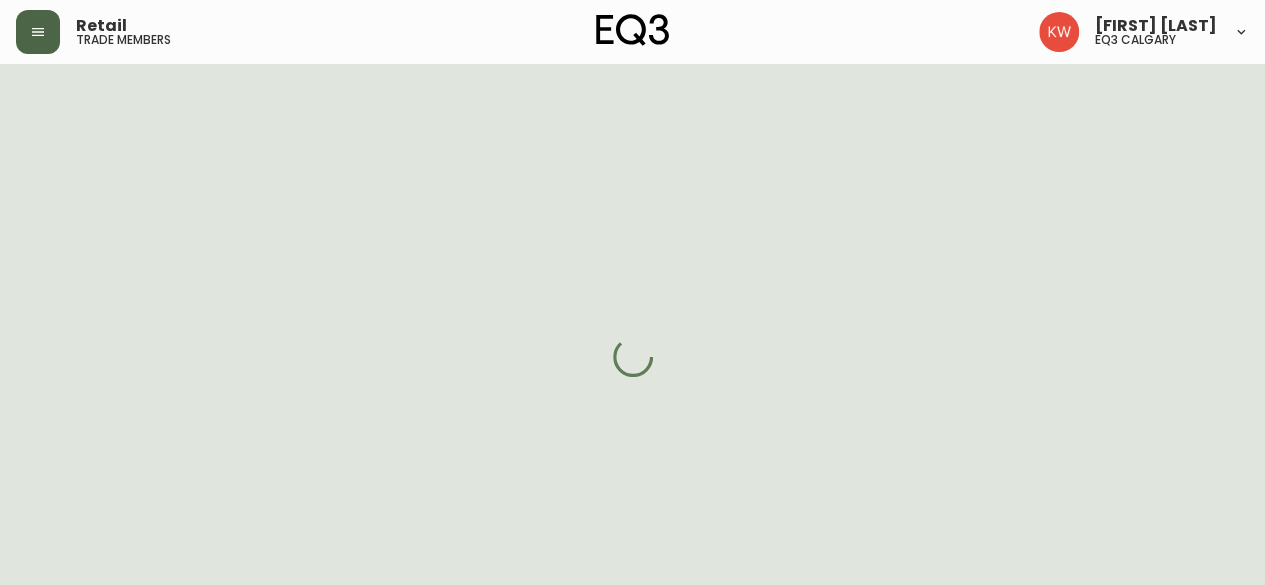 select on "AB" 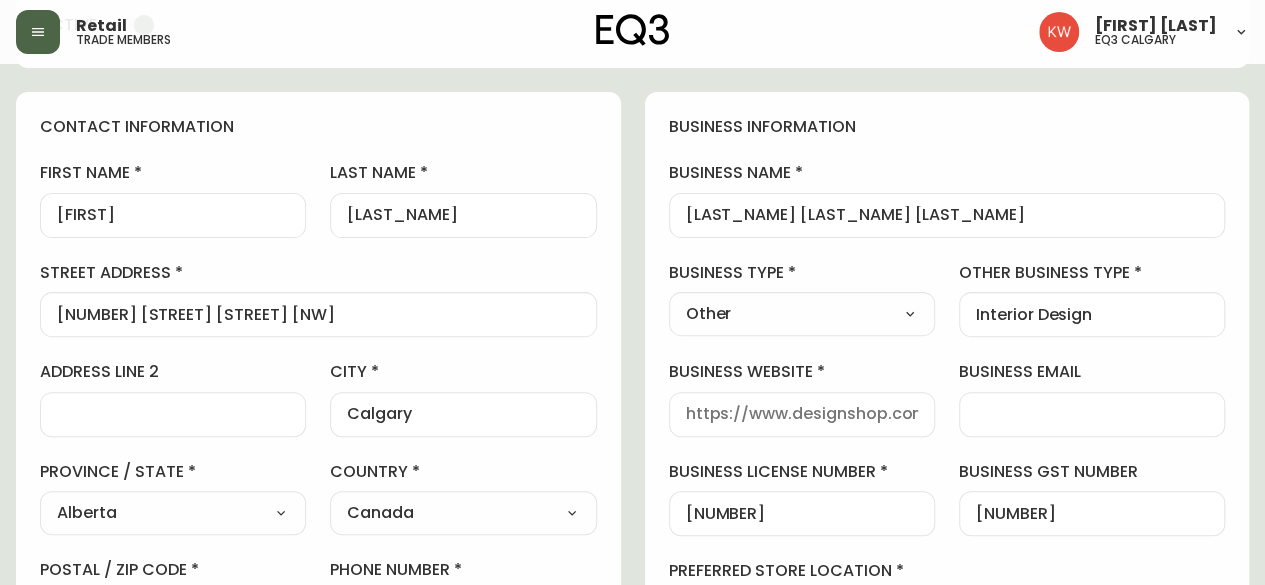 scroll, scrollTop: 100, scrollLeft: 0, axis: vertical 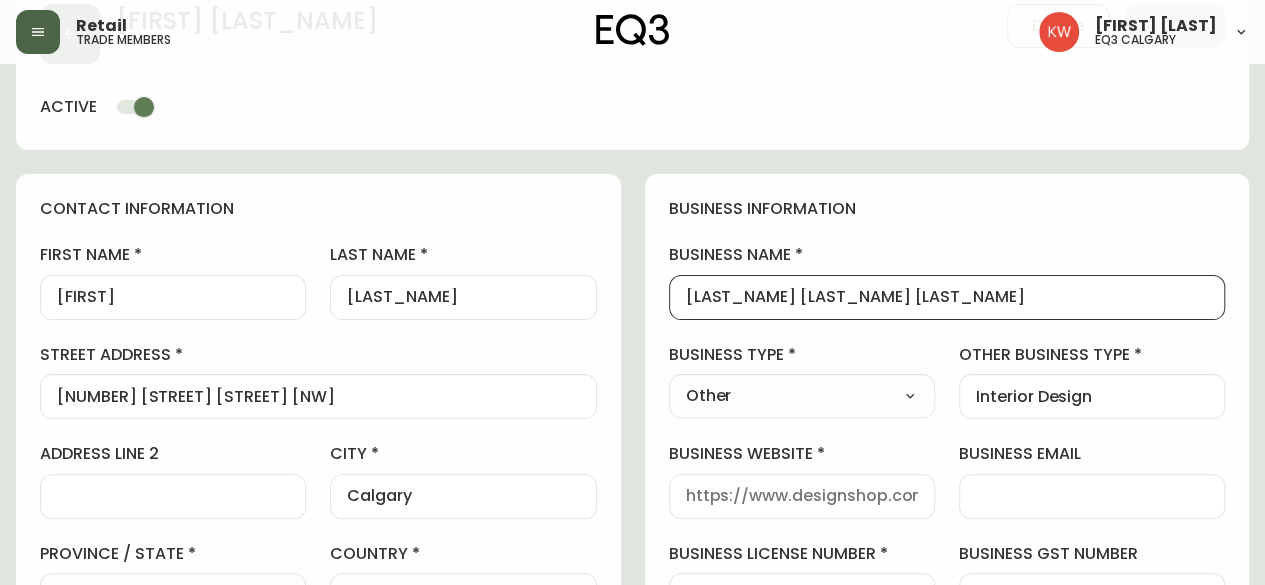 drag, startPoint x: 1020, startPoint y: 307, endPoint x: 632, endPoint y: 287, distance: 388.51514 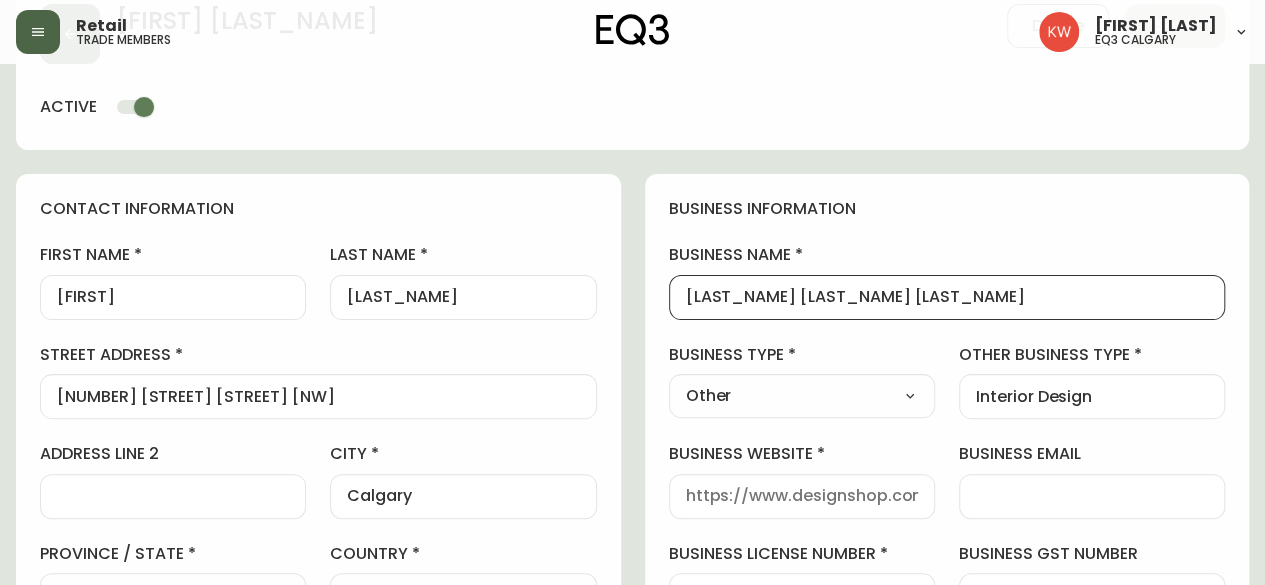 scroll, scrollTop: 0, scrollLeft: 0, axis: both 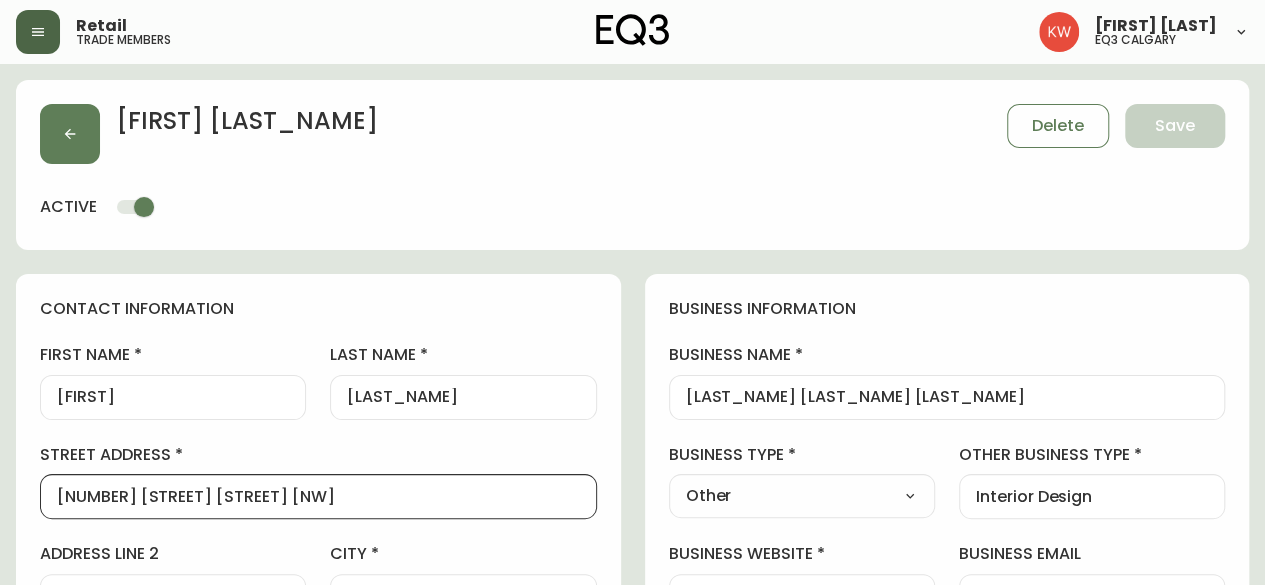 drag, startPoint x: 268, startPoint y: 488, endPoint x: 34, endPoint y: 469, distance: 234.7701 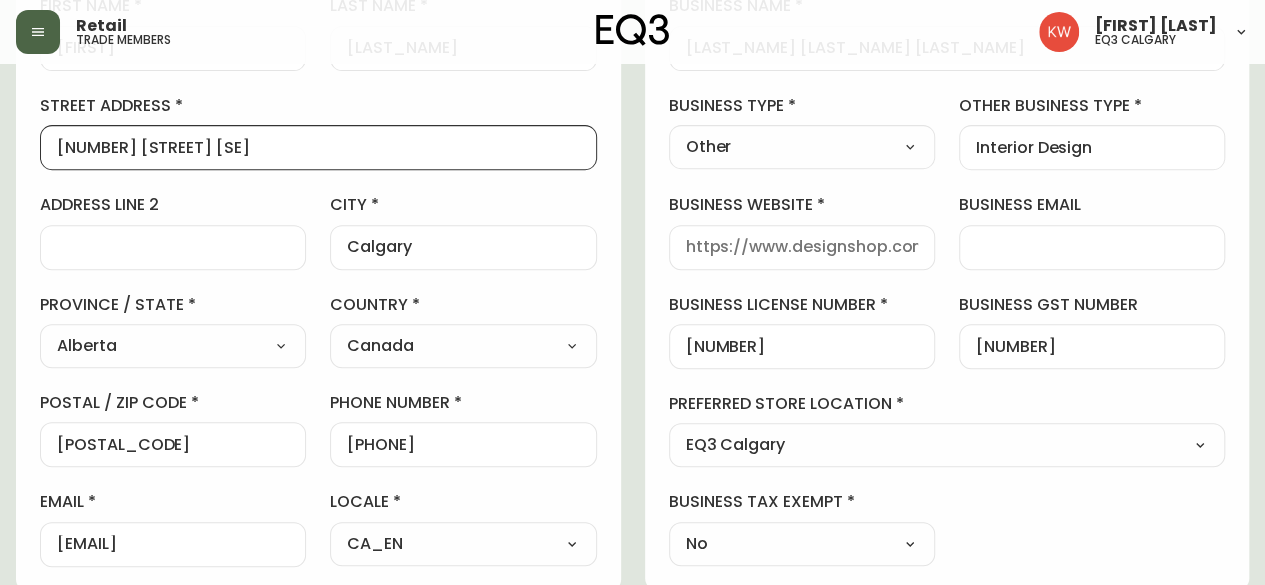 scroll, scrollTop: 345, scrollLeft: 0, axis: vertical 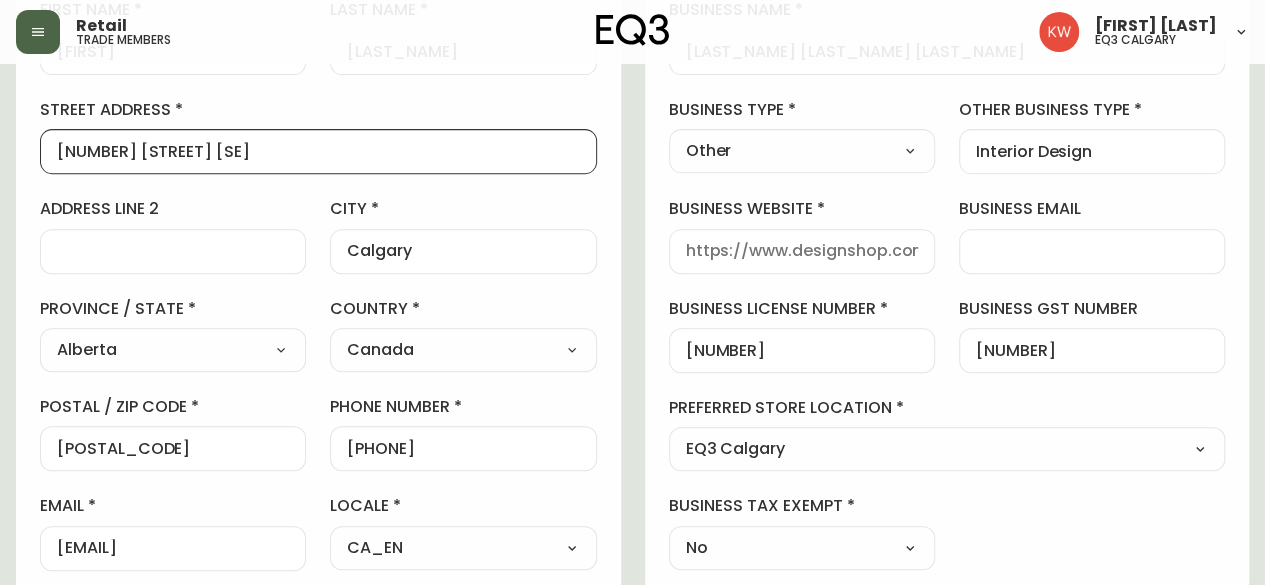 type on "[NUMBER] [STREET] [SE]" 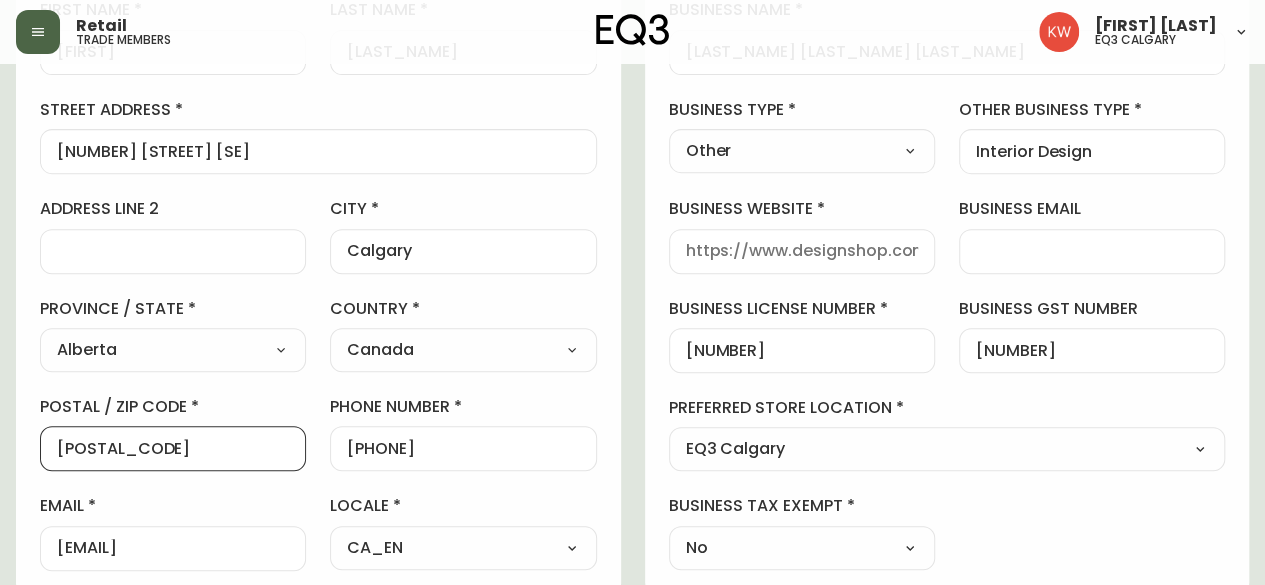 drag, startPoint x: 192, startPoint y: 445, endPoint x: 52, endPoint y: 428, distance: 141.02837 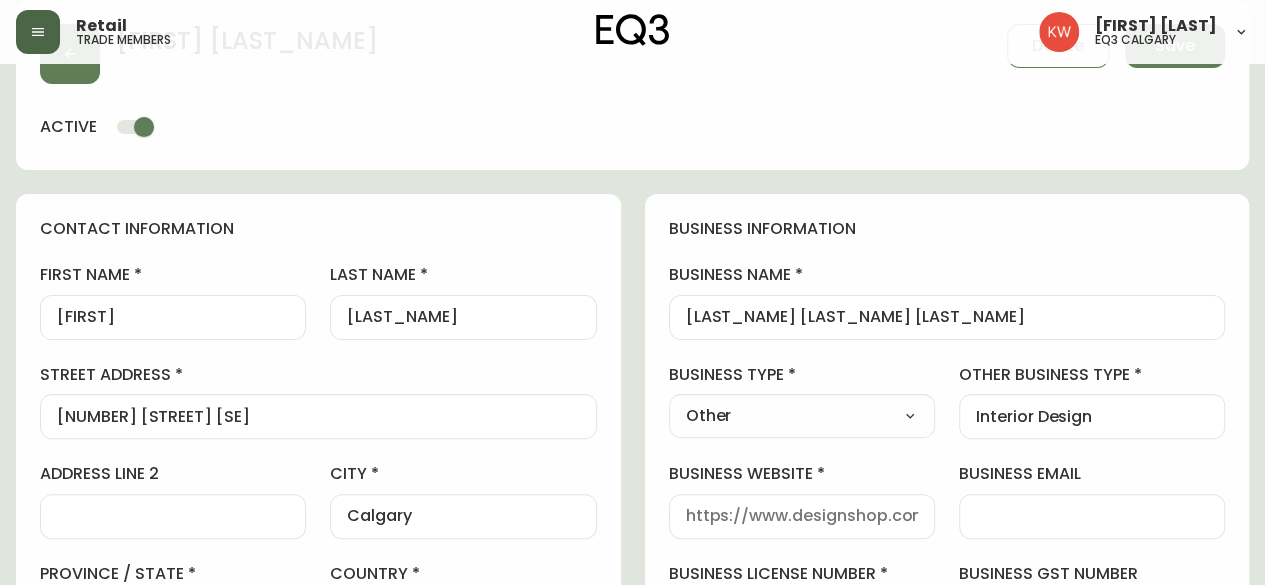 scroll, scrollTop: 76, scrollLeft: 0, axis: vertical 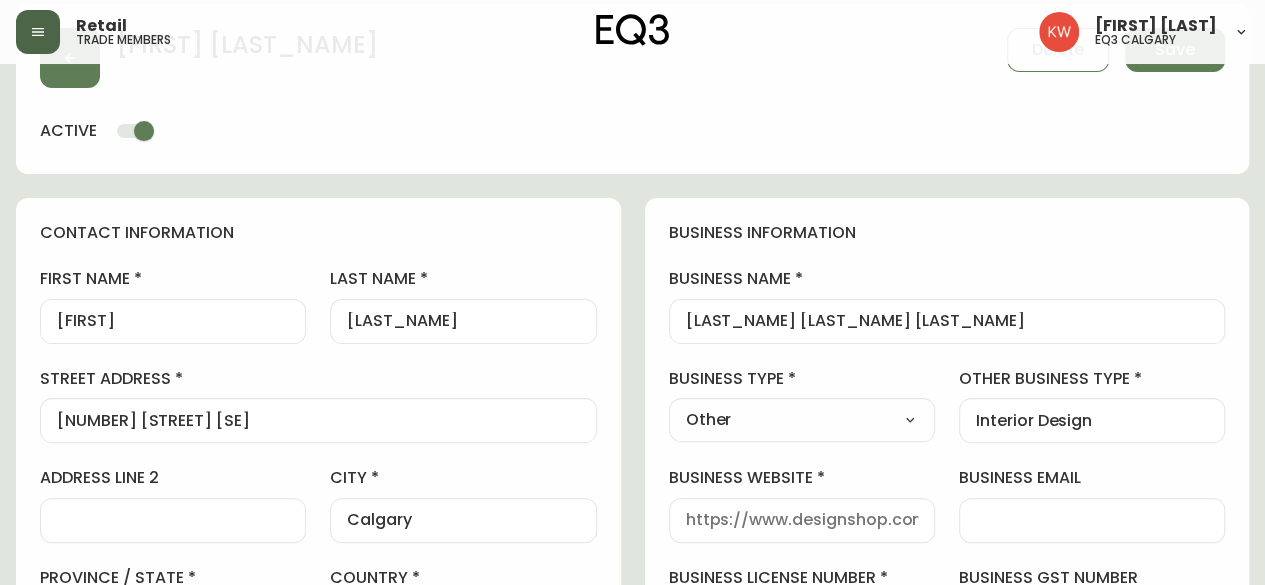 type on "[POSTAL_CODE]" 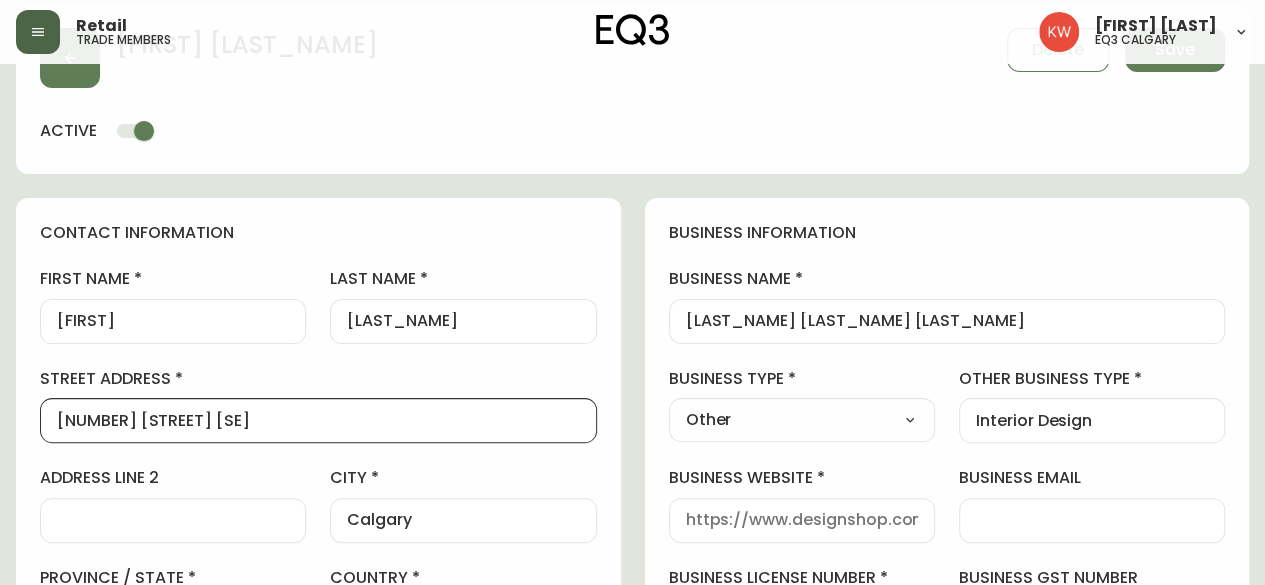 scroll, scrollTop: 0, scrollLeft: 0, axis: both 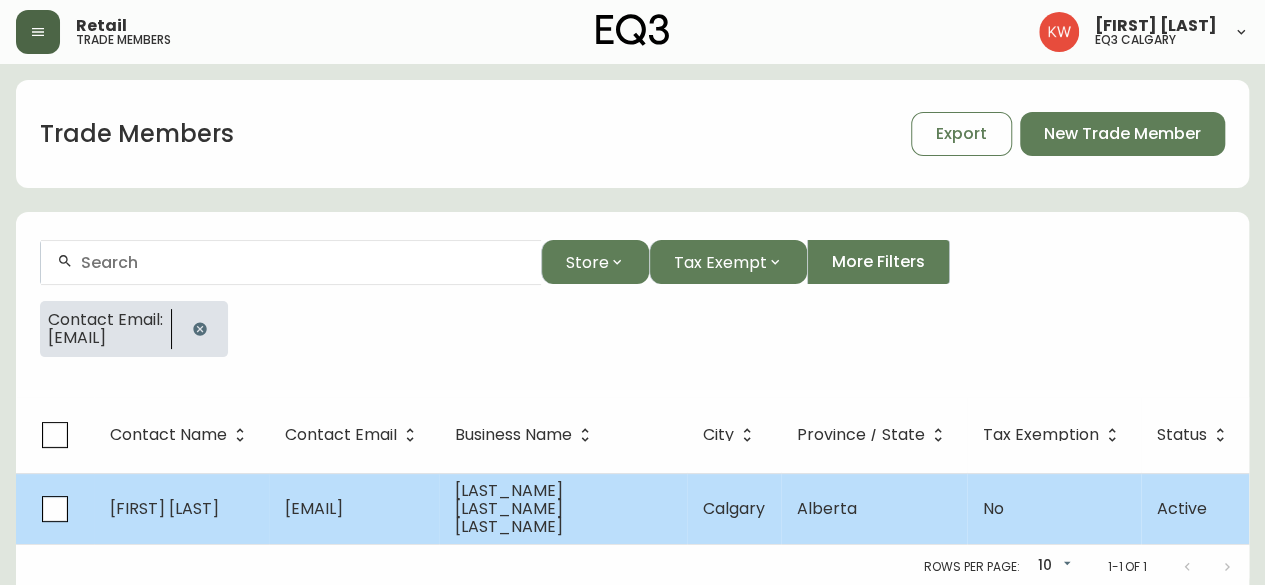 click on "[FIRST] [LAST]" at bounding box center [181, 508] 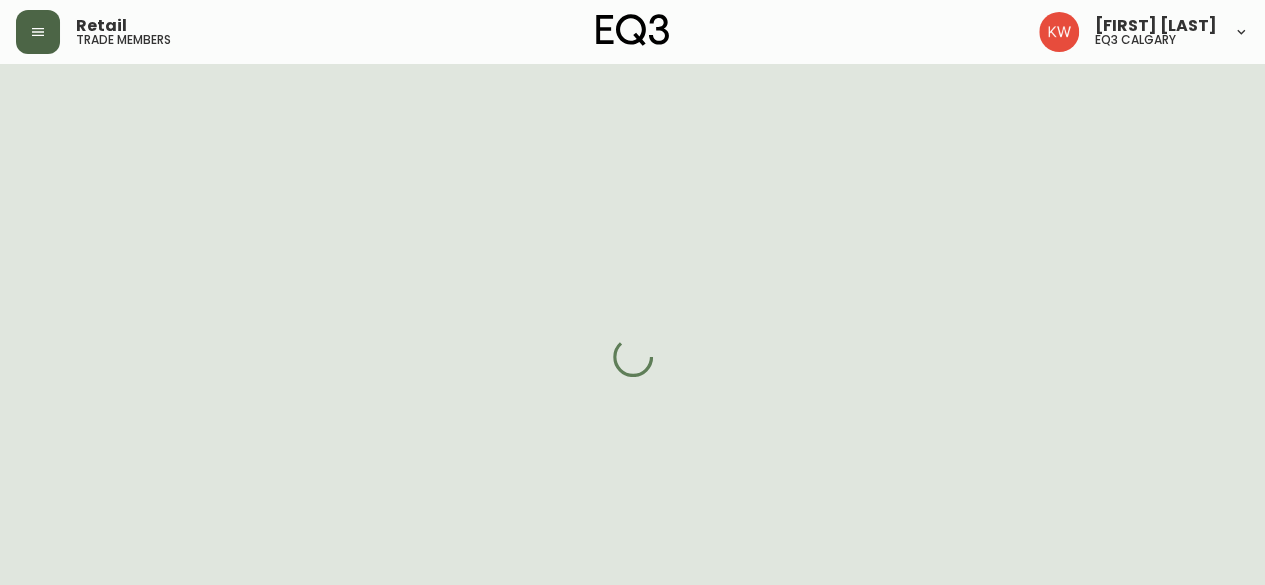 select on "AB" 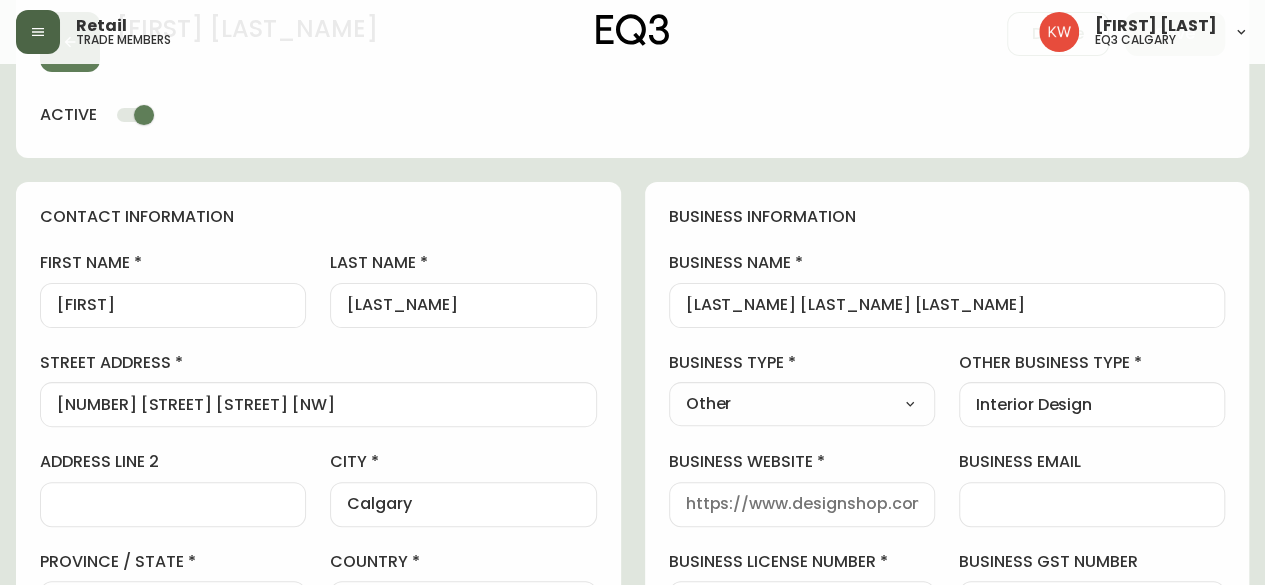 scroll, scrollTop: 0, scrollLeft: 0, axis: both 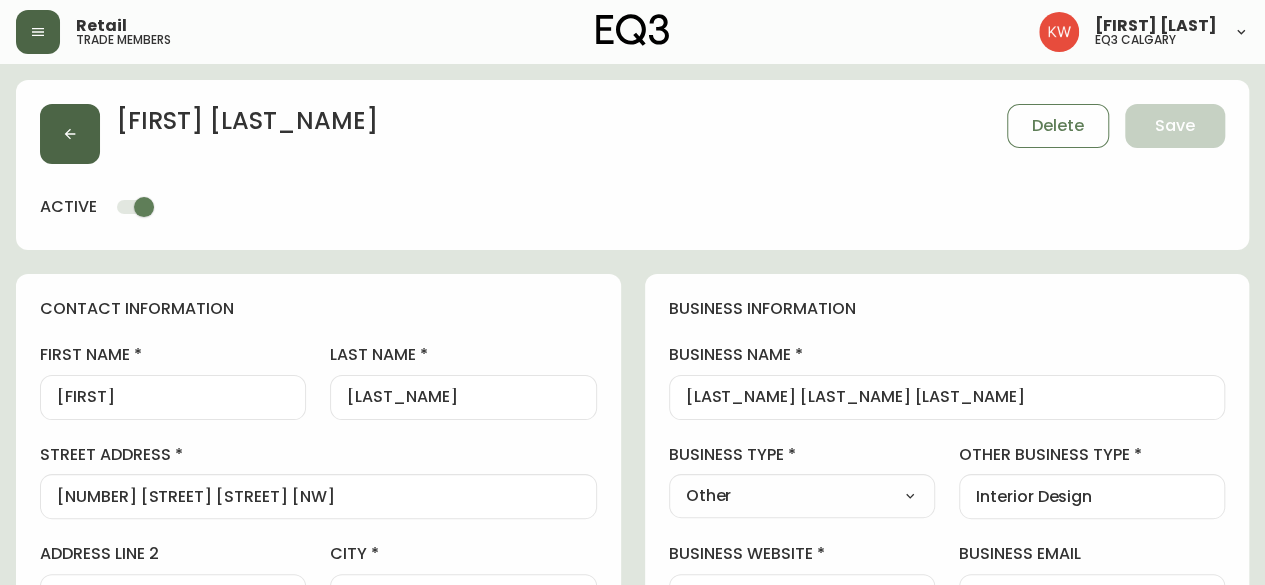 click at bounding box center [70, 134] 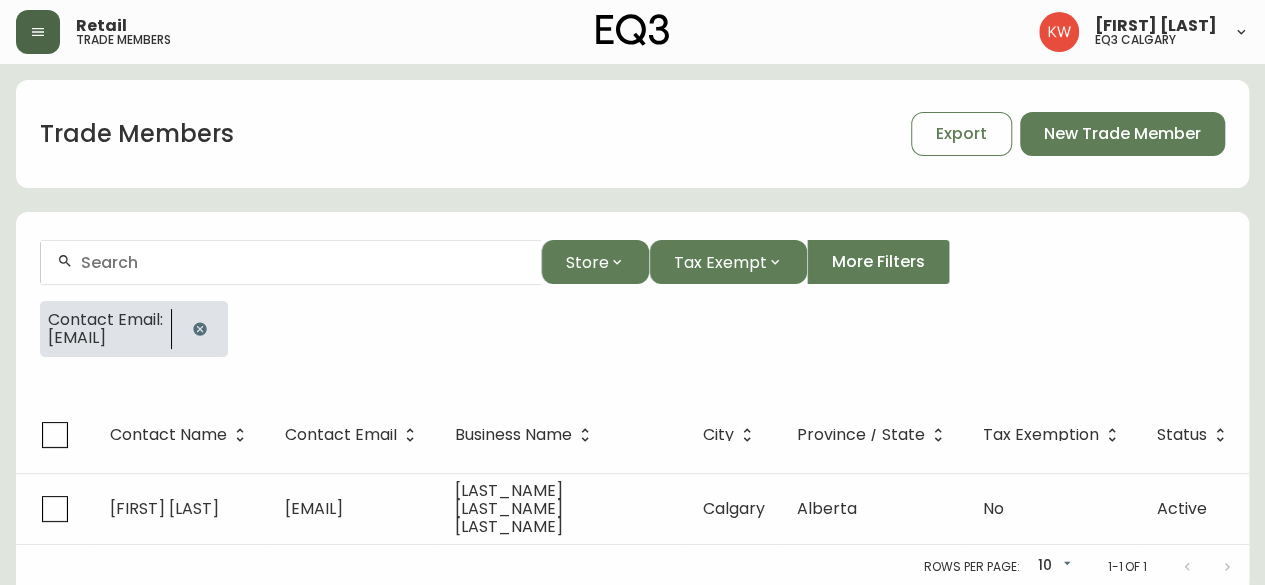 click 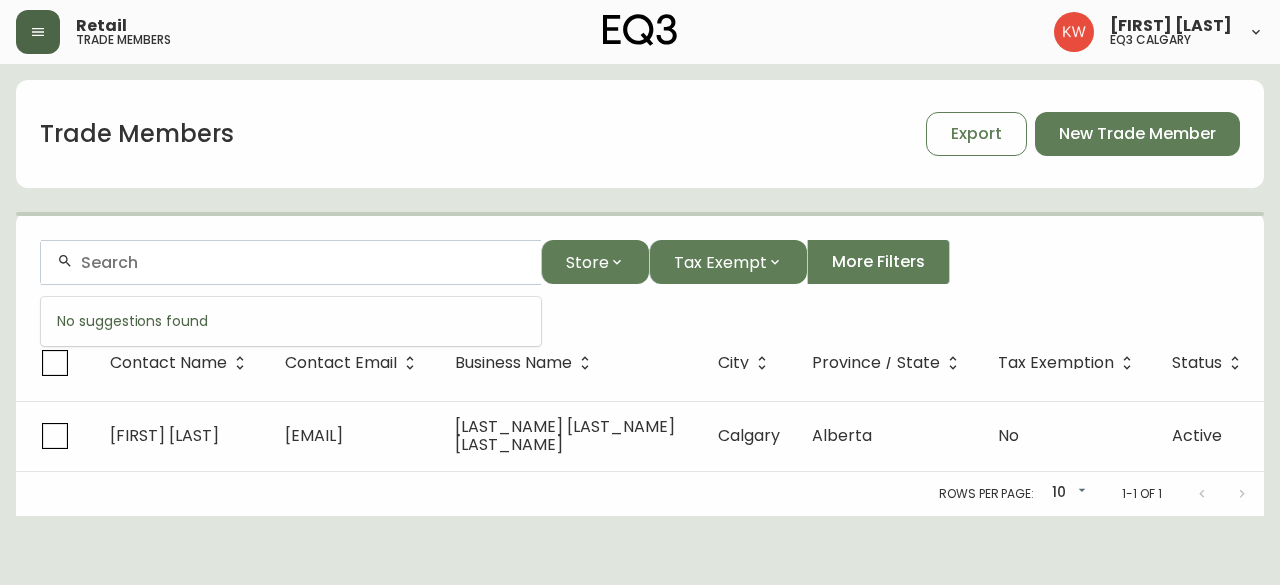 click at bounding box center (303, 262) 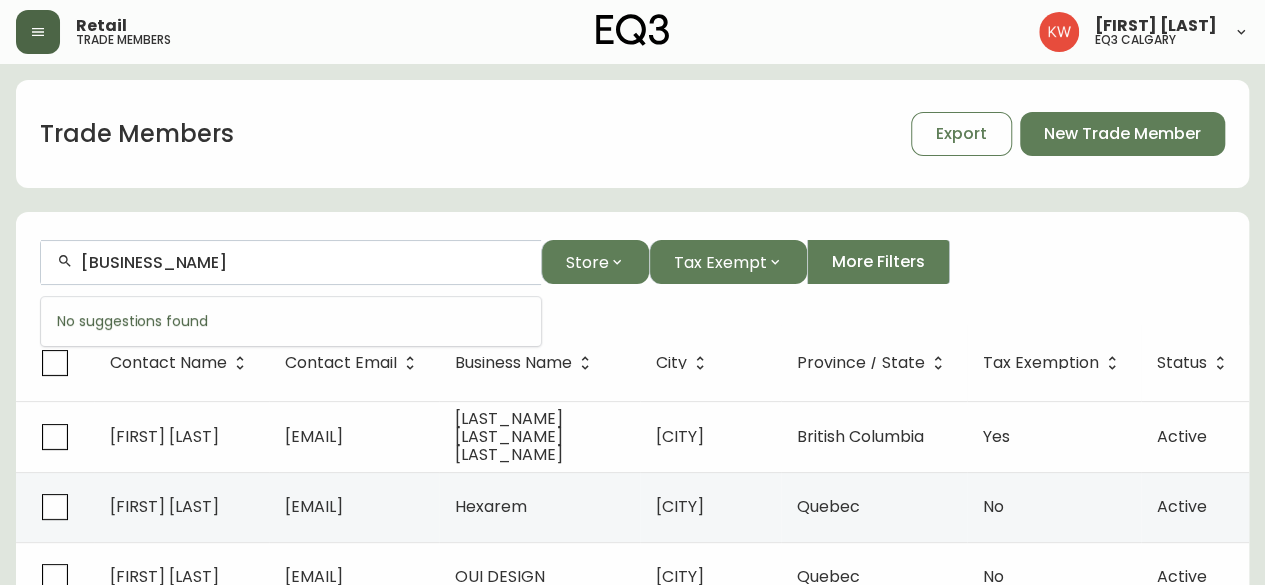 type on "[BUSINESS_NAME]" 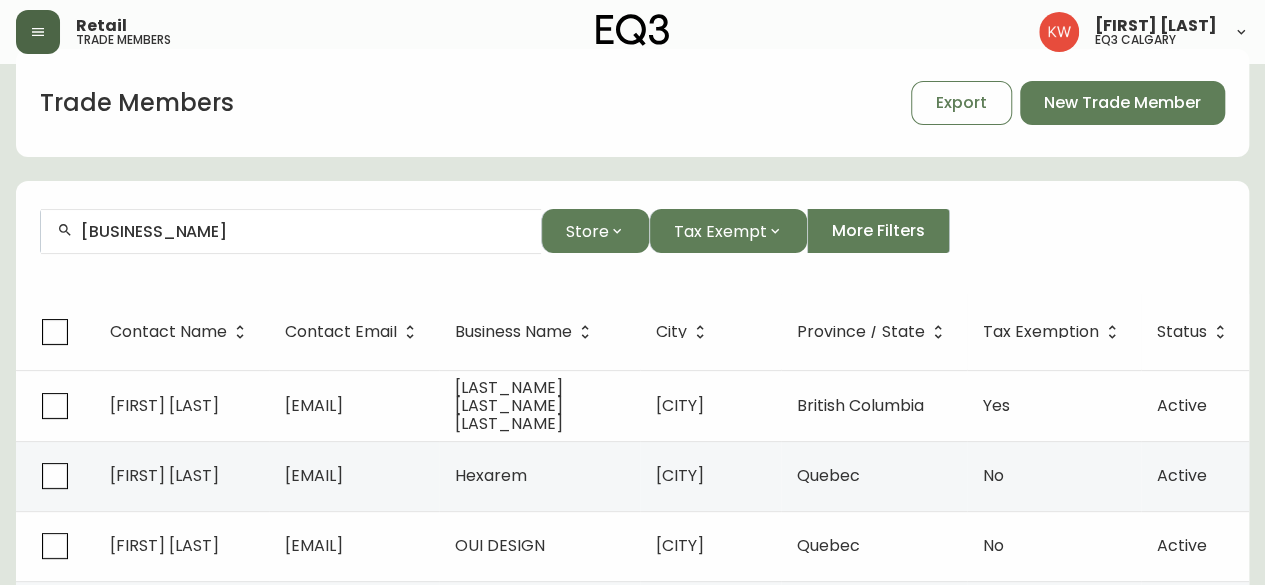 scroll, scrollTop: 0, scrollLeft: 0, axis: both 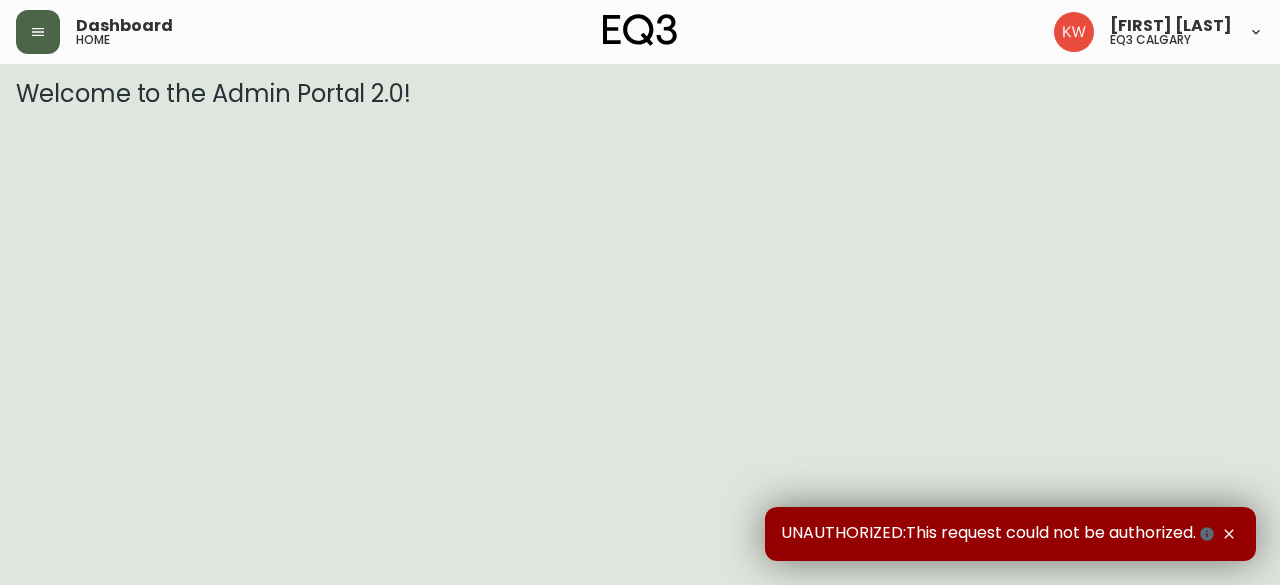 click 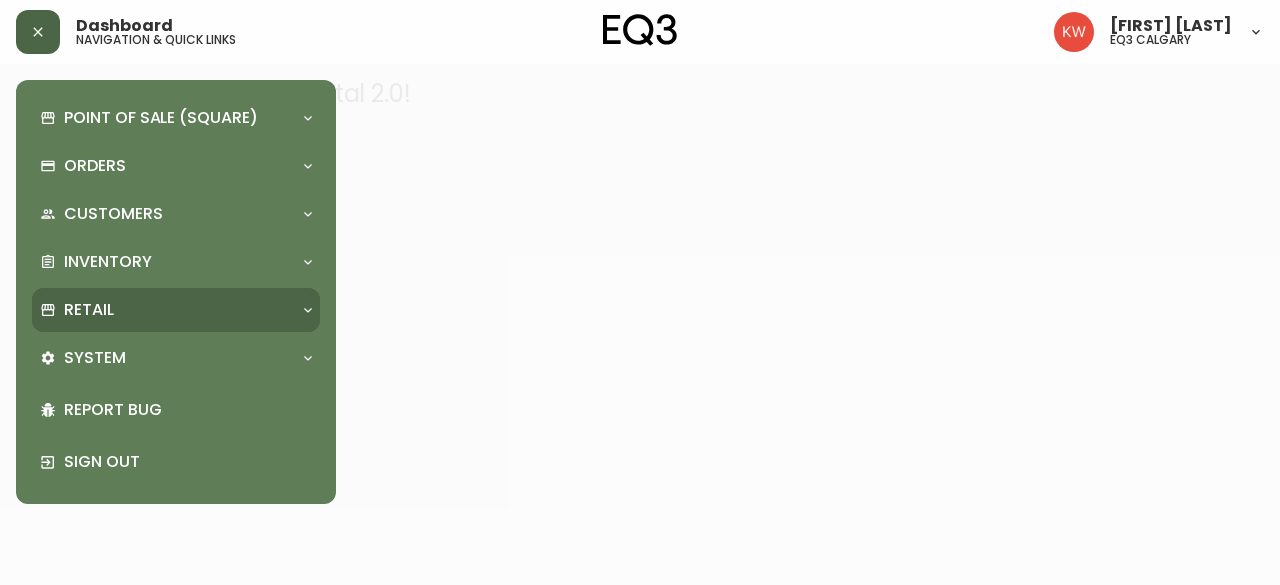 click on "Retail" at bounding box center (166, 310) 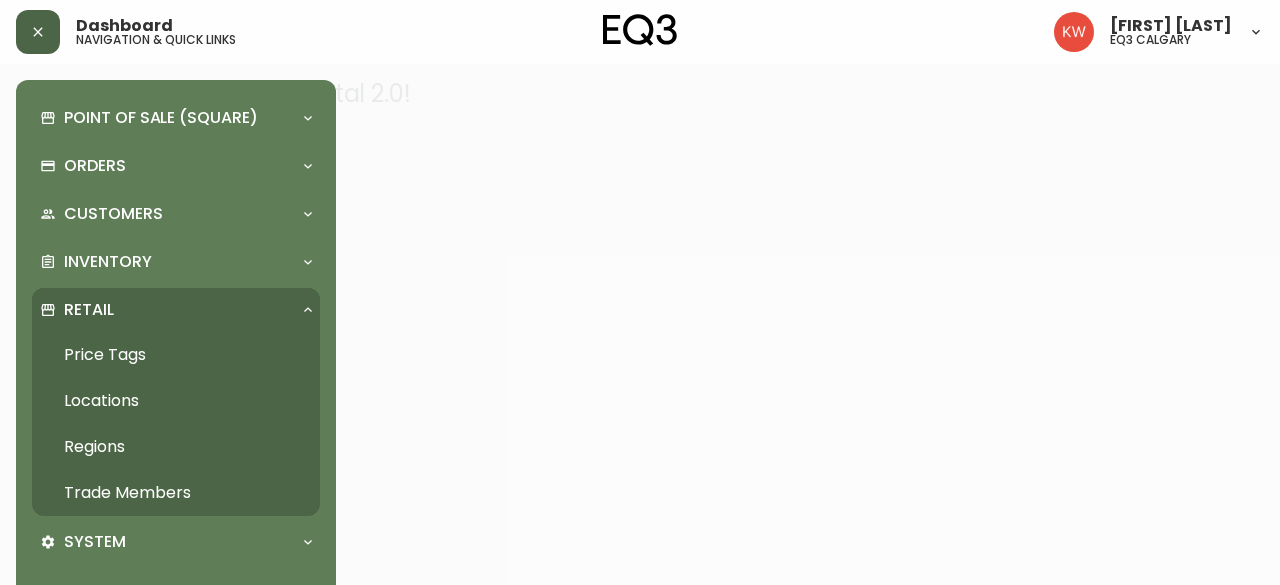 click on "Trade Members" at bounding box center [176, 493] 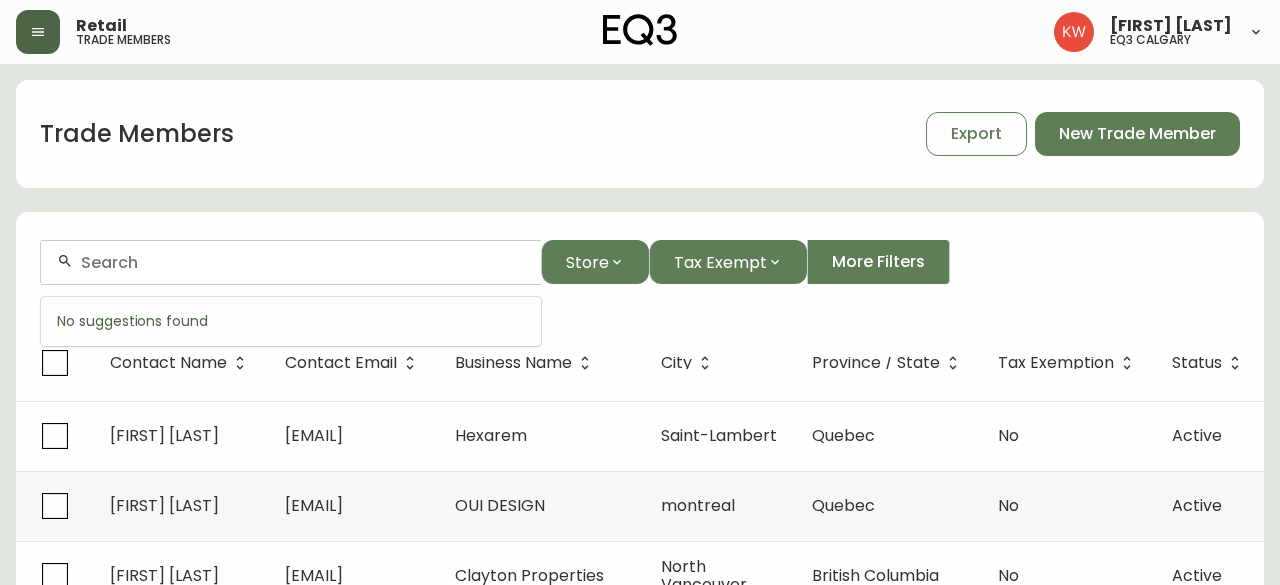 click at bounding box center [303, 262] 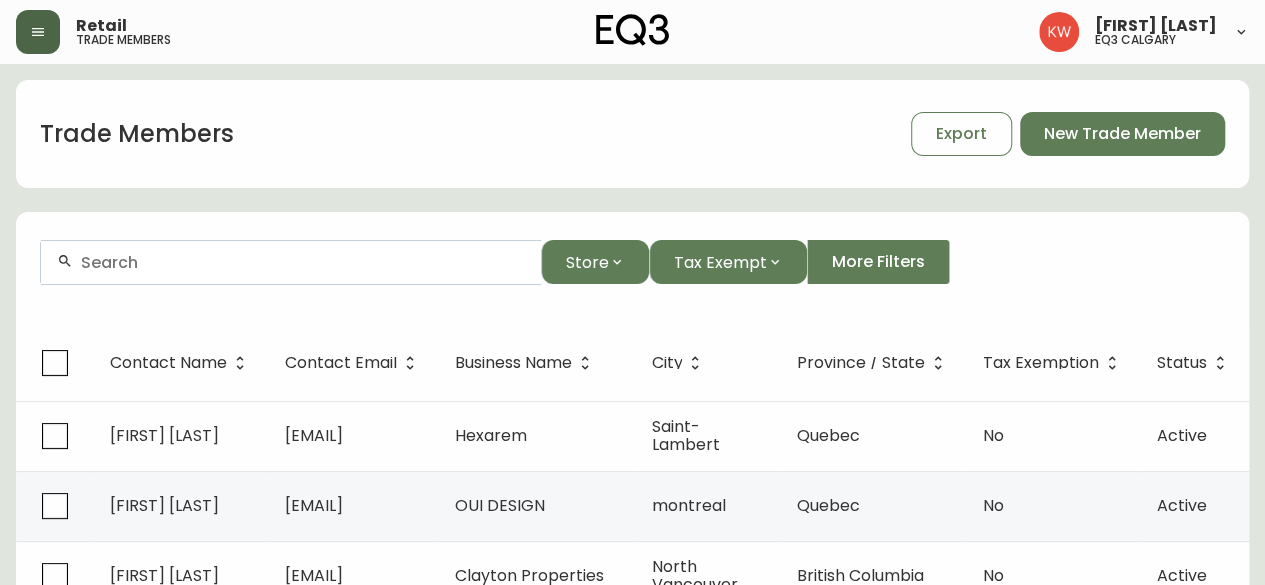click at bounding box center [291, 262] 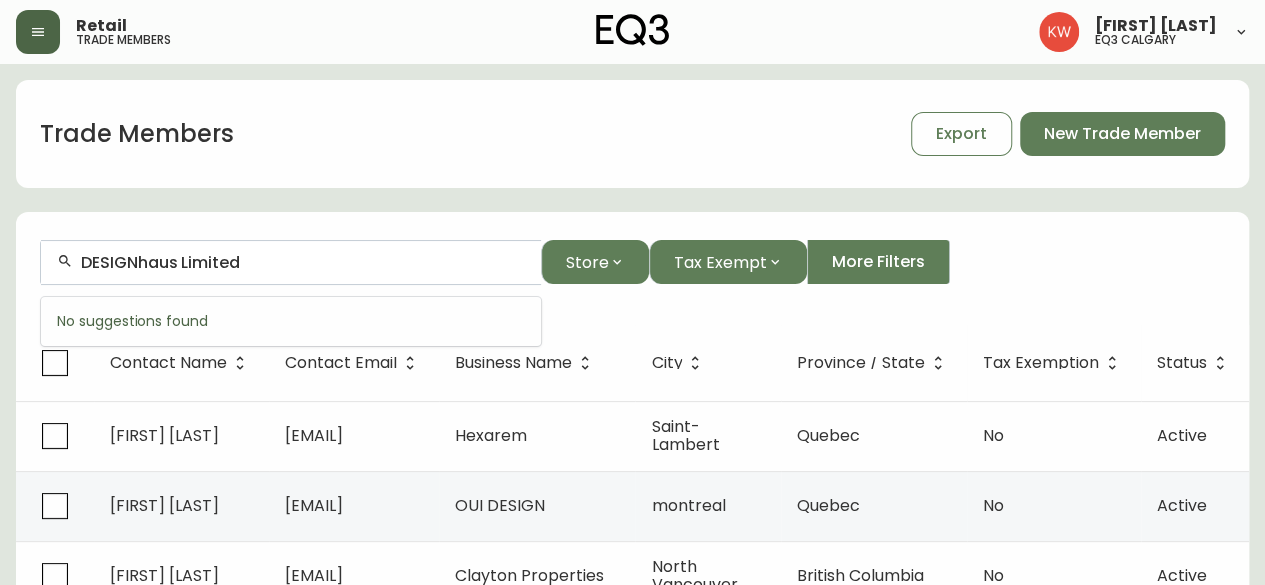 type on "DESIGNhaus Limited" 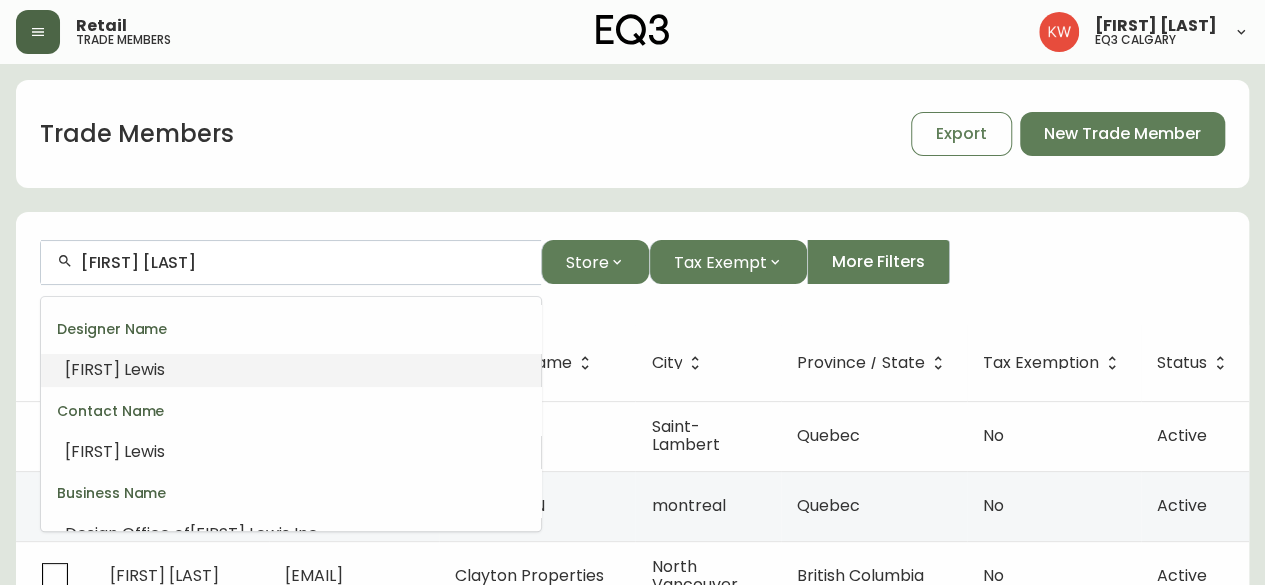 click on "ewis" at bounding box center (148, 369) 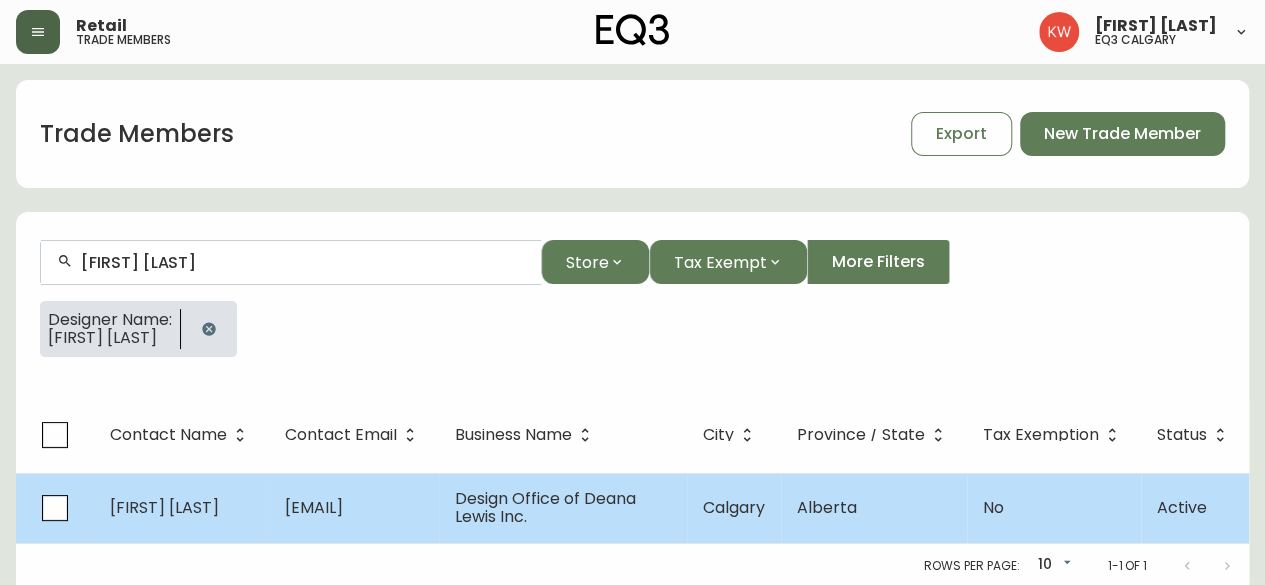 type on "[FIRST] [LAST]" 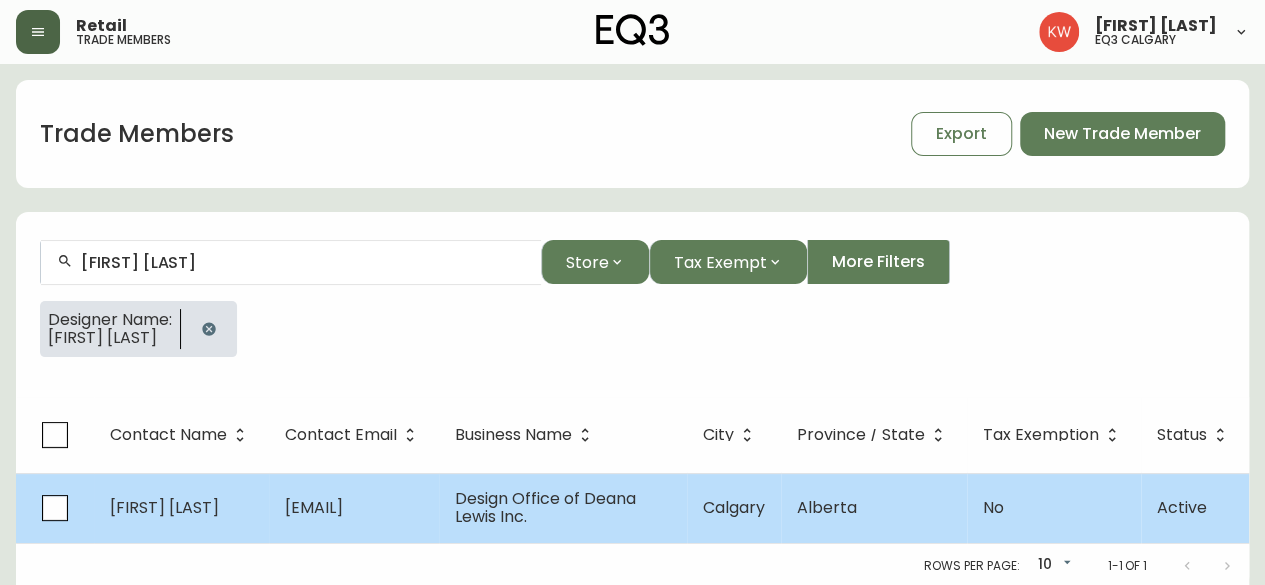 click on "deana@deanalewis.com" at bounding box center [314, 507] 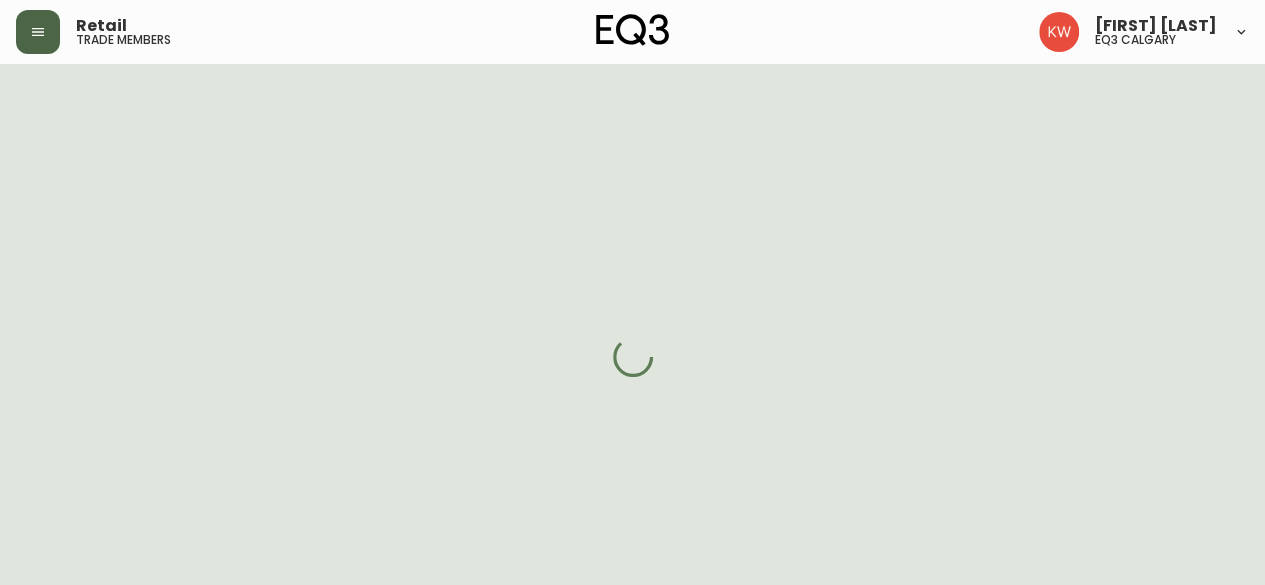 select on "AB" 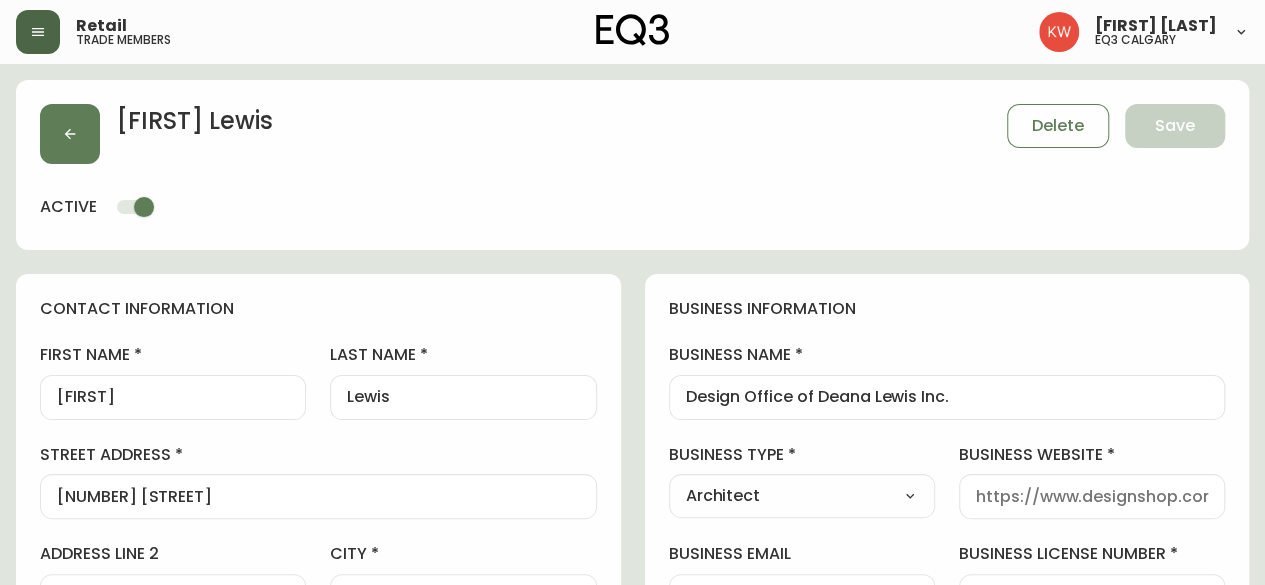 scroll, scrollTop: 0, scrollLeft: 0, axis: both 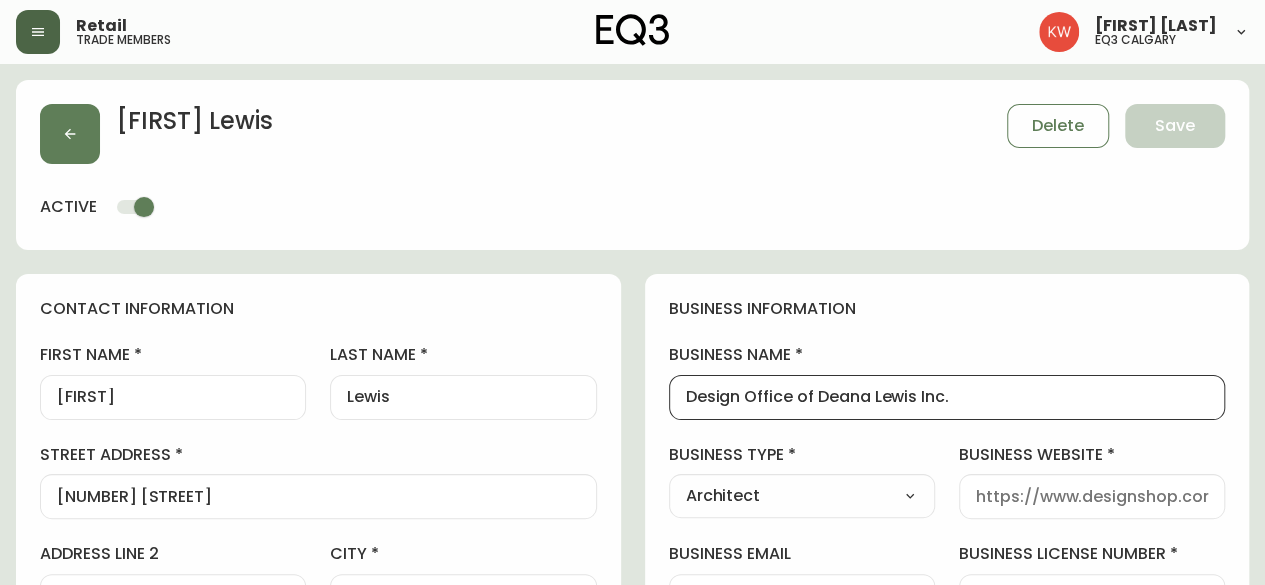 drag, startPoint x: 1010, startPoint y: 397, endPoint x: 614, endPoint y: 411, distance: 396.2474 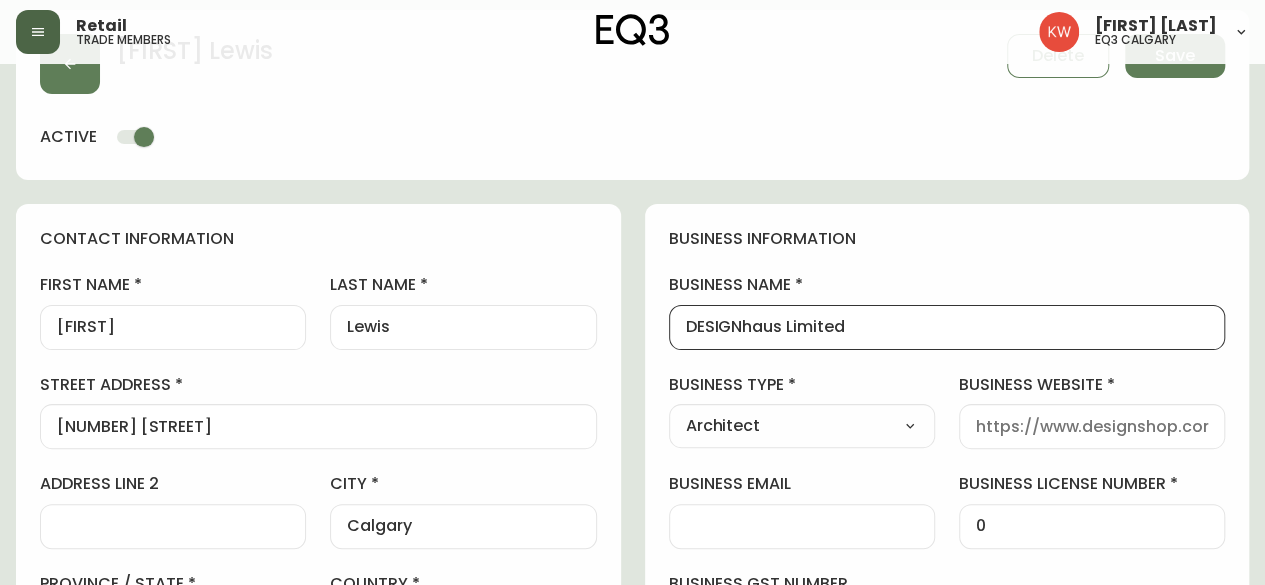 scroll, scrollTop: 100, scrollLeft: 0, axis: vertical 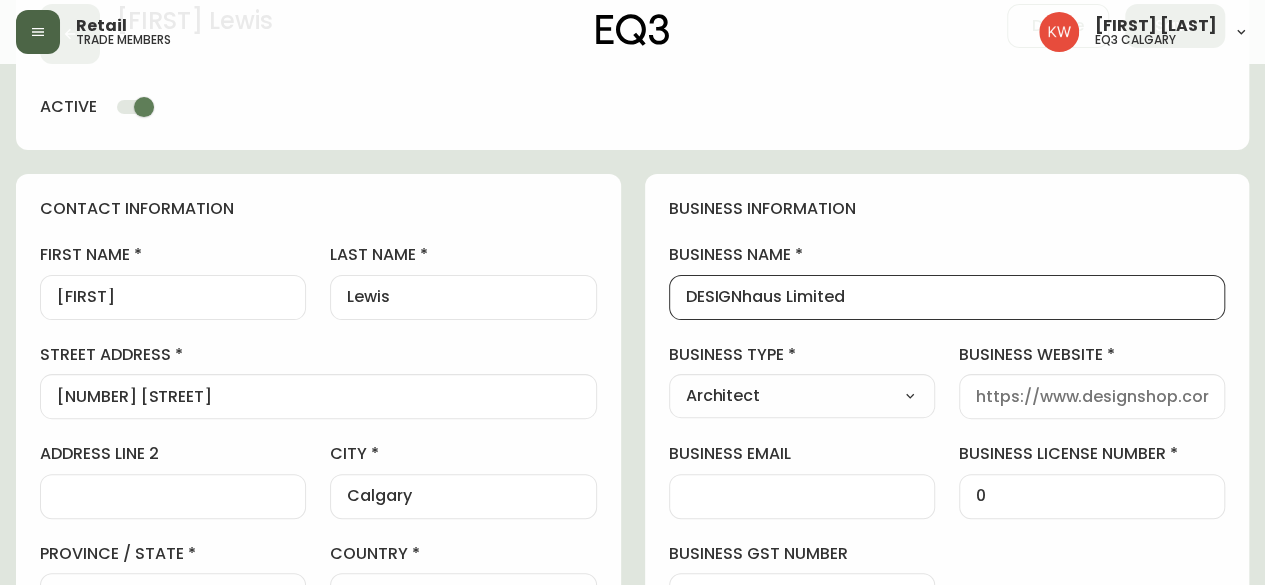 drag, startPoint x: 890, startPoint y: 289, endPoint x: 597, endPoint y: 291, distance: 293.00684 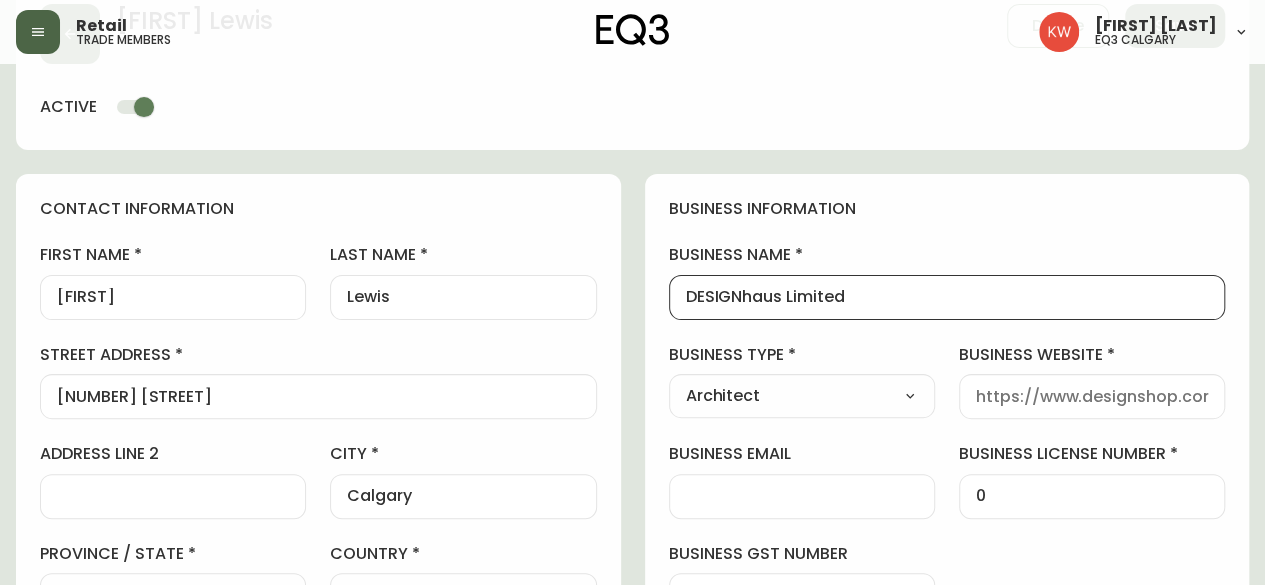 type on "DESIGNhaus Limited" 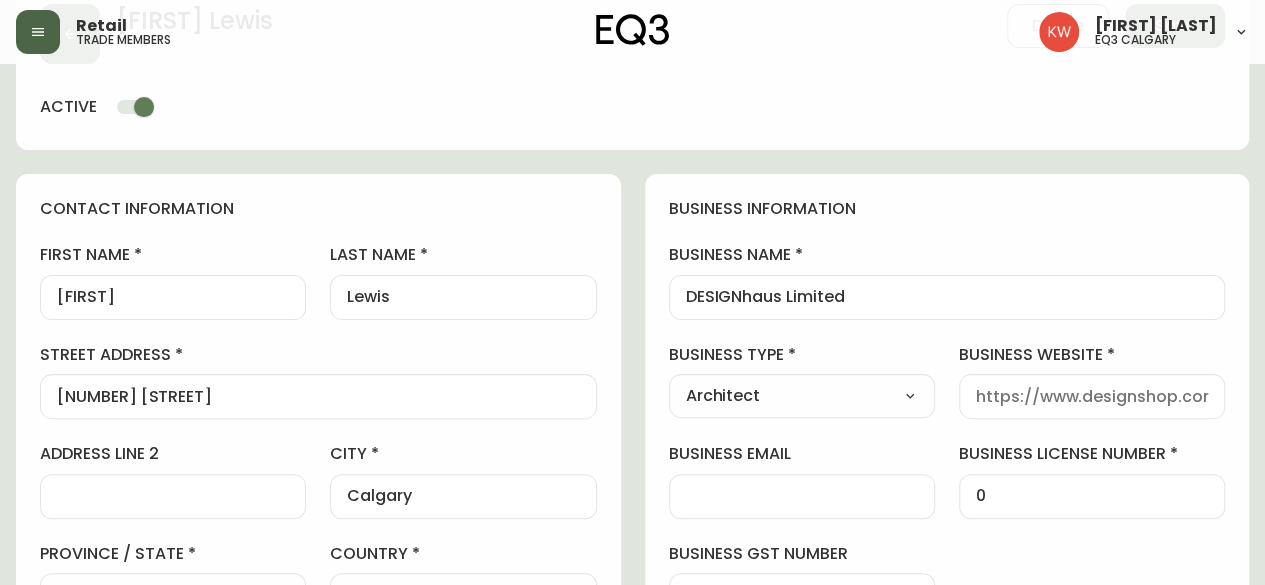 scroll, scrollTop: 0, scrollLeft: 0, axis: both 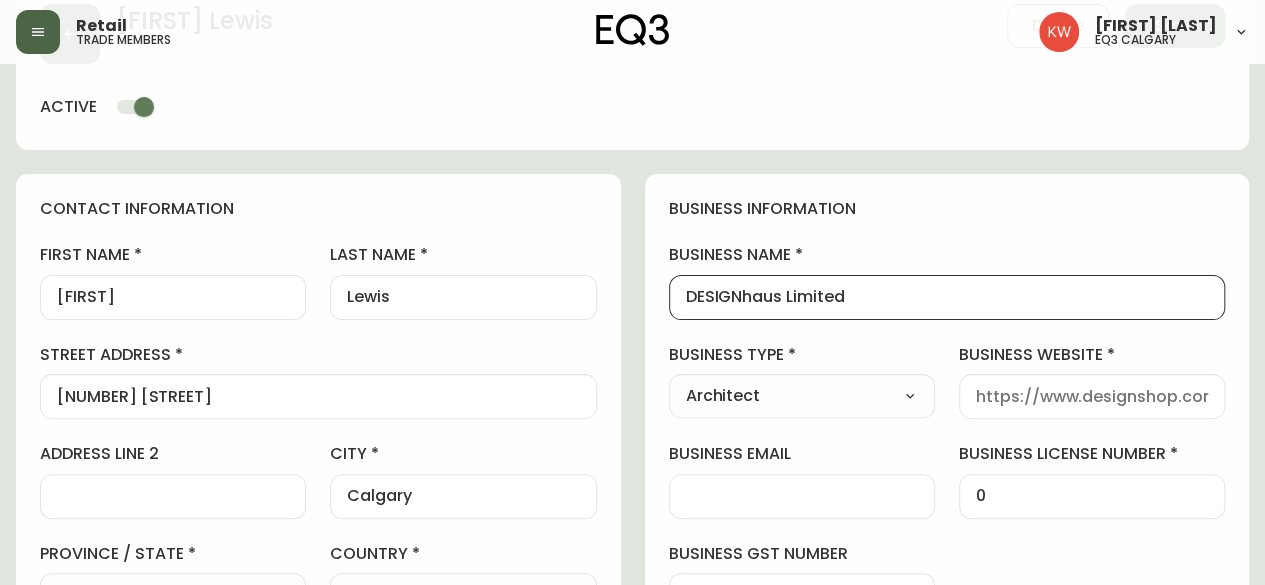 click on "business website" at bounding box center (1092, 396) 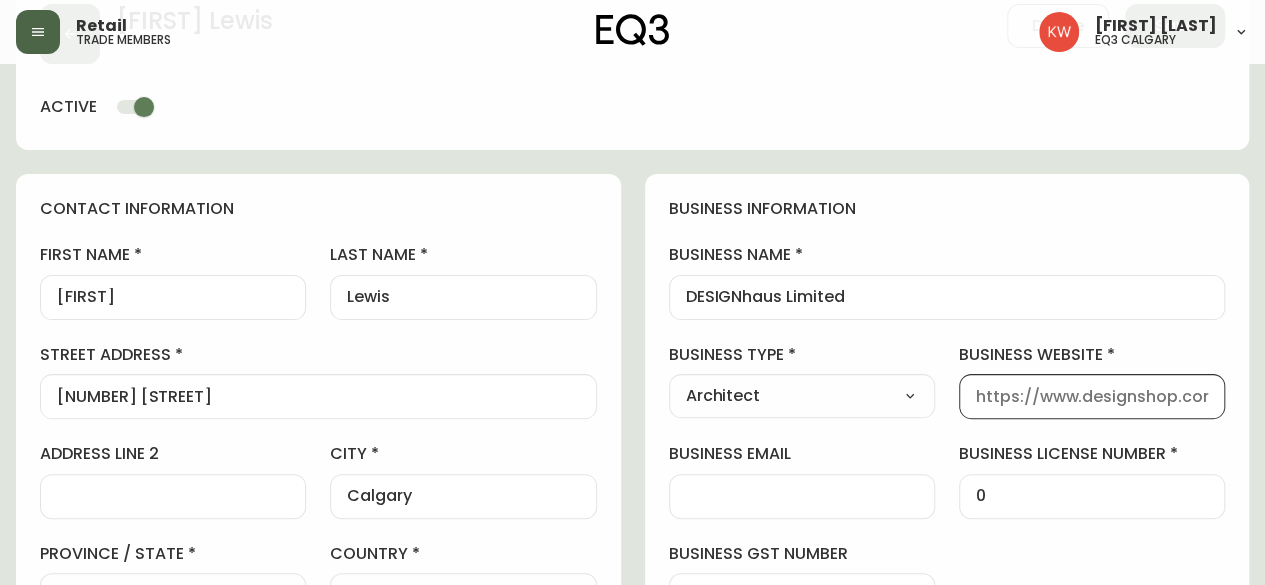 paste on "https://www.thedesignhaus.ca/" 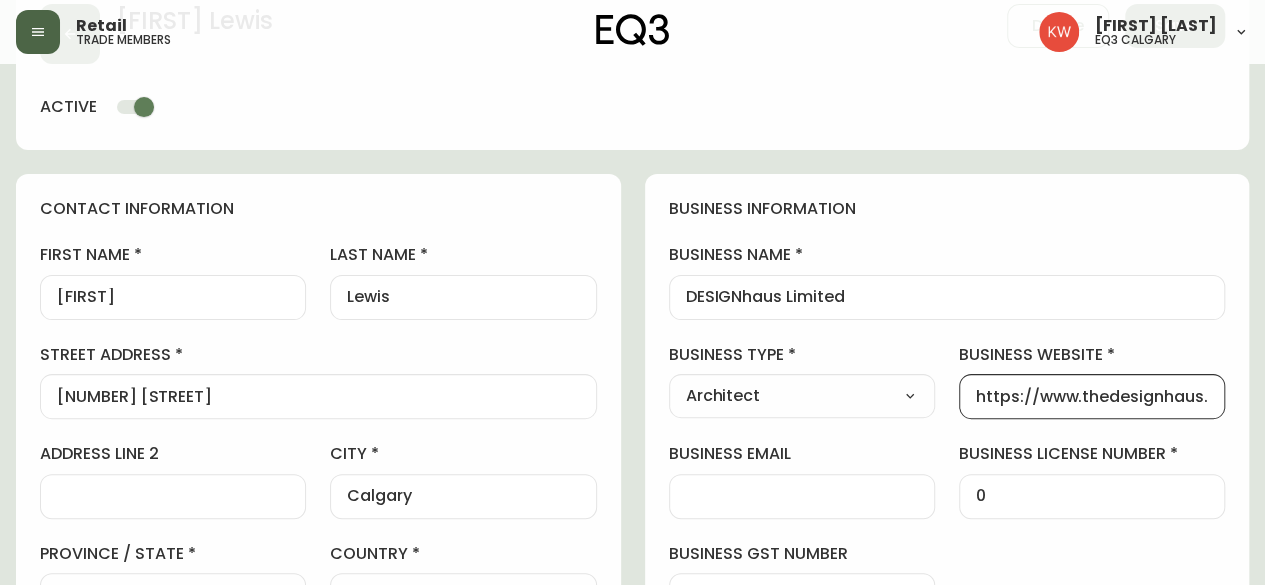 scroll, scrollTop: 0, scrollLeft: 25, axis: horizontal 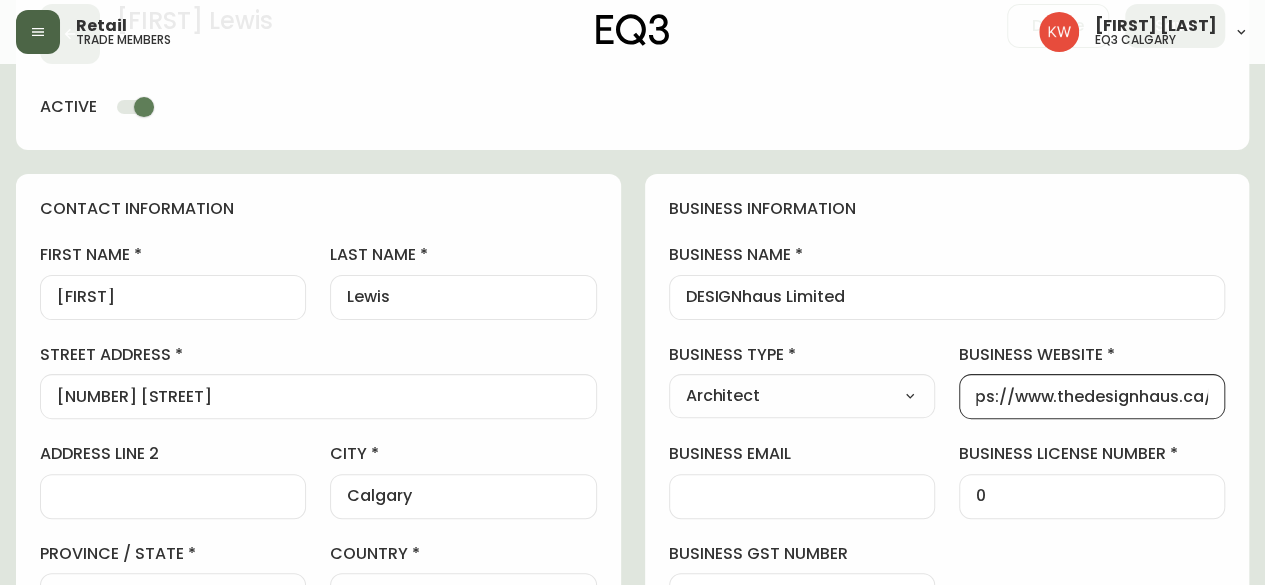 type on "https://www.thedesignhaus.ca/" 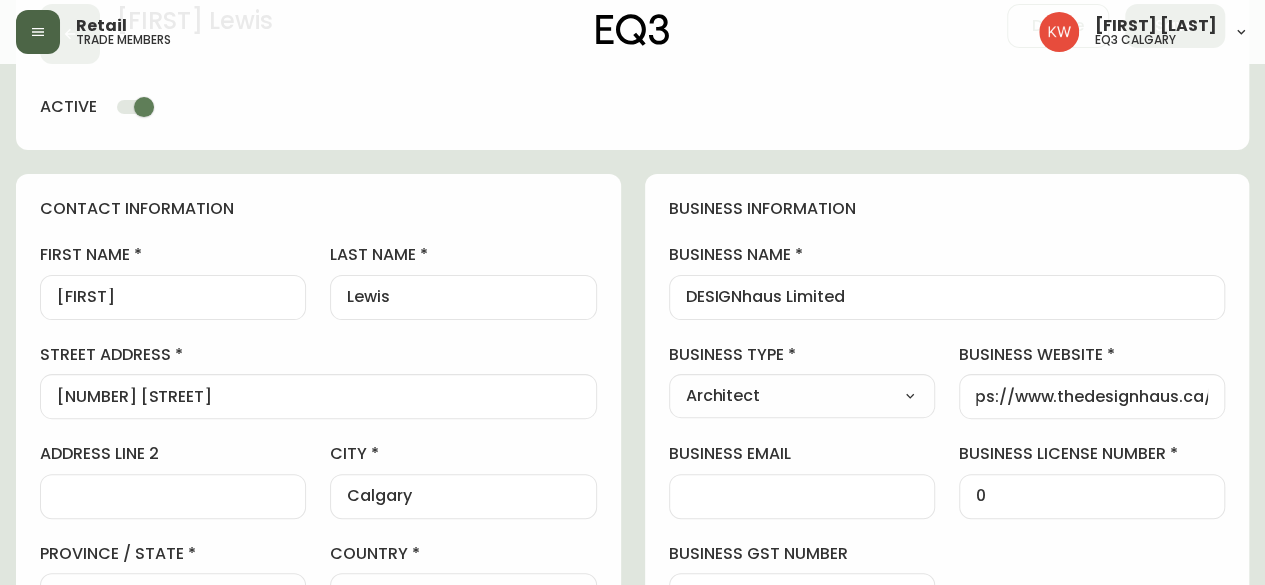 scroll, scrollTop: 0, scrollLeft: 0, axis: both 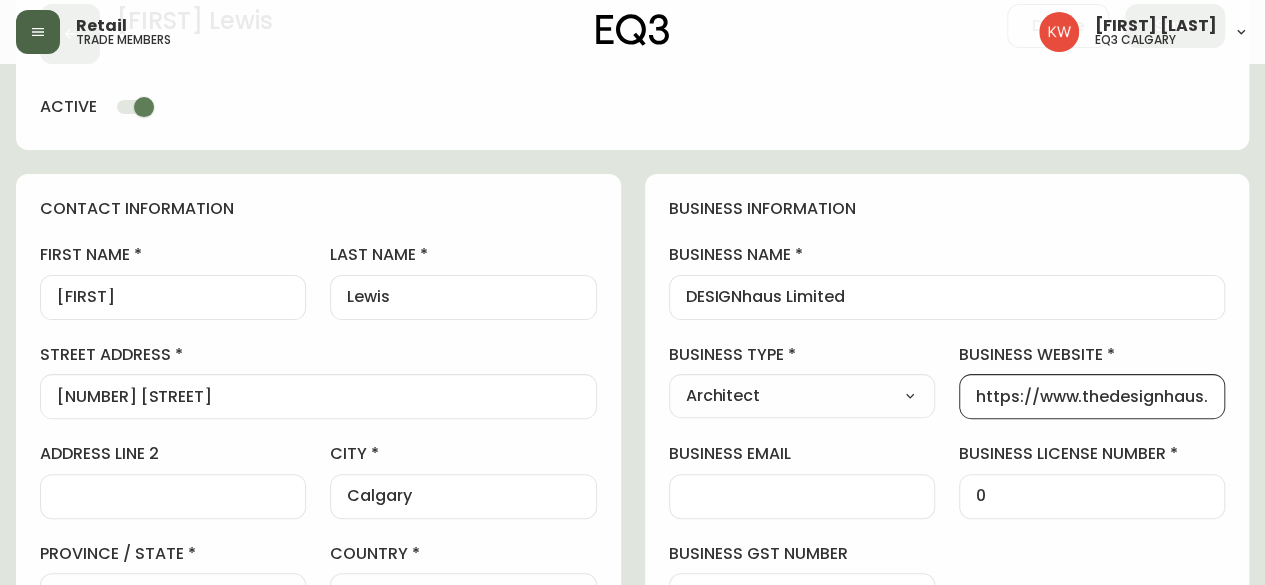 click on "business email" at bounding box center (802, 496) 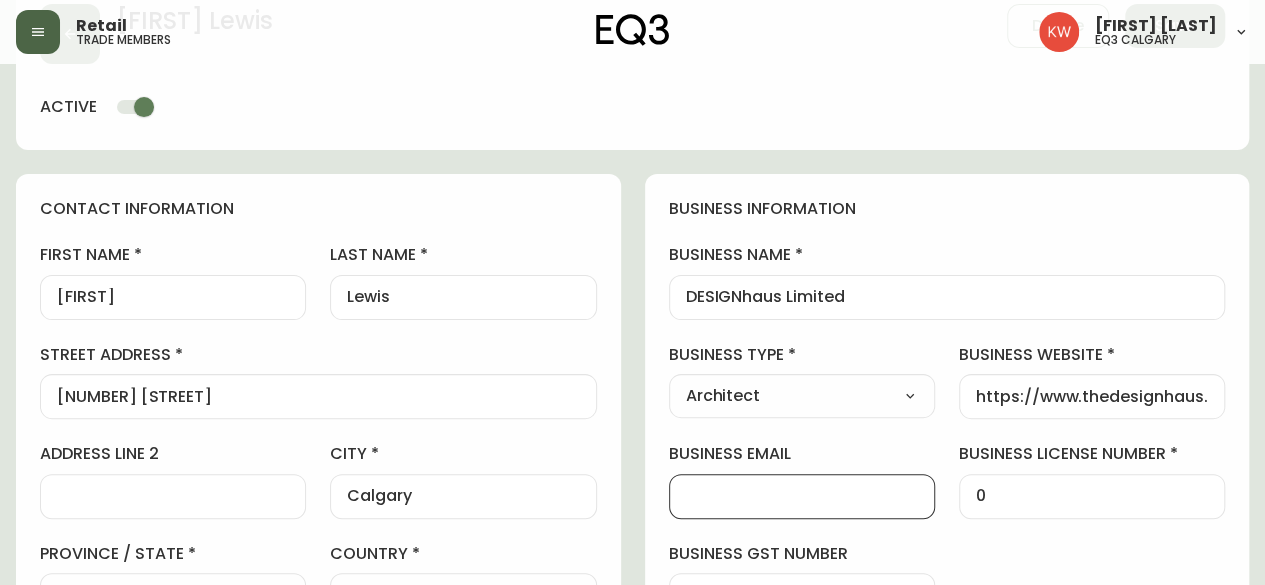 paste on "info@thedesignhaus.ca" 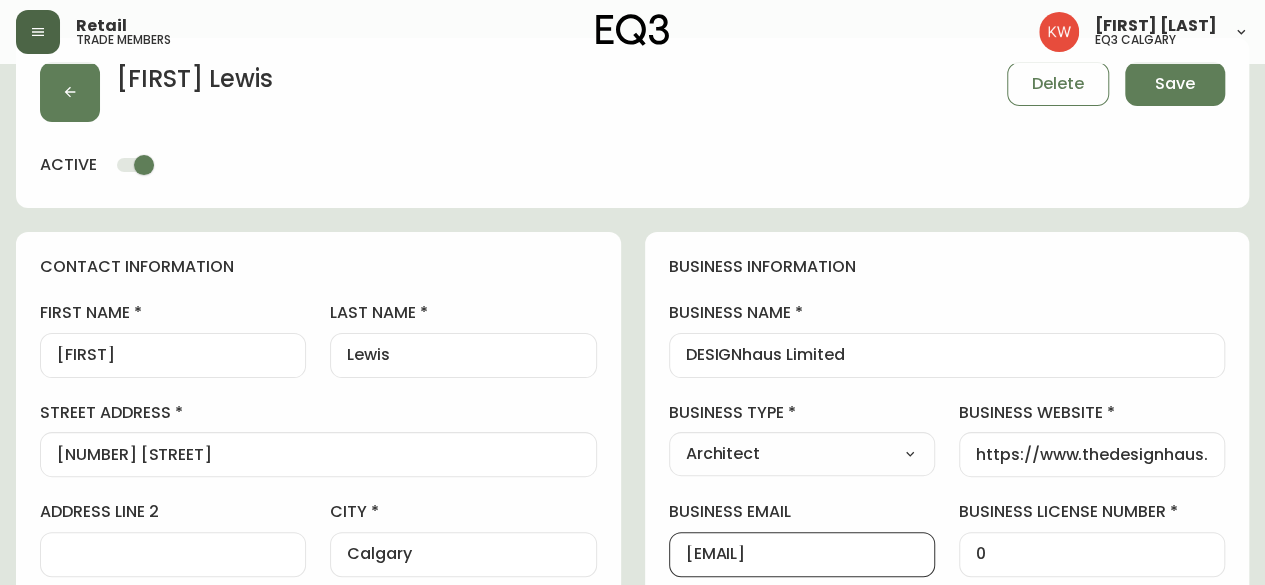 scroll, scrollTop: 0, scrollLeft: 0, axis: both 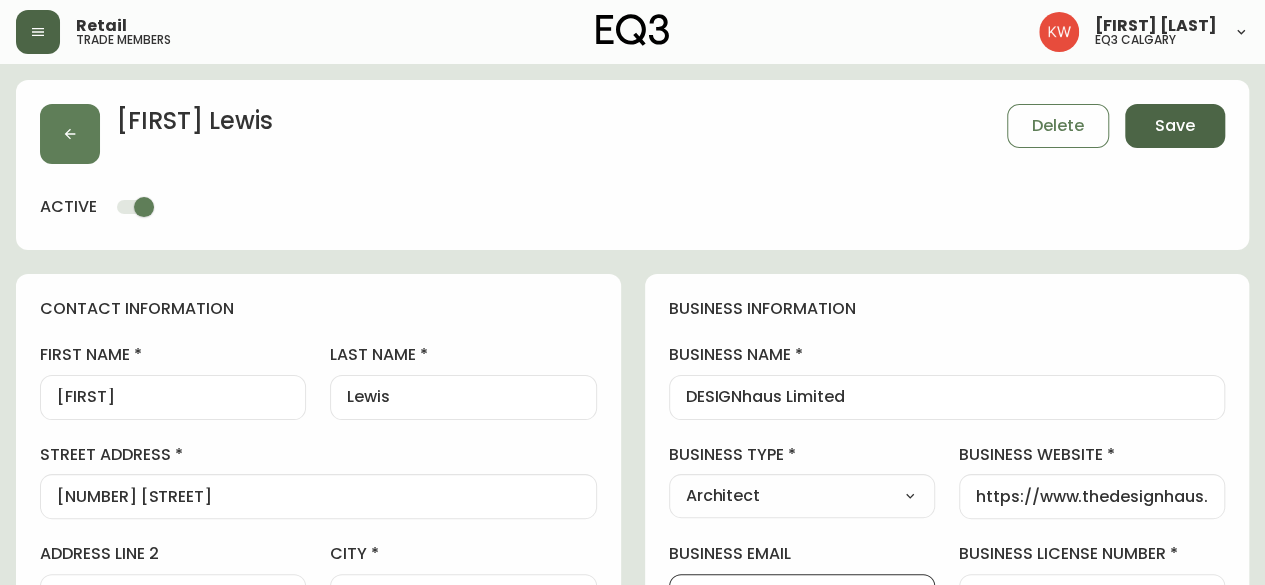 type on "info@thedesignhaus.ca" 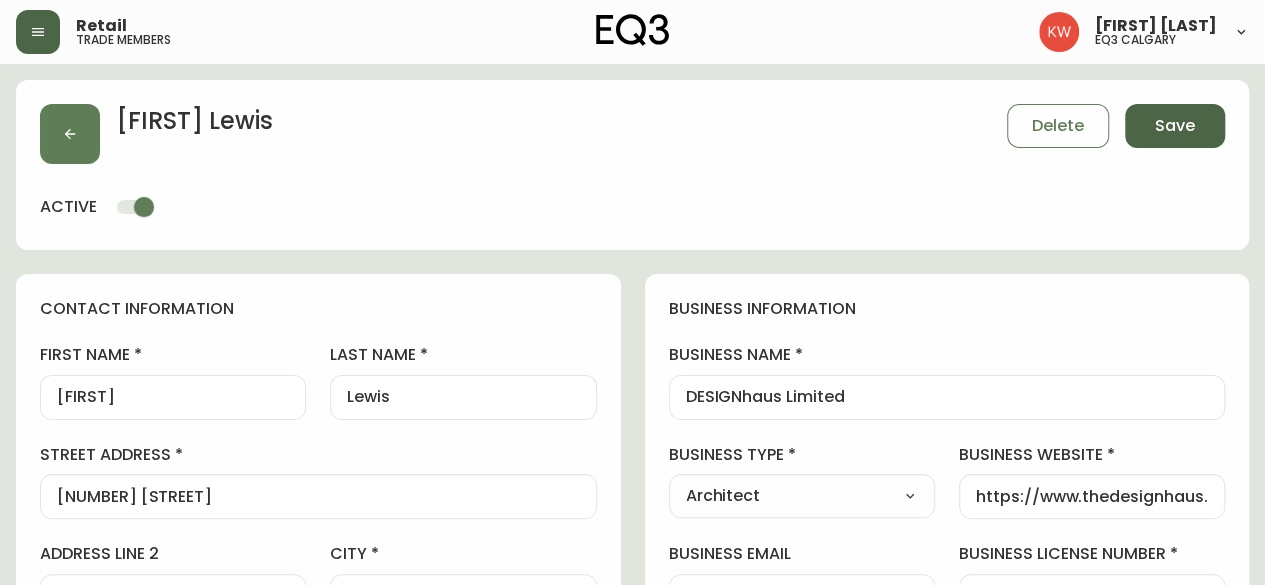 click on "Save" at bounding box center (1175, 126) 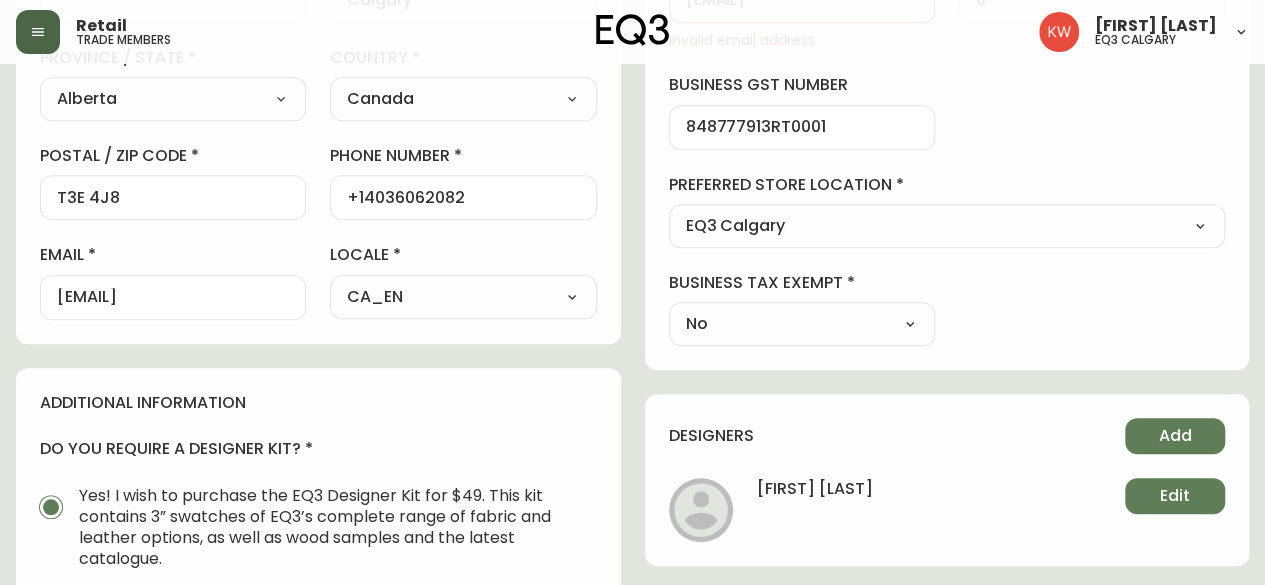 scroll, scrollTop: 516, scrollLeft: 0, axis: vertical 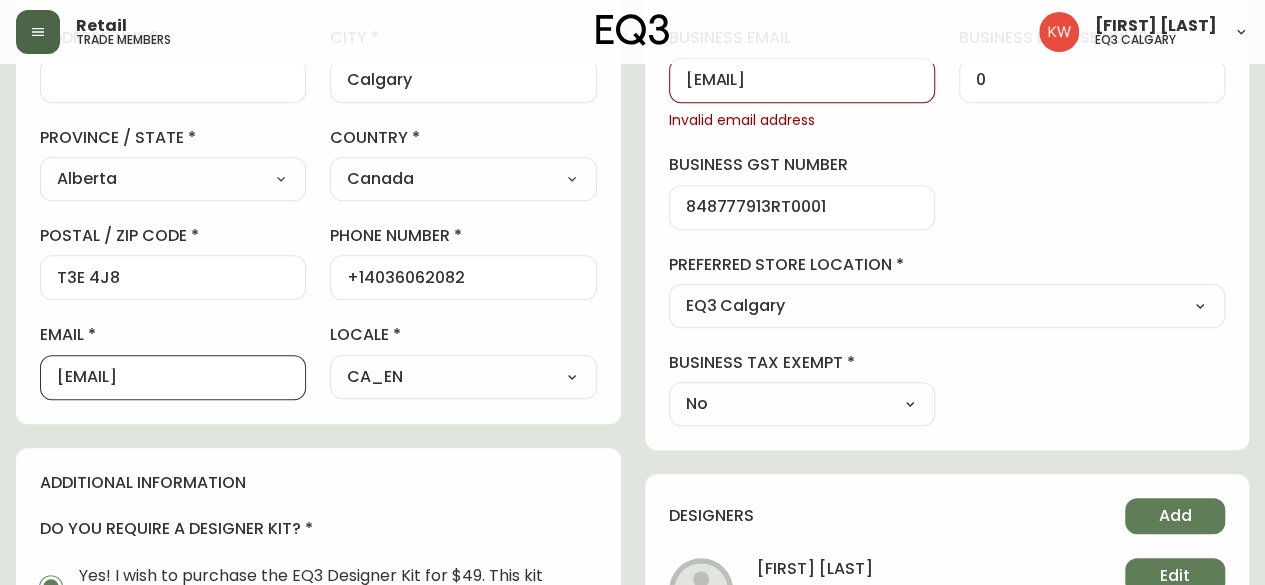 drag, startPoint x: 270, startPoint y: 375, endPoint x: 38, endPoint y: 381, distance: 232.07758 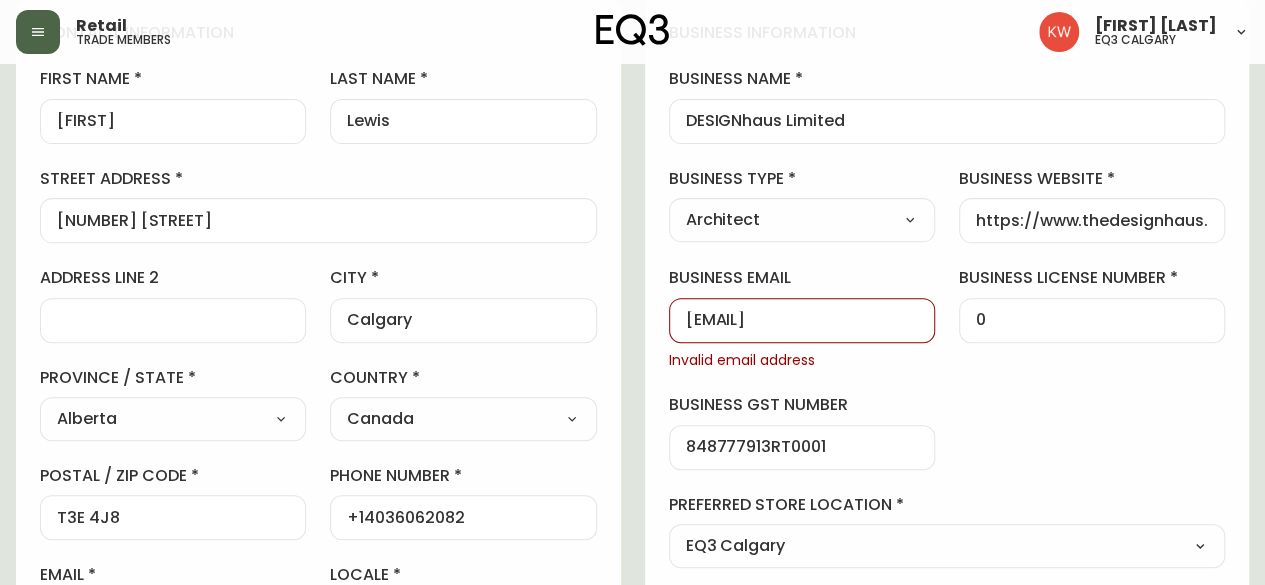 scroll, scrollTop: 268, scrollLeft: 0, axis: vertical 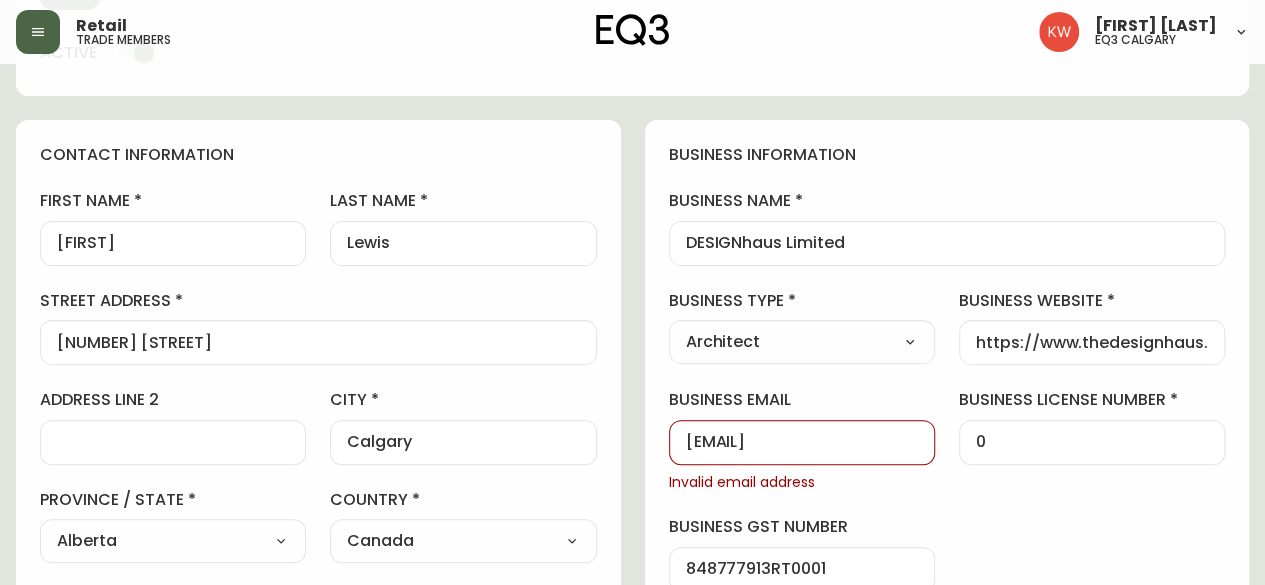 type on "deana@thedesignhaus.ca" 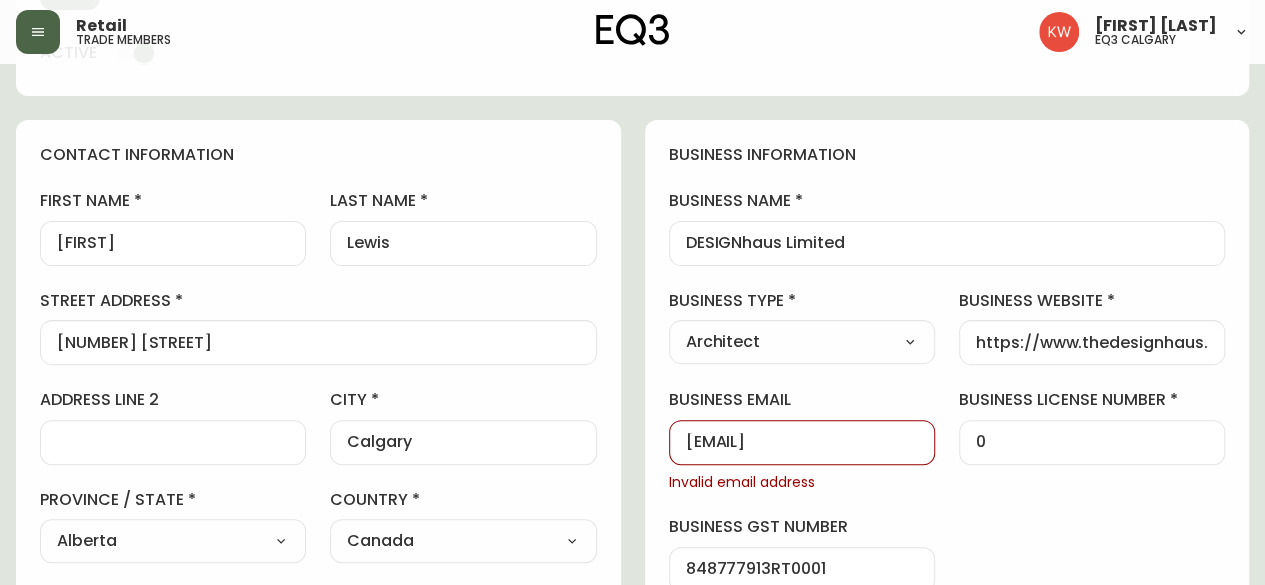 type on "info@thedesignhaus.ca" 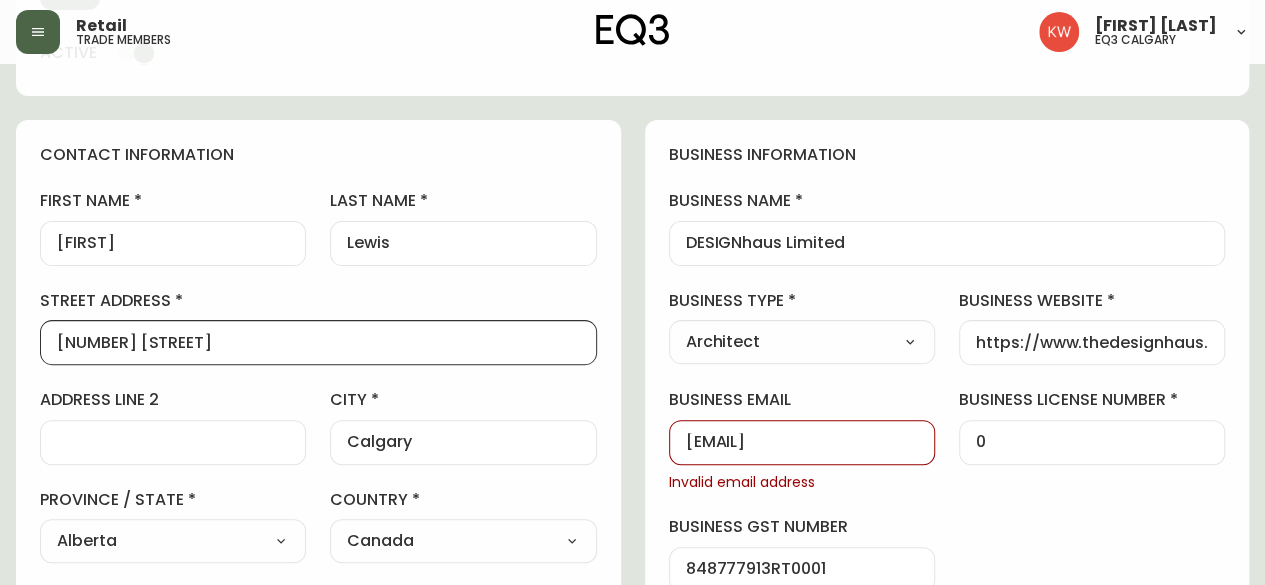 click on "[NUMBER] [STREET] [SW]" at bounding box center (318, 342) 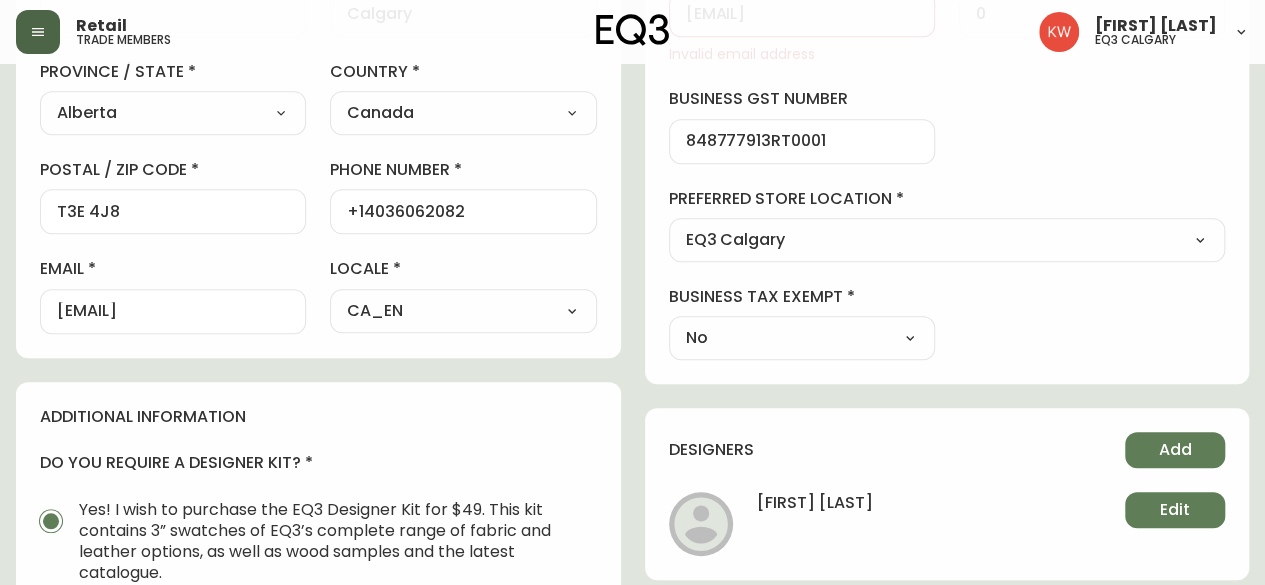 scroll, scrollTop: 549, scrollLeft: 0, axis: vertical 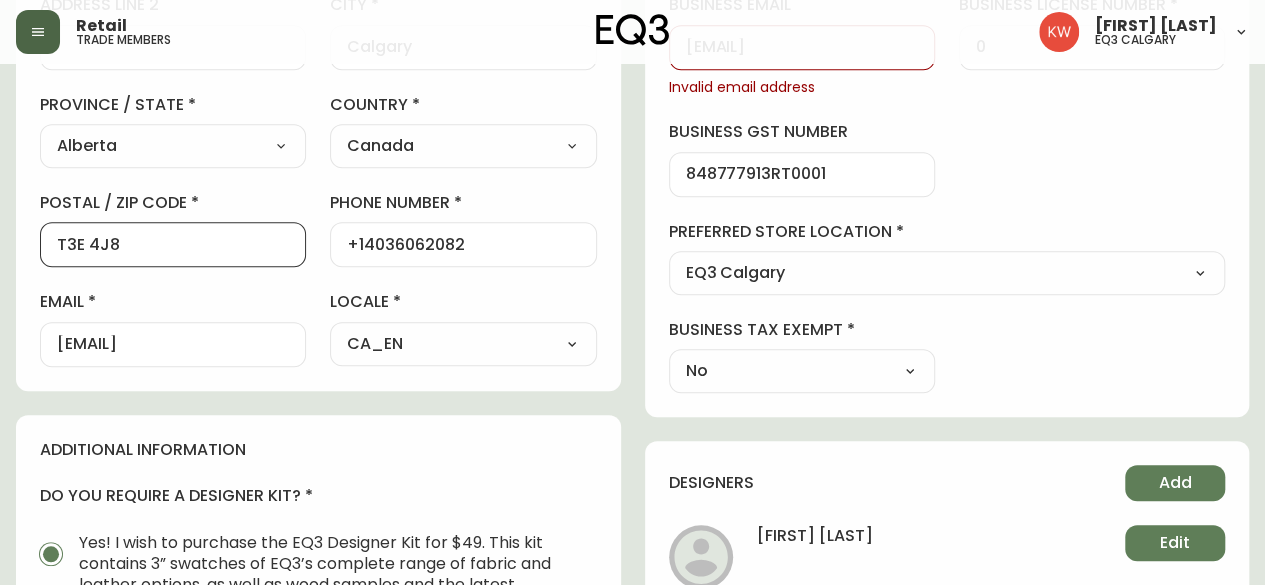 drag, startPoint x: 161, startPoint y: 237, endPoint x: 0, endPoint y: 231, distance: 161.11176 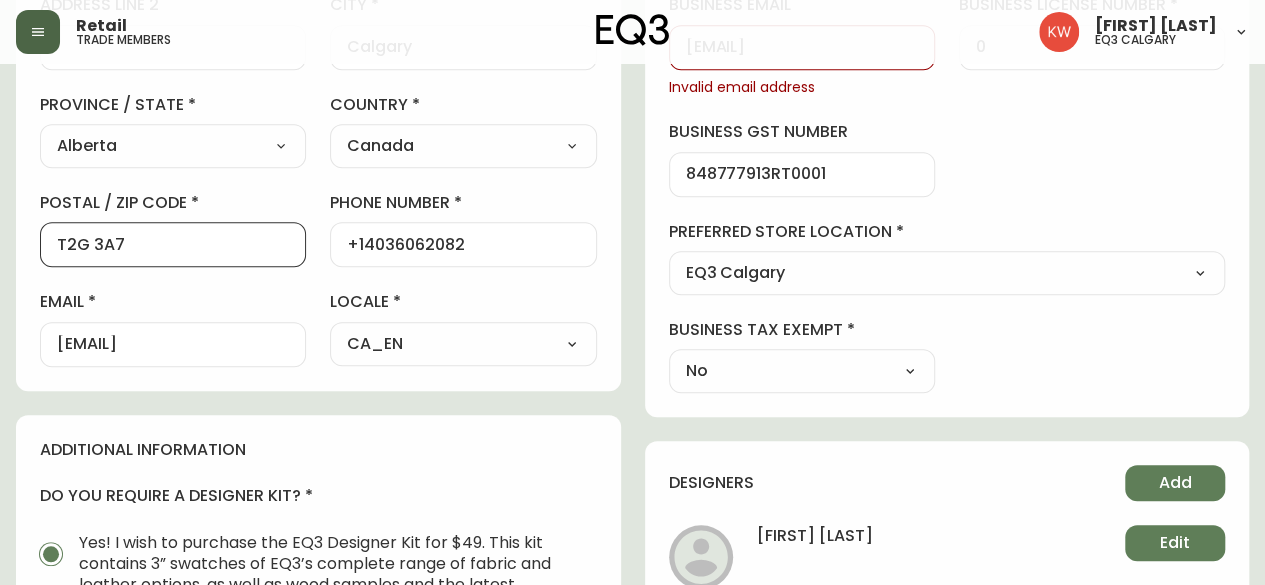 type on "[POSTAL_CODE]" 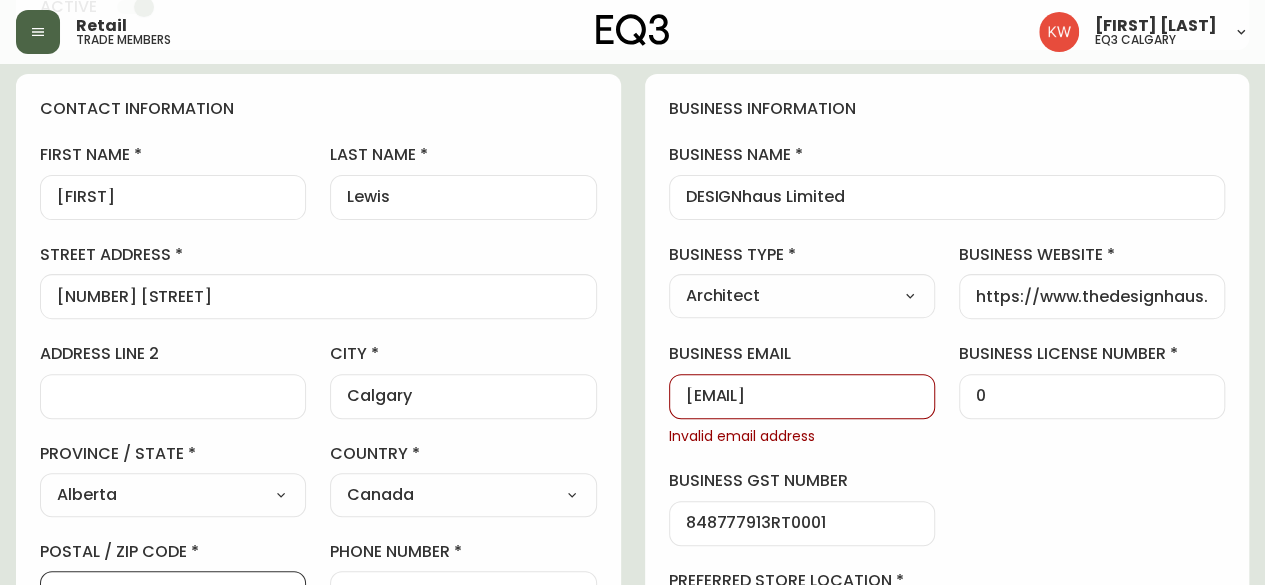 scroll, scrollTop: 198, scrollLeft: 0, axis: vertical 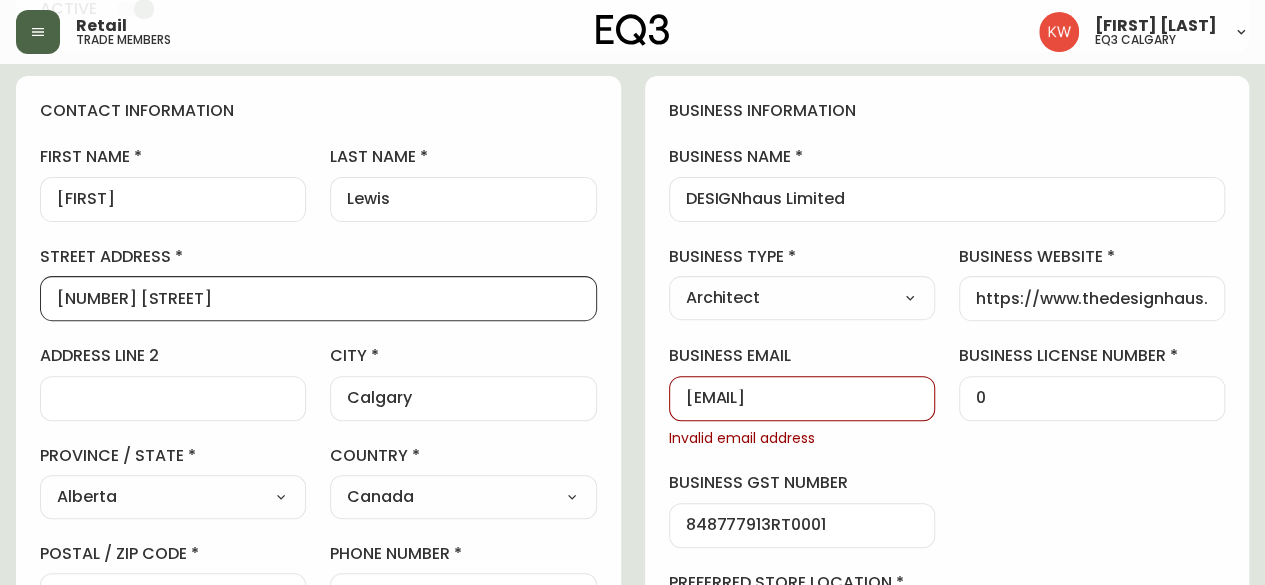 drag, startPoint x: 265, startPoint y: 298, endPoint x: 30, endPoint y: 281, distance: 235.61409 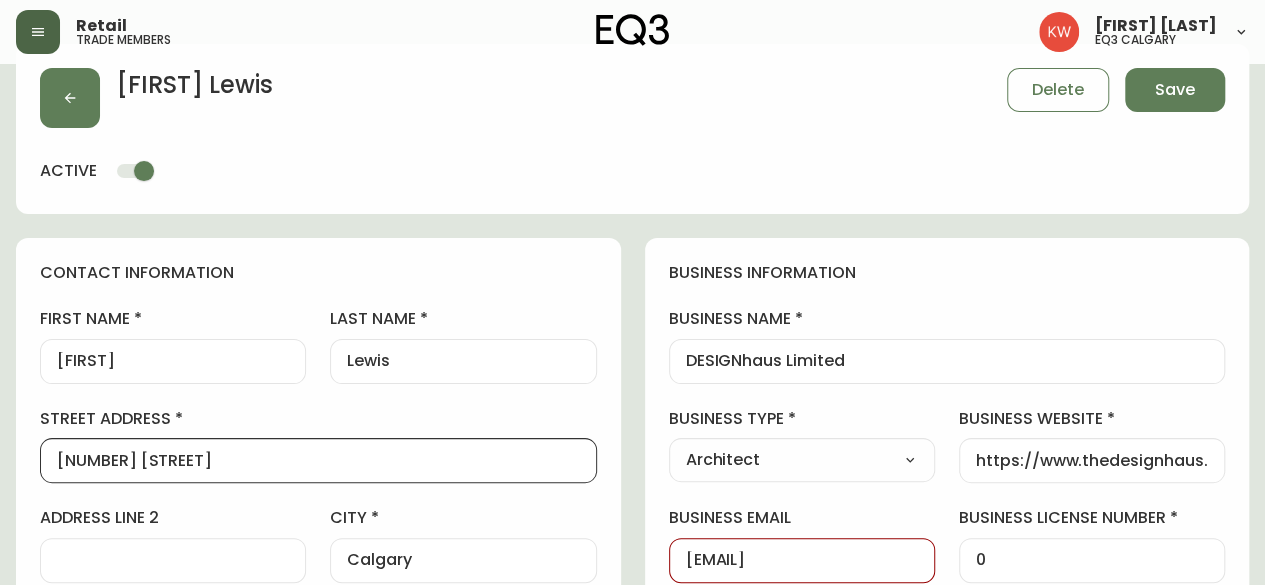 scroll, scrollTop: 0, scrollLeft: 0, axis: both 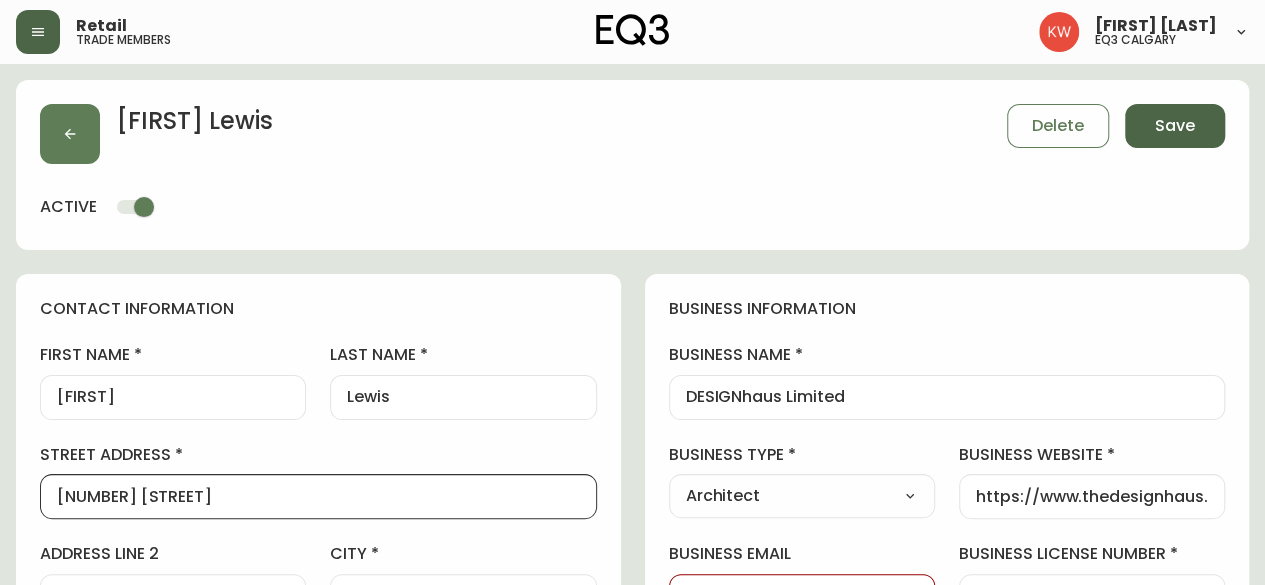 type on "[NUMBER] [STREET] [SE]" 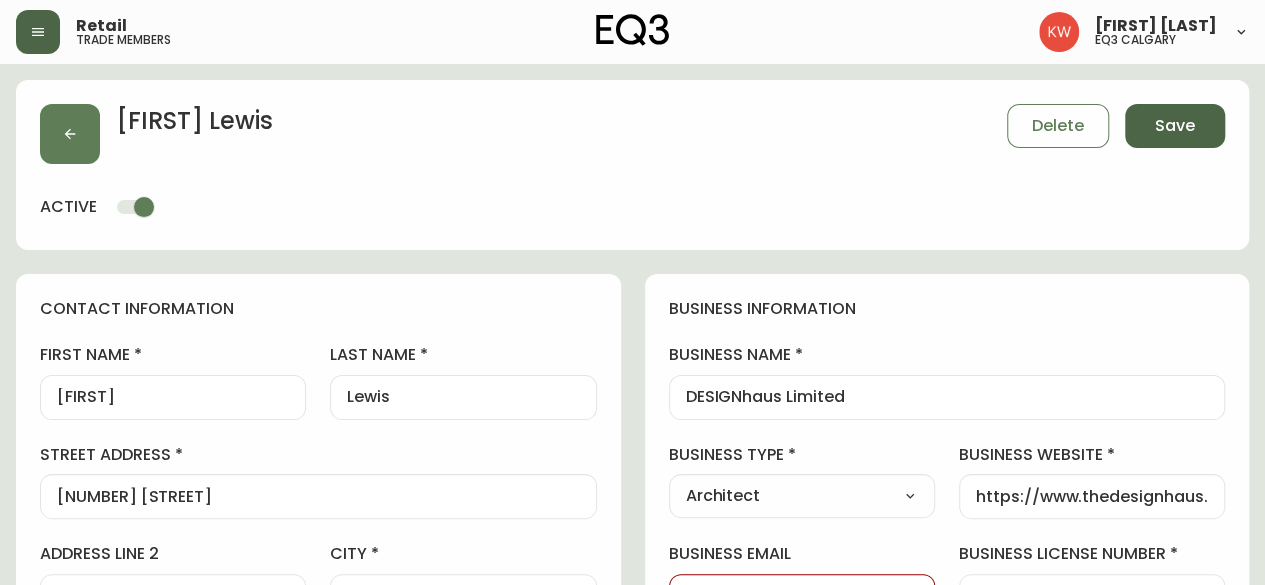 click on "Save" at bounding box center [1175, 126] 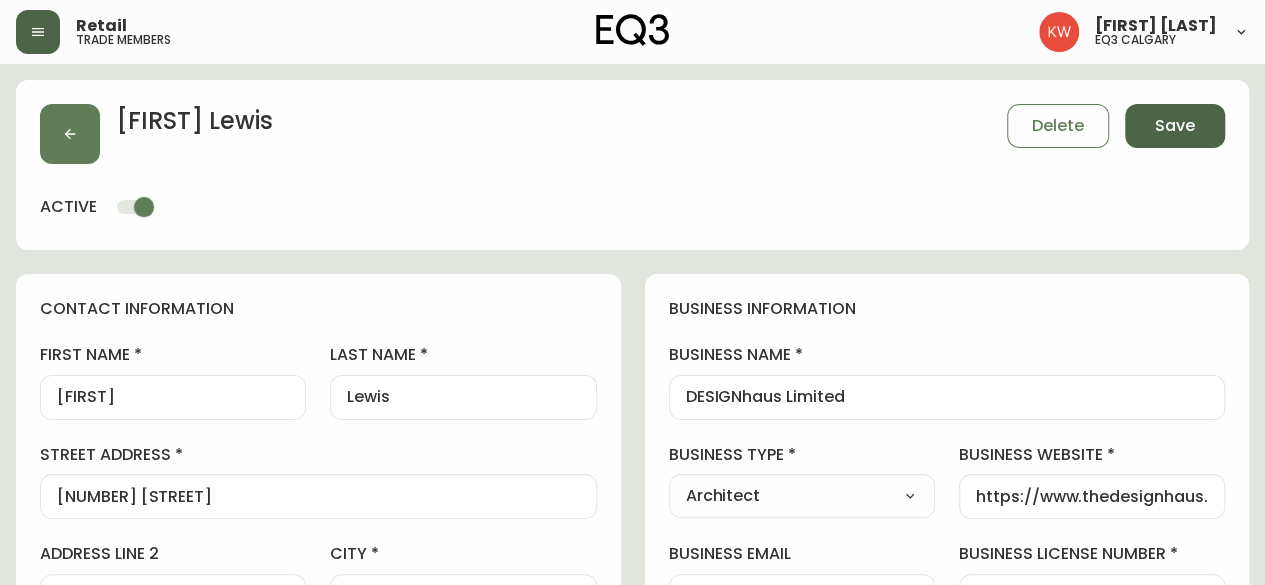 type on "Other" 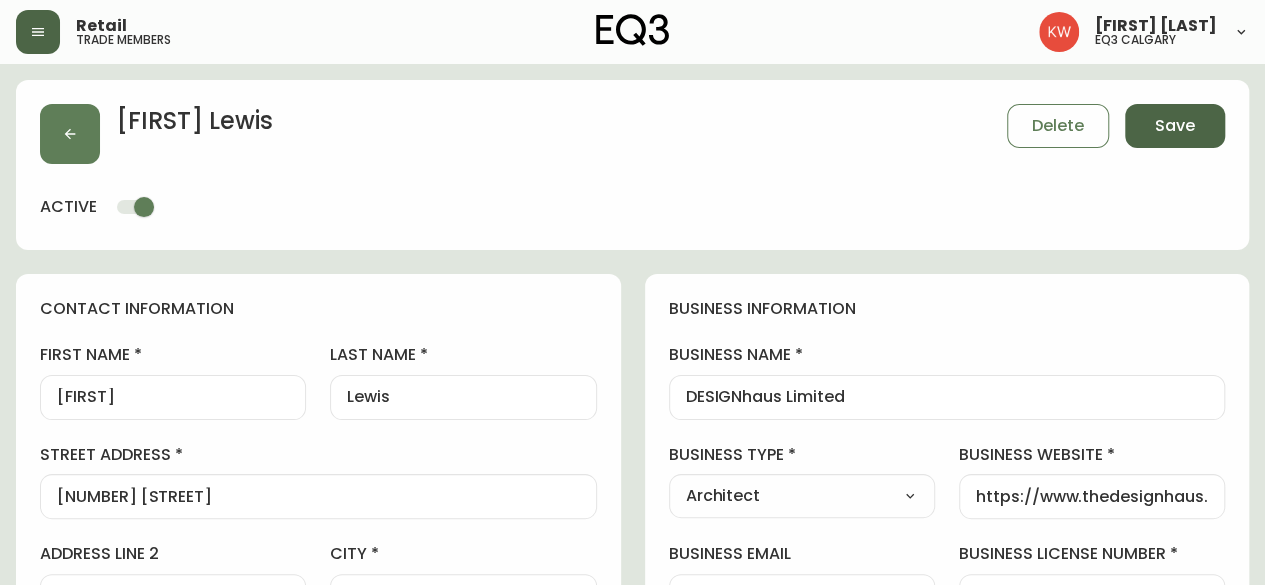 select on "Other" 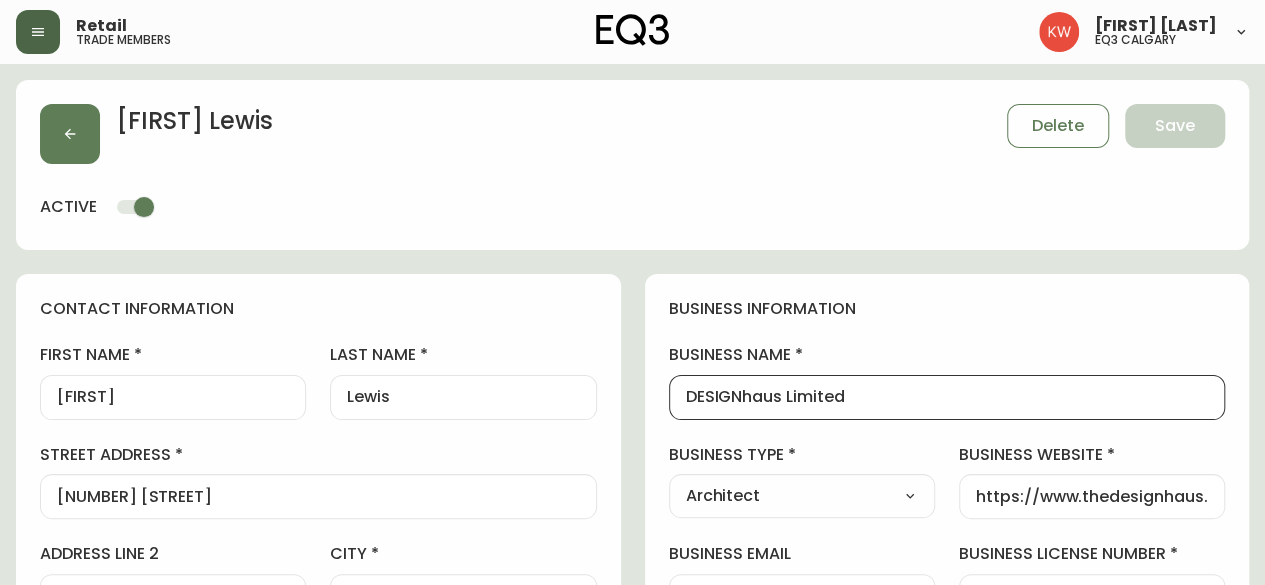 drag, startPoint x: 988, startPoint y: 387, endPoint x: 633, endPoint y: 372, distance: 355.31677 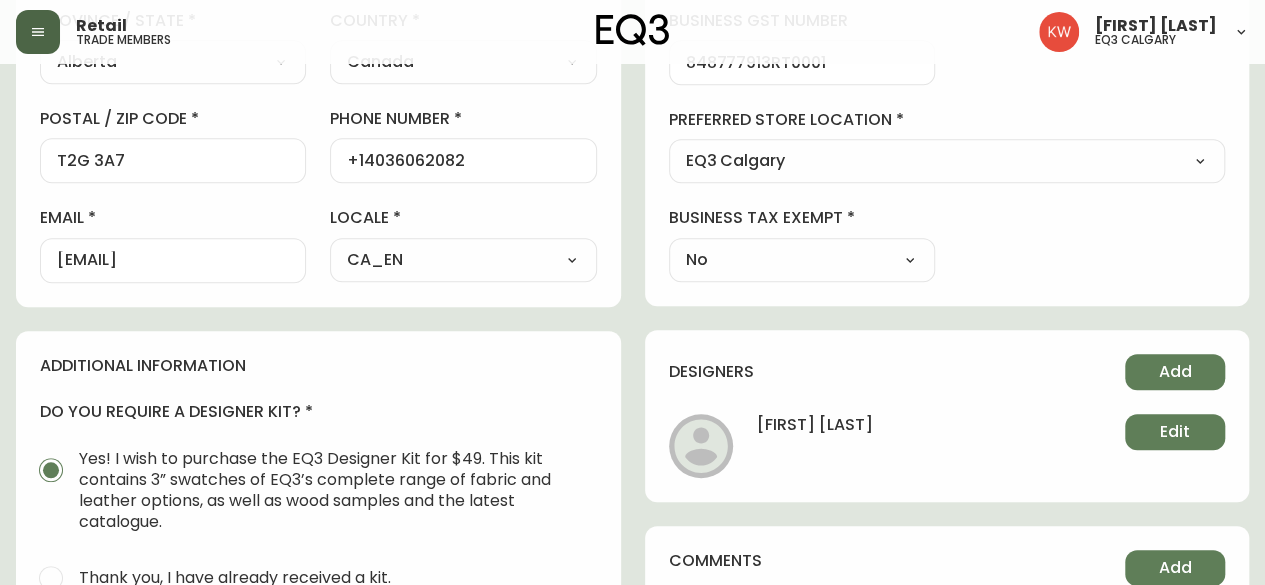 scroll, scrollTop: 629, scrollLeft: 0, axis: vertical 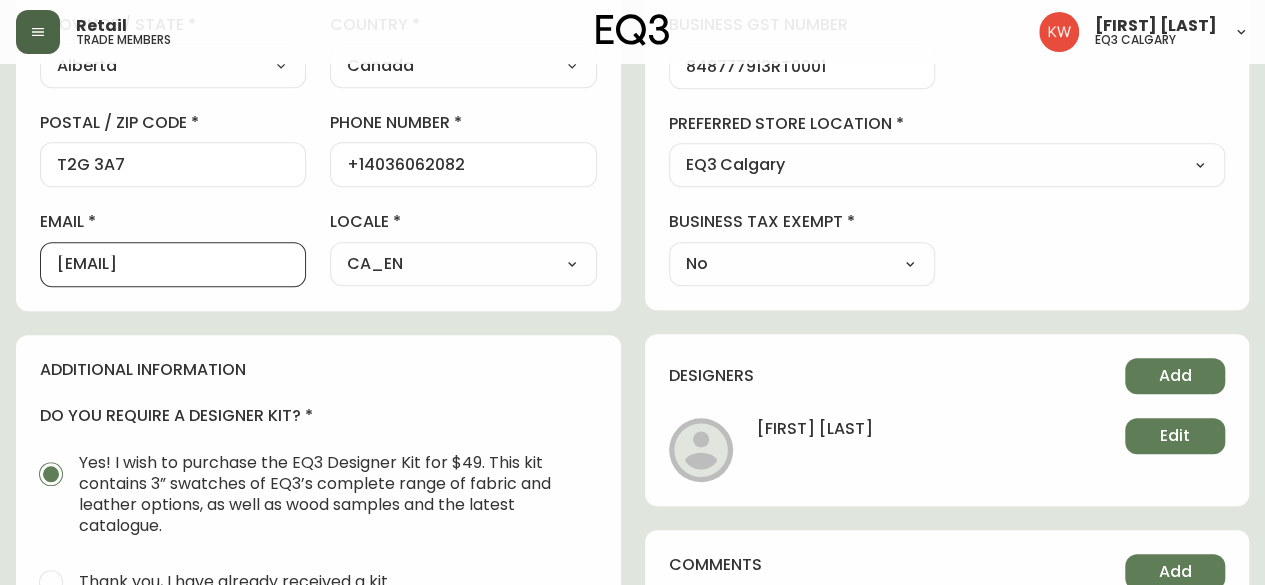 drag, startPoint x: 274, startPoint y: 264, endPoint x: 0, endPoint y: 253, distance: 274.2207 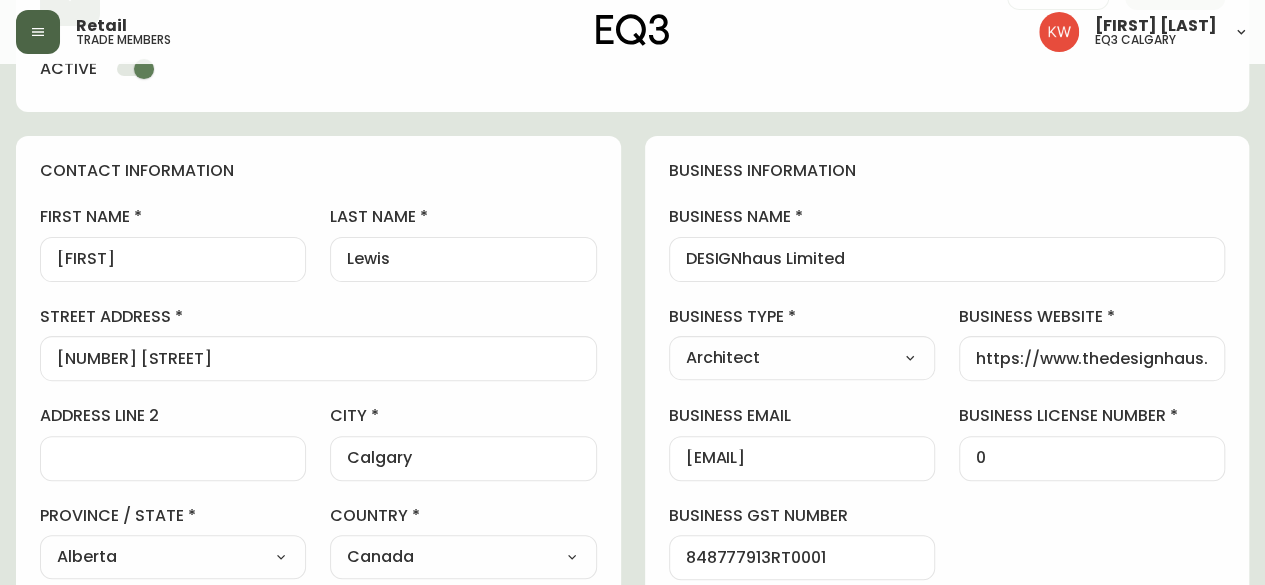scroll, scrollTop: 0, scrollLeft: 0, axis: both 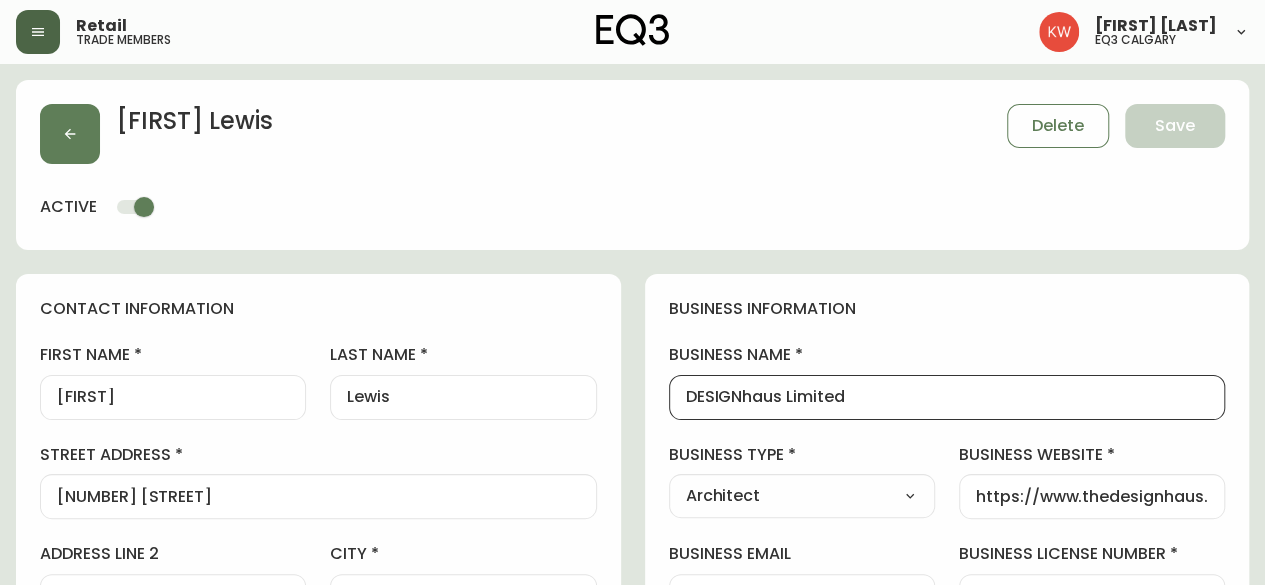 drag, startPoint x: 863, startPoint y: 390, endPoint x: 666, endPoint y: 377, distance: 197.42847 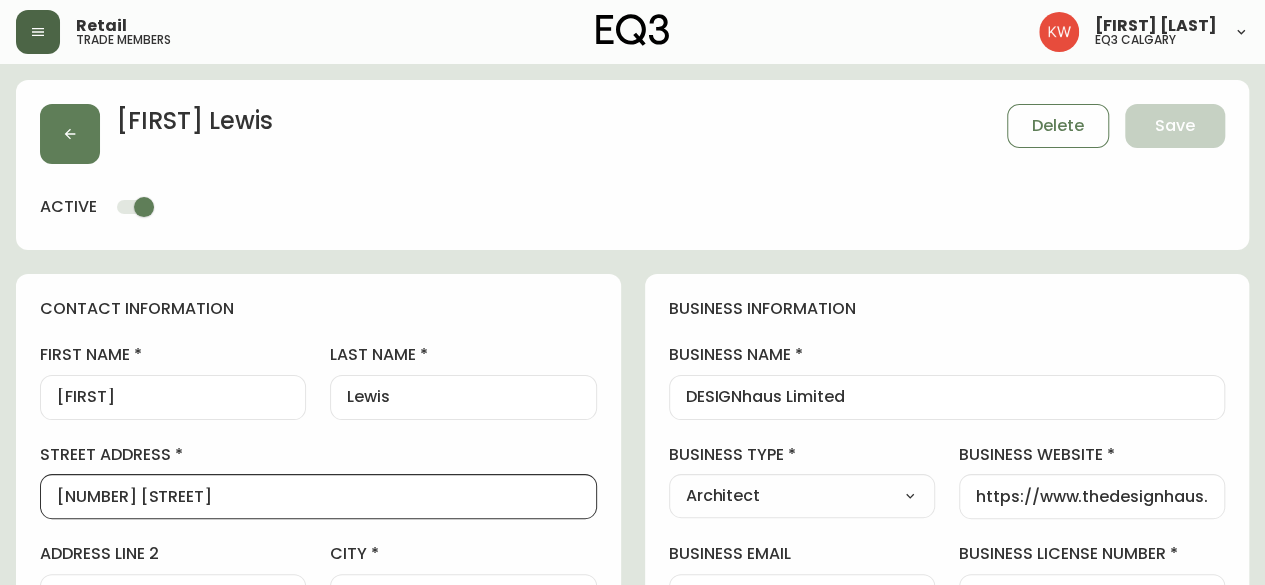 scroll, scrollTop: 0, scrollLeft: 0, axis: both 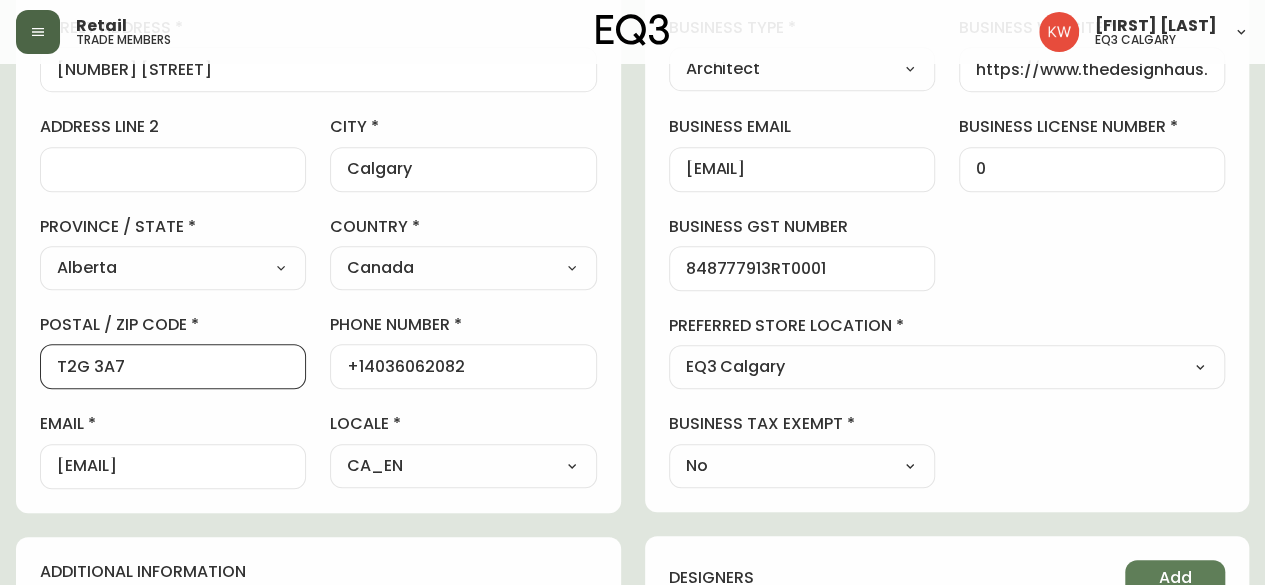 drag, startPoint x: 141, startPoint y: 366, endPoint x: 14, endPoint y: 351, distance: 127.88276 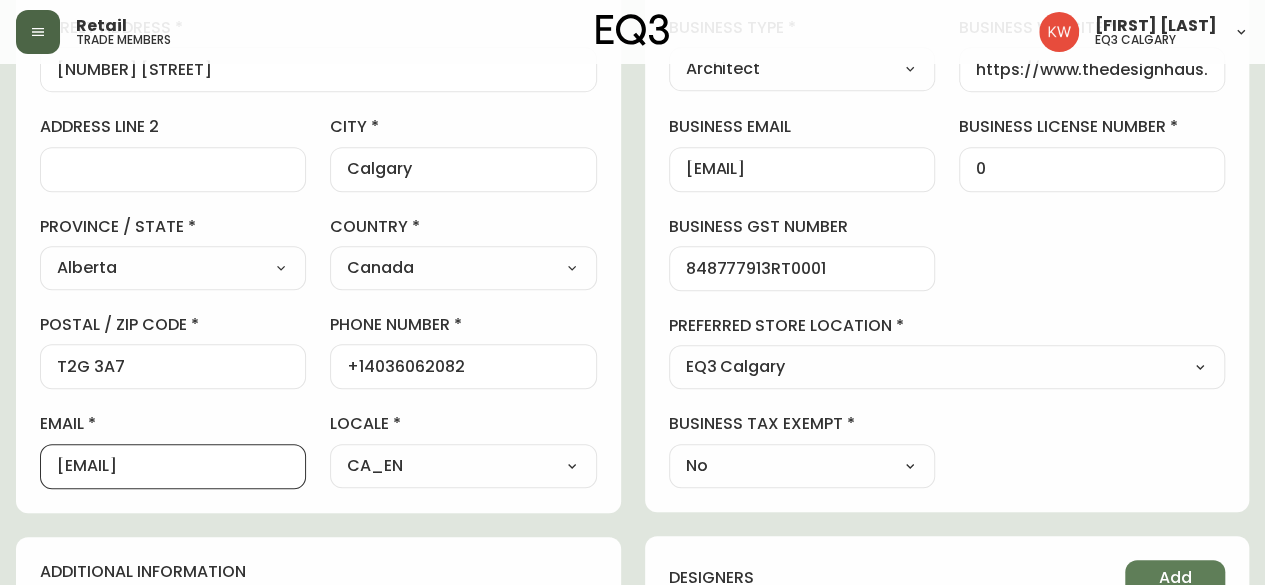 drag, startPoint x: 278, startPoint y: 457, endPoint x: 46, endPoint y: 425, distance: 234.1965 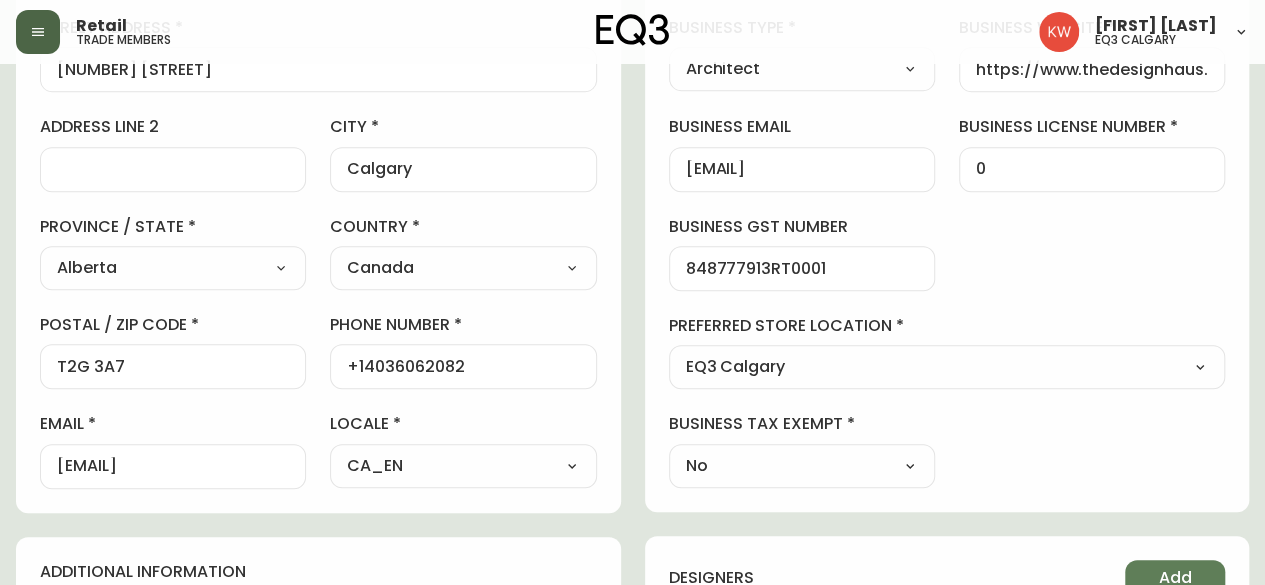 click on "Retail trade members Kristen White eq3 calgary" at bounding box center (632, 32) 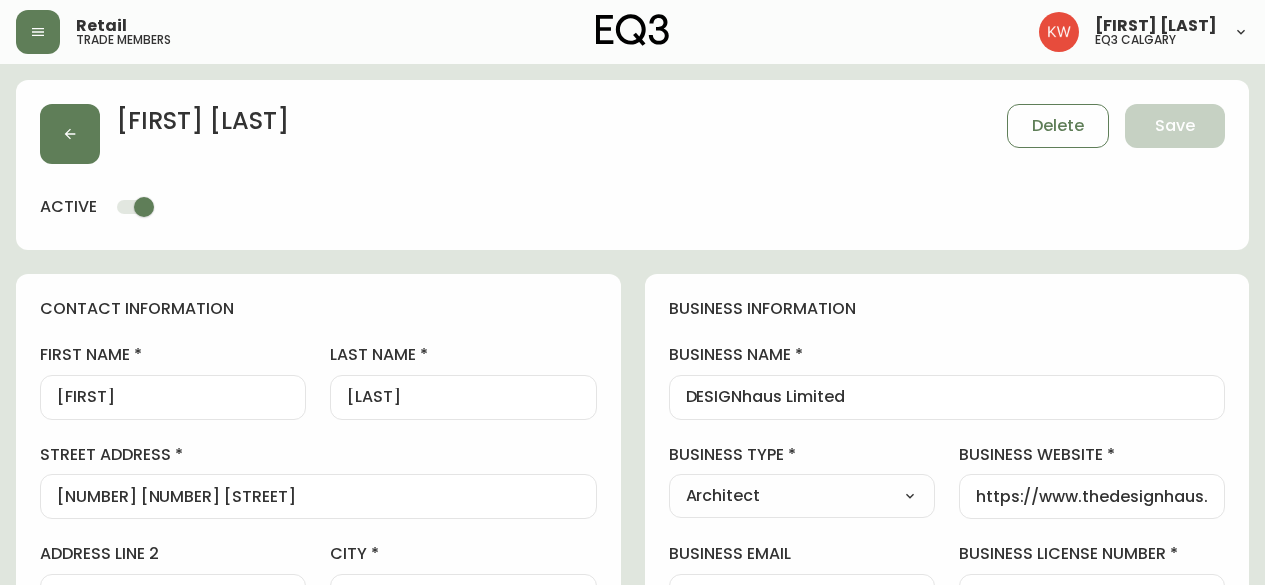 select on "AB" 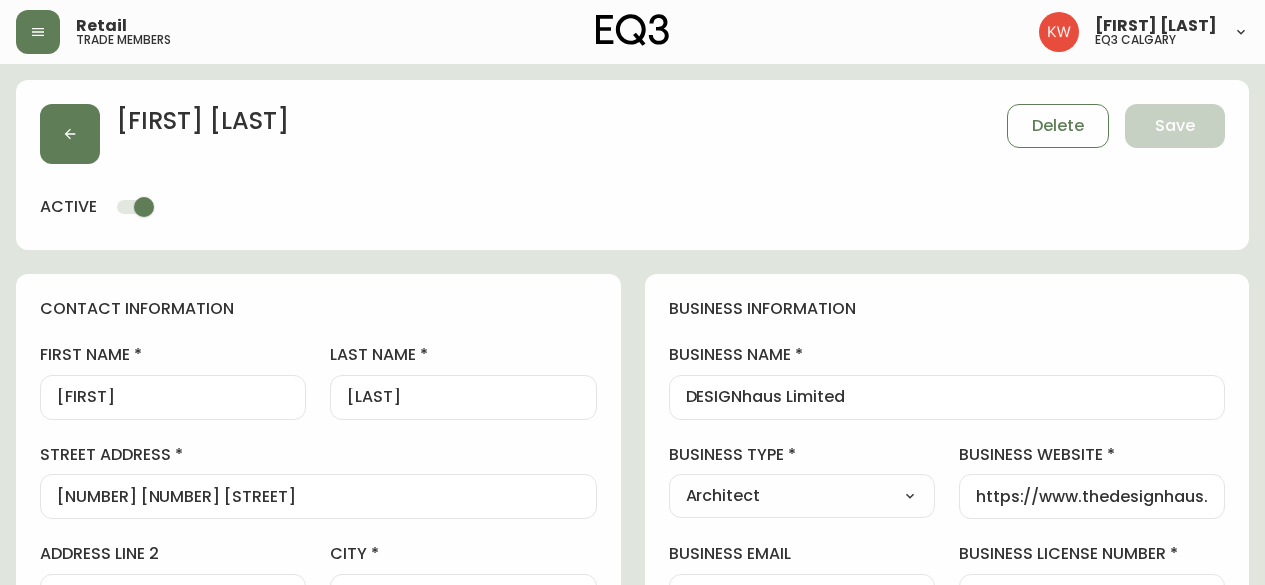 select on "CA" 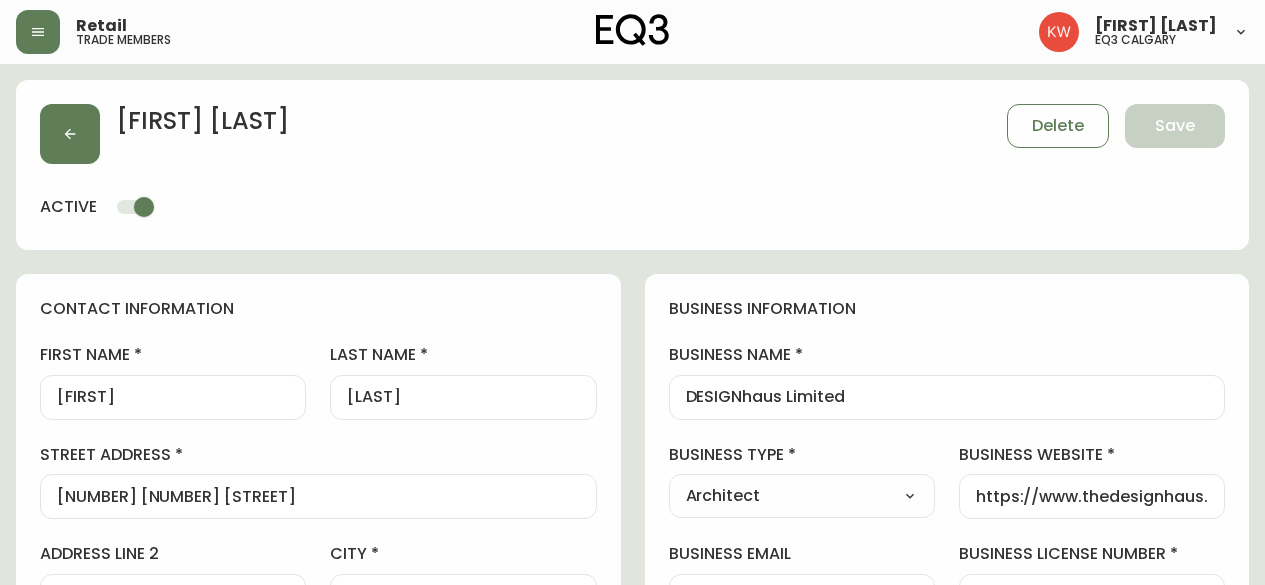 select on "CA_EN" 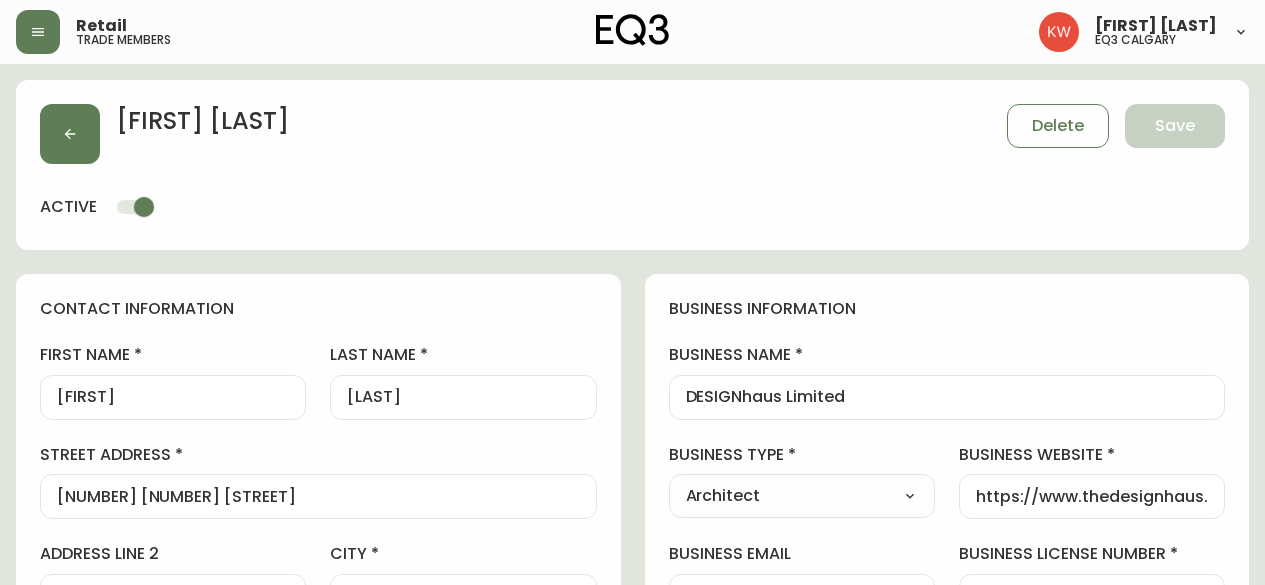 select on "Other" 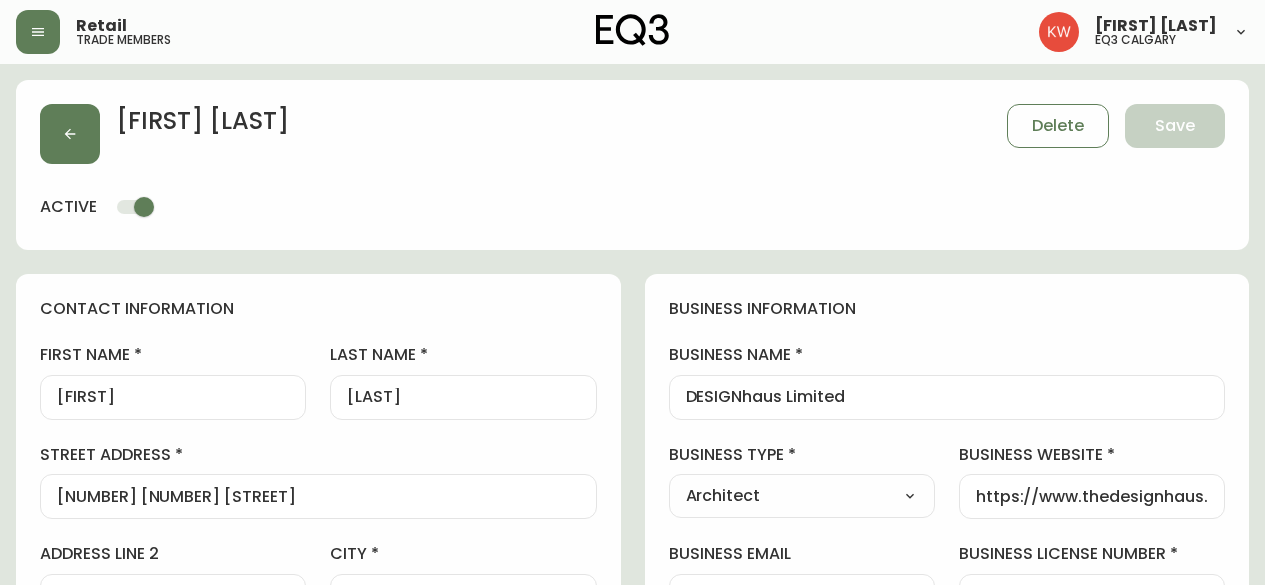 select on "false" 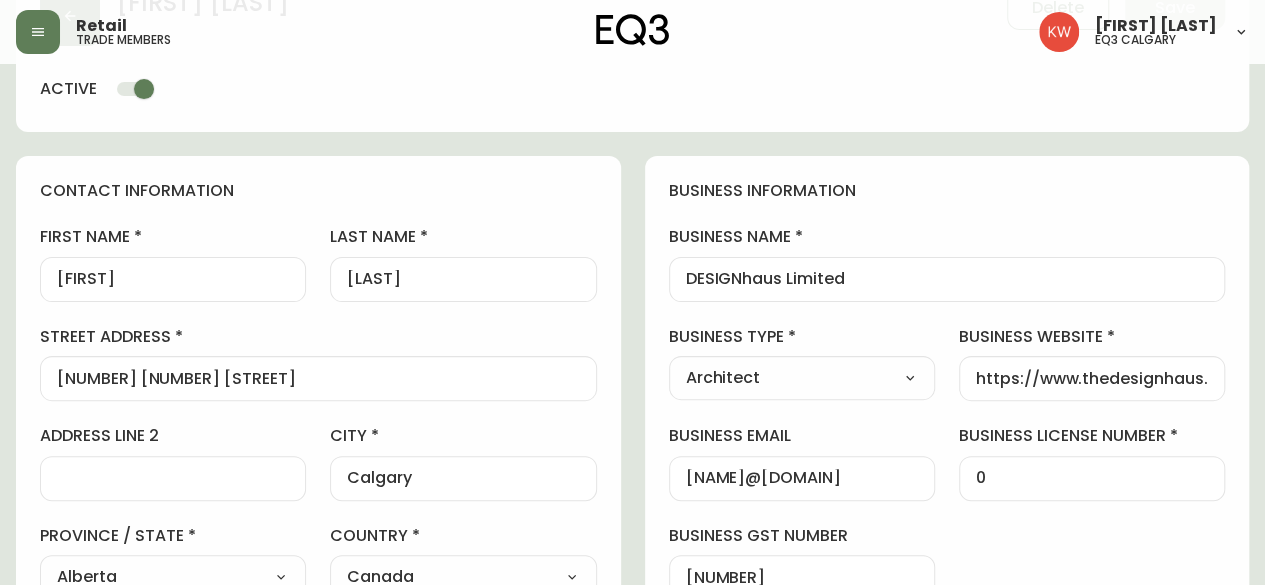 scroll, scrollTop: 0, scrollLeft: 0, axis: both 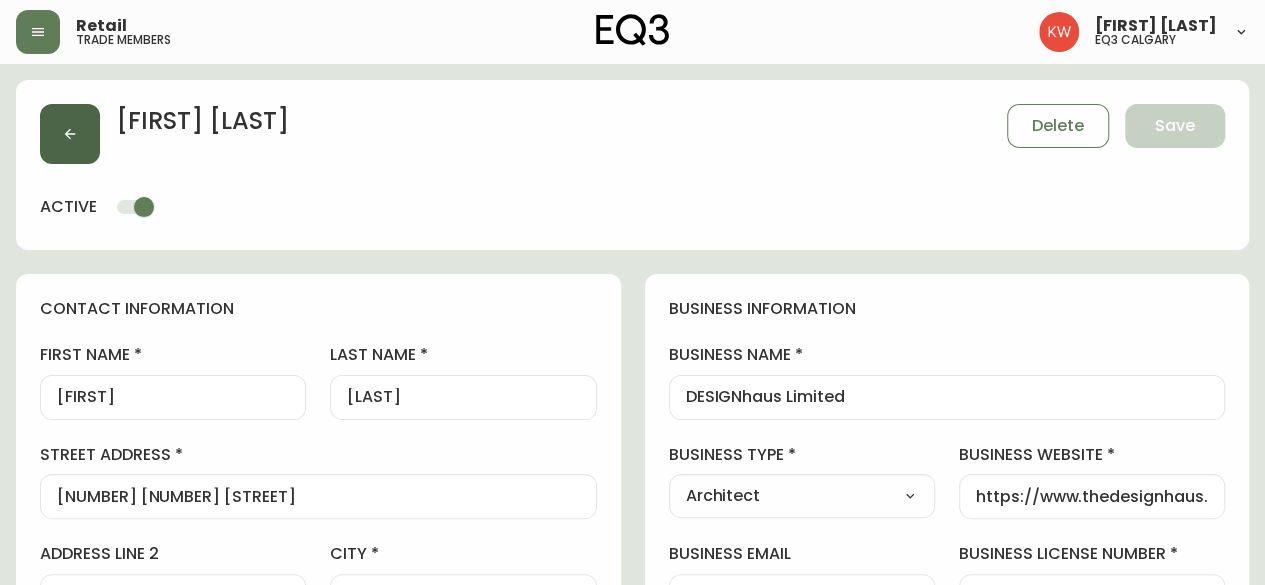 click at bounding box center (70, 134) 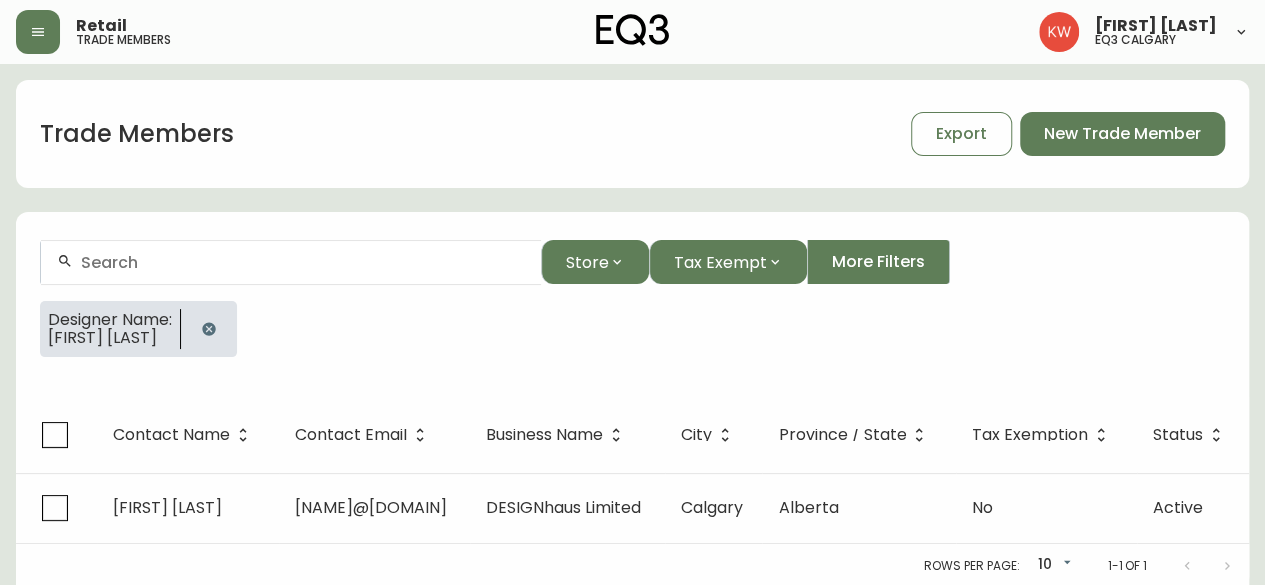 click 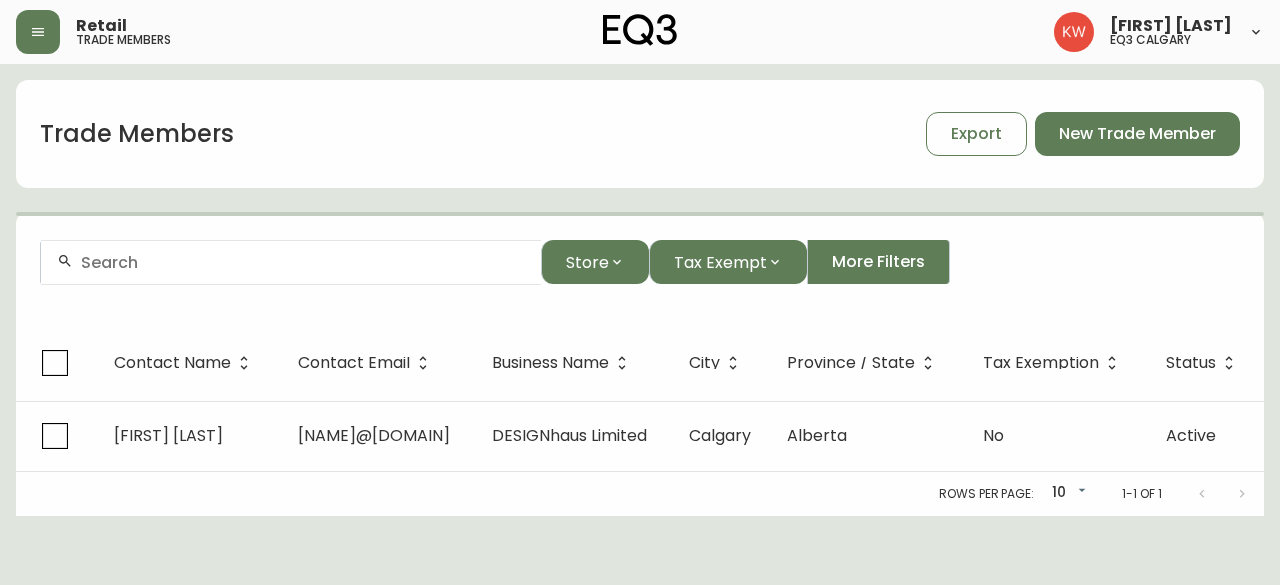 click at bounding box center (291, 262) 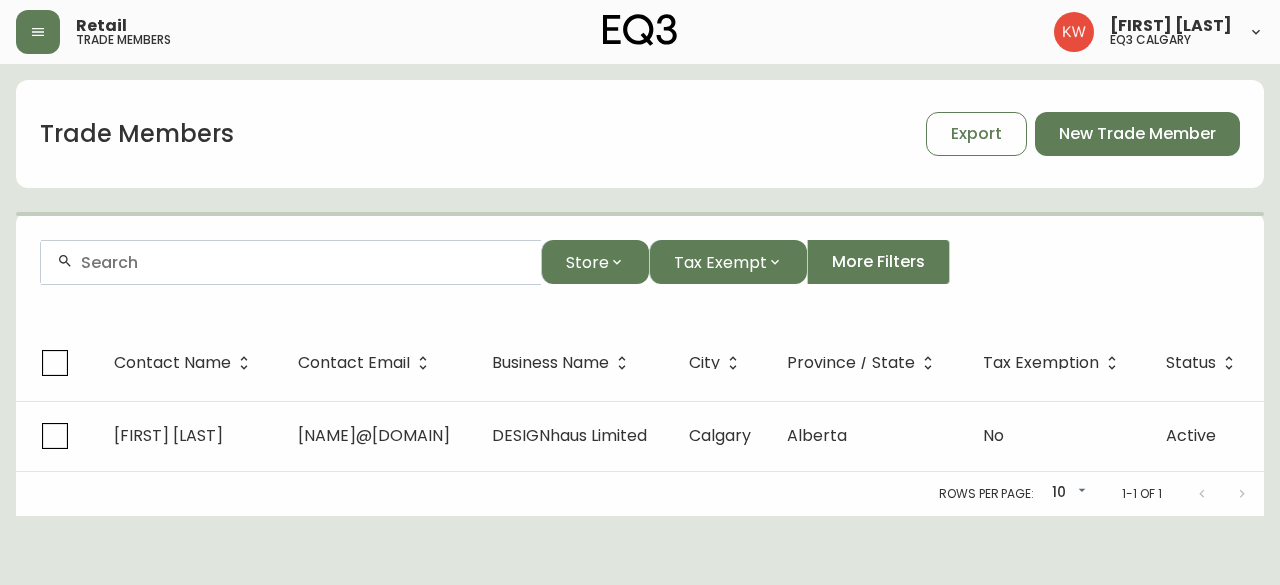 paste on "dliboroin@shaw.ca" 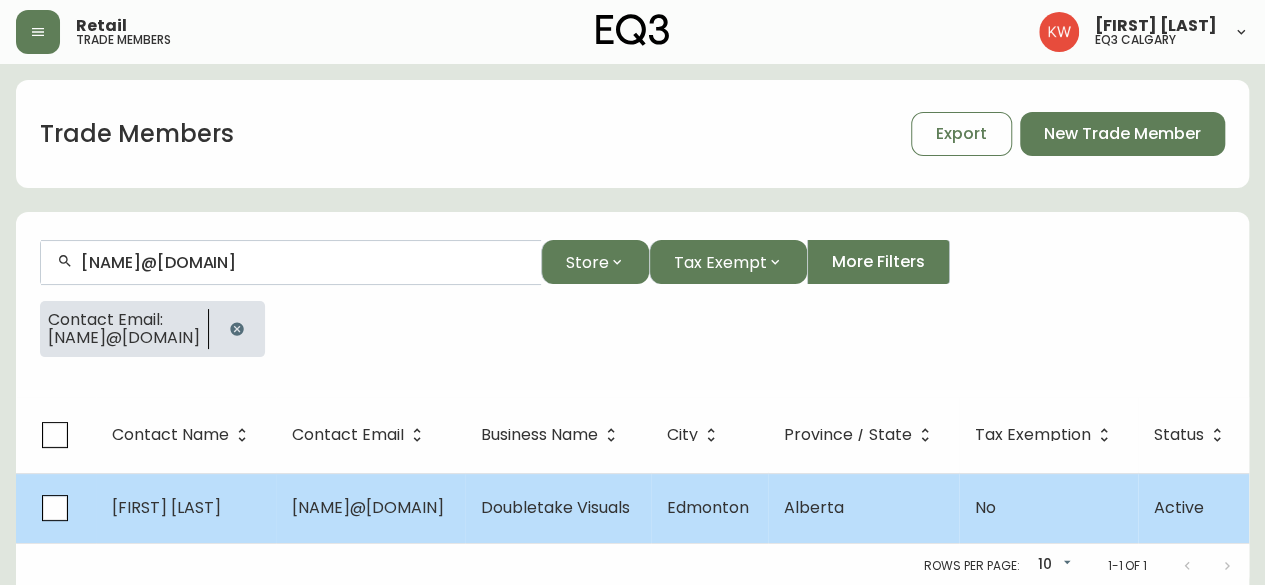 type on "dliboroin@shaw.ca" 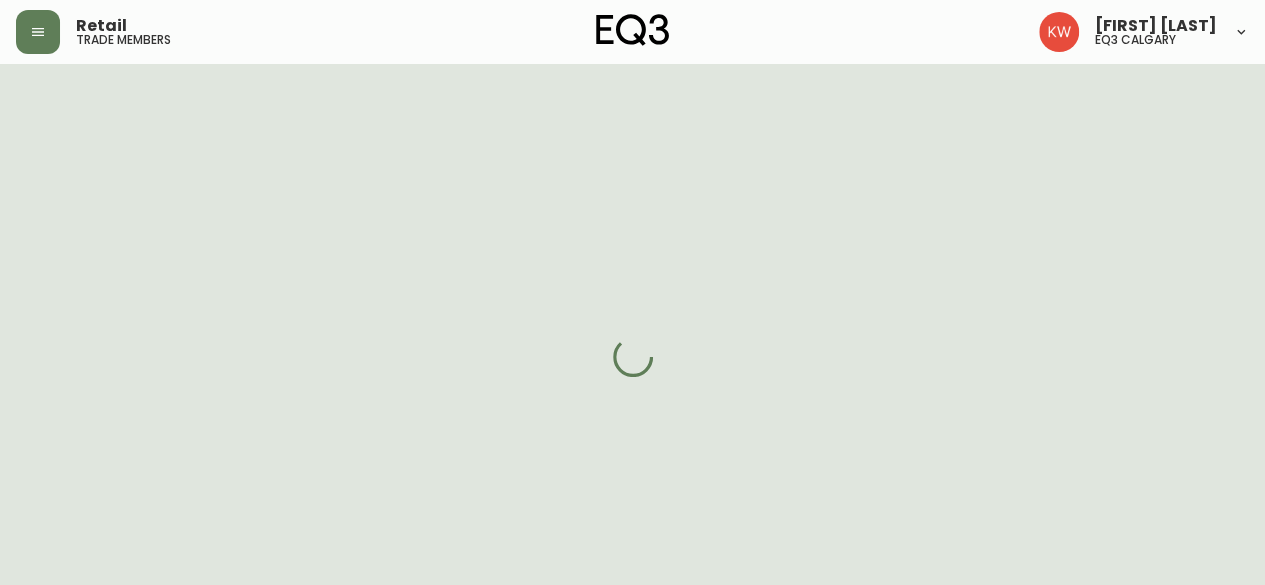 select on "AB" 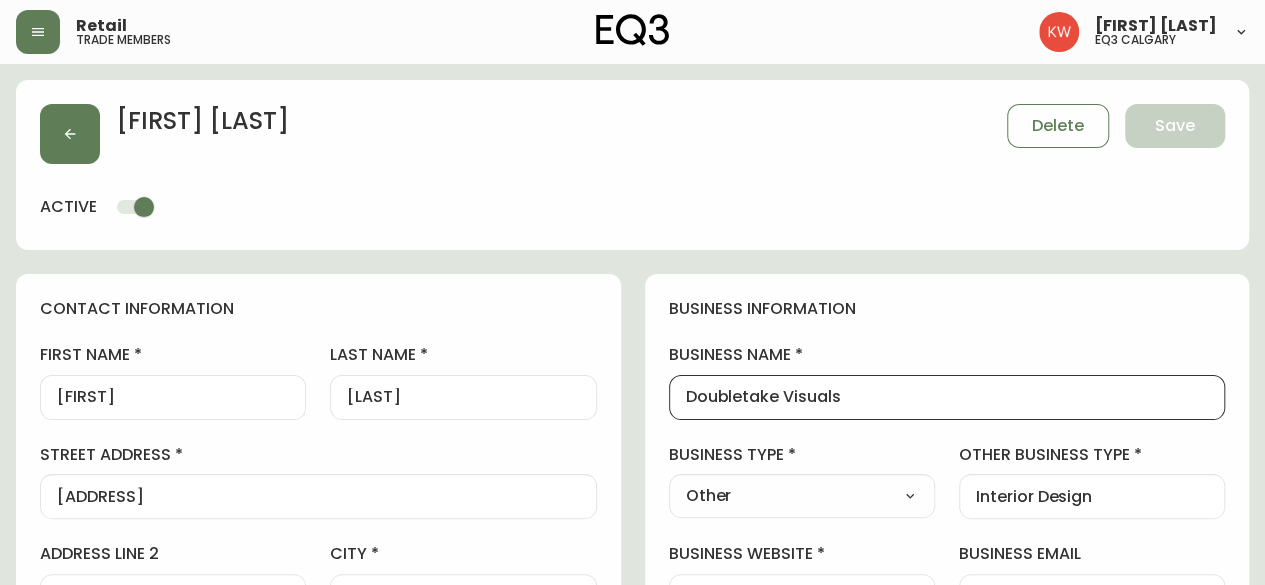drag, startPoint x: 864, startPoint y: 396, endPoint x: 580, endPoint y: 367, distance: 285.4768 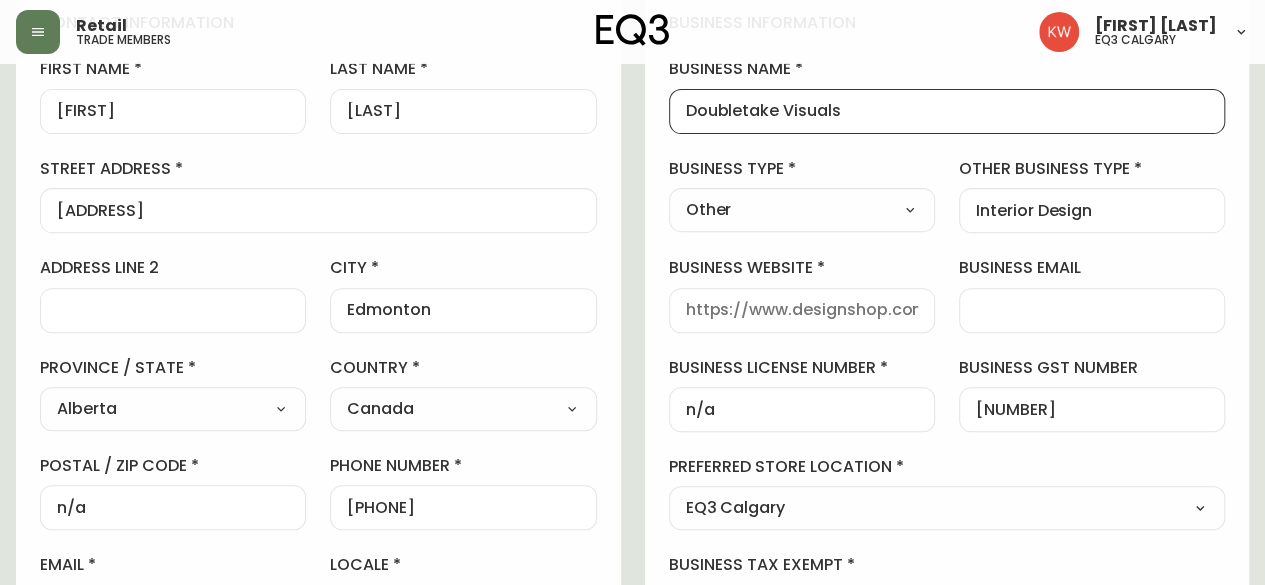 scroll, scrollTop: 200, scrollLeft: 0, axis: vertical 